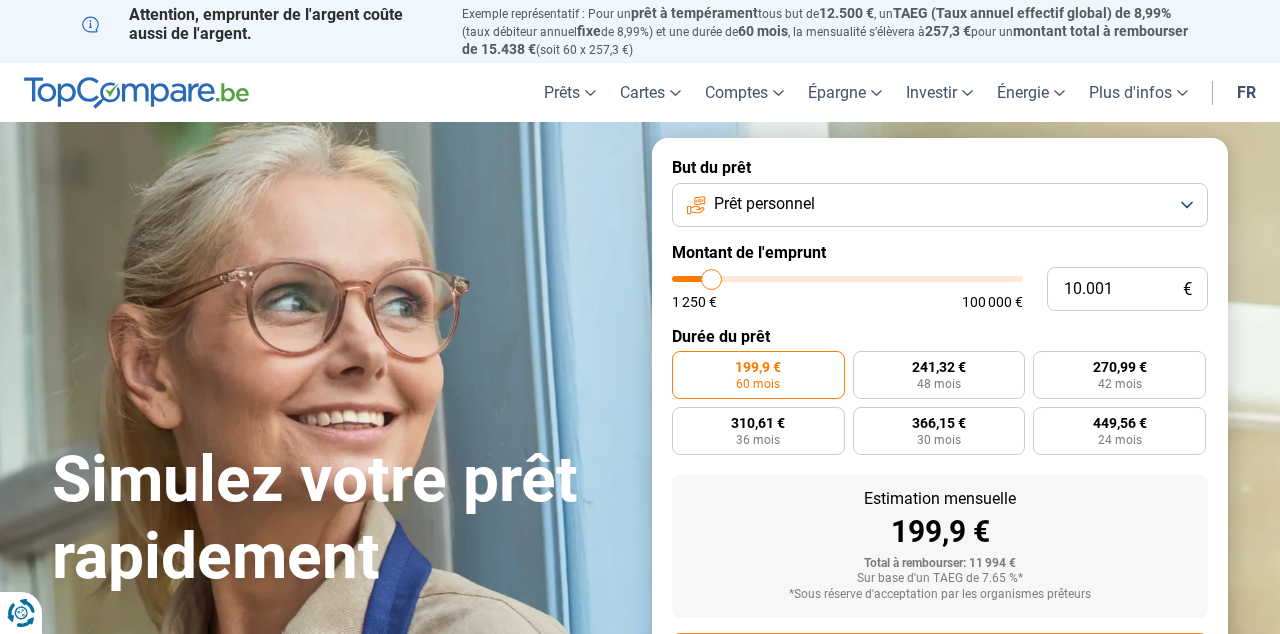scroll, scrollTop: 0, scrollLeft: 0, axis: both 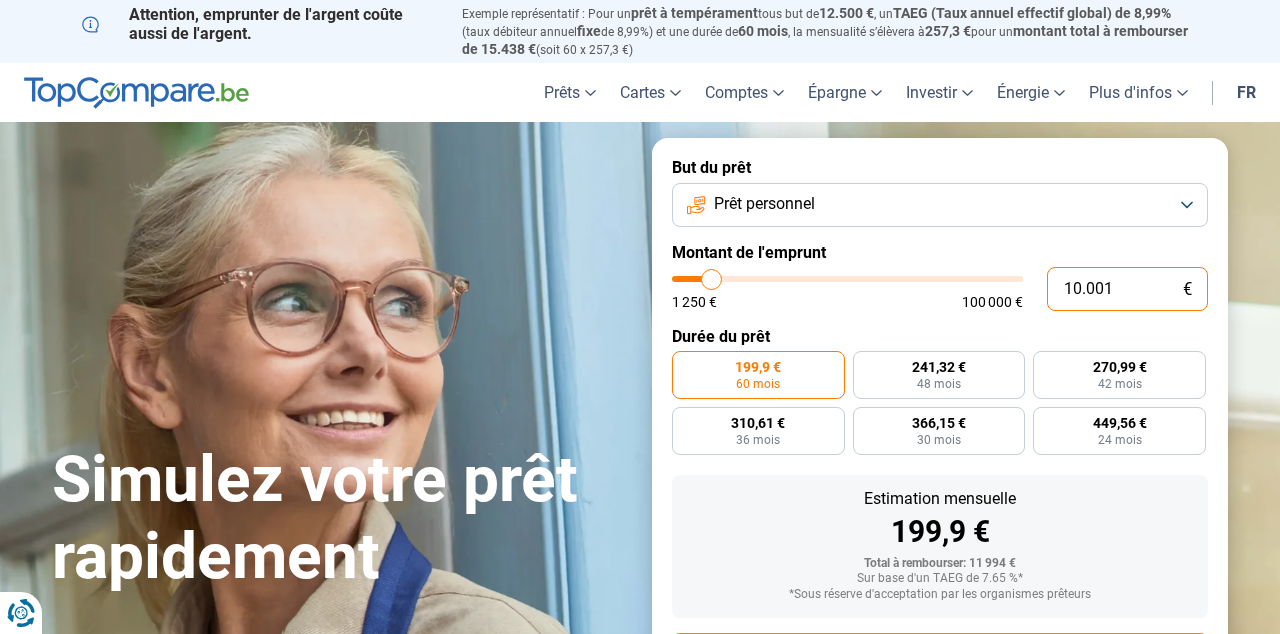 click on "10.001" at bounding box center [1127, 289] 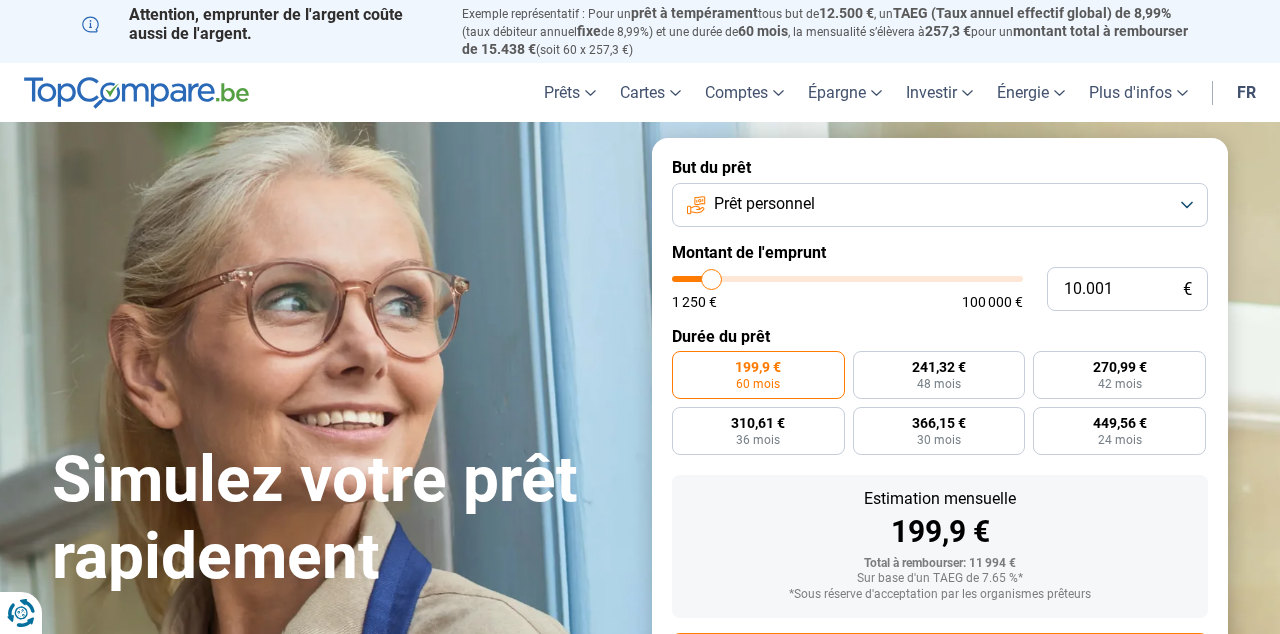 click on "Prêt personnel" at bounding box center [940, 205] 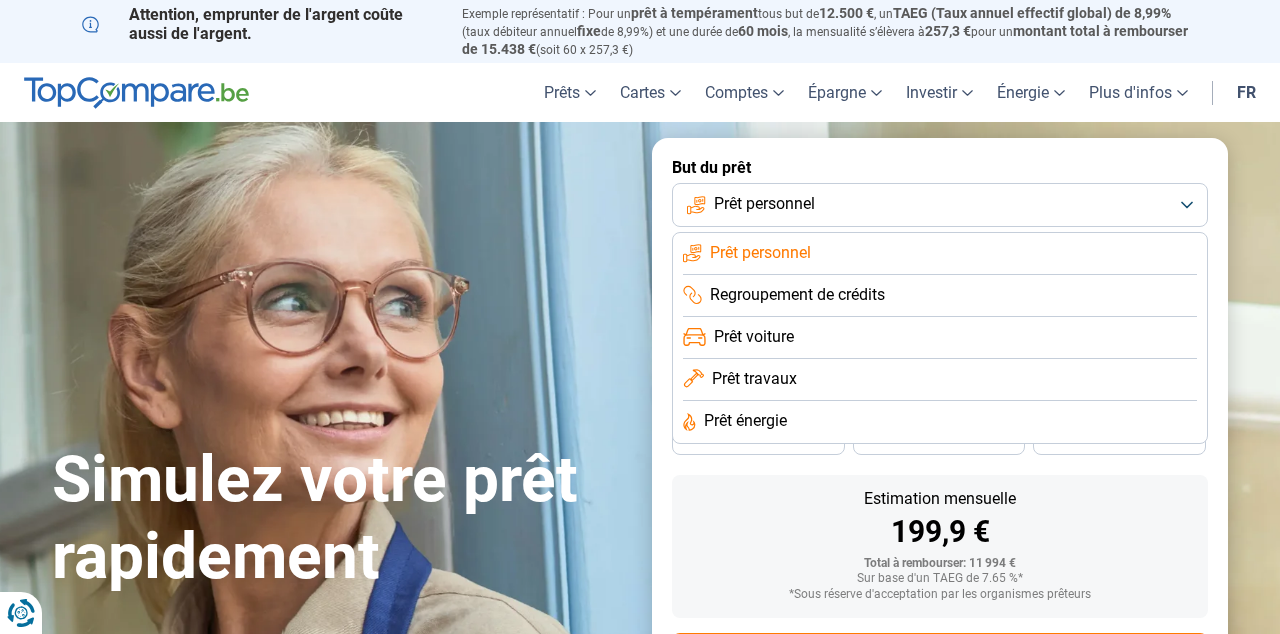 click on "Prêt personnel" at bounding box center (940, 205) 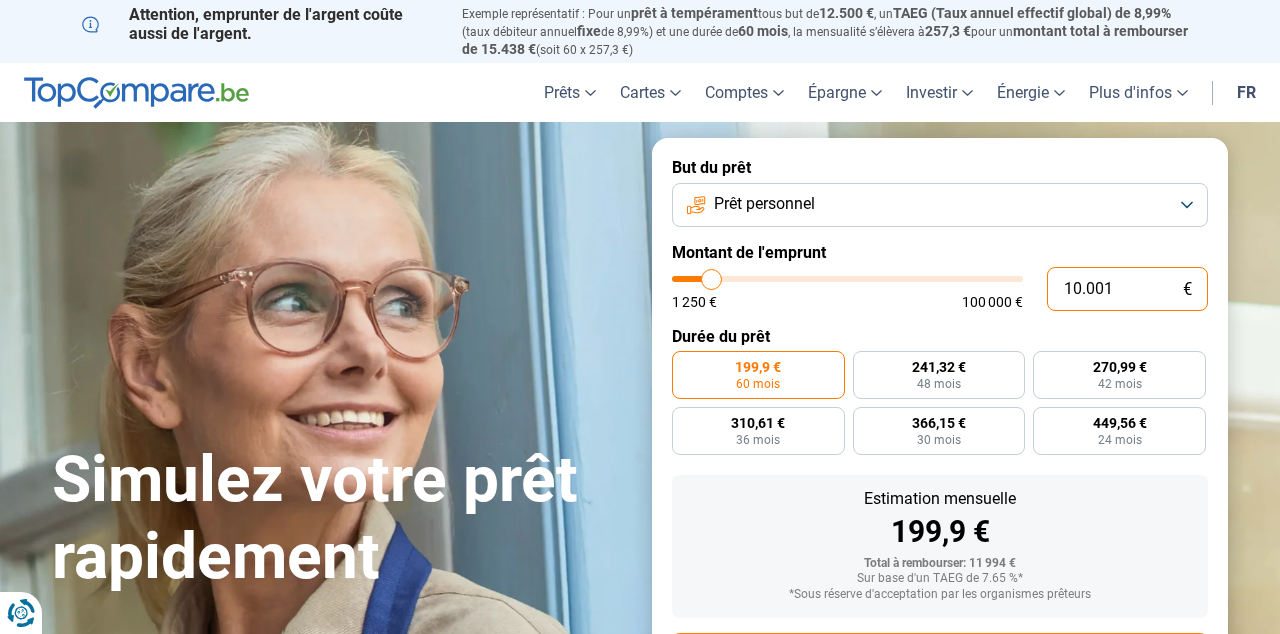 click on "10.001" at bounding box center (1127, 289) 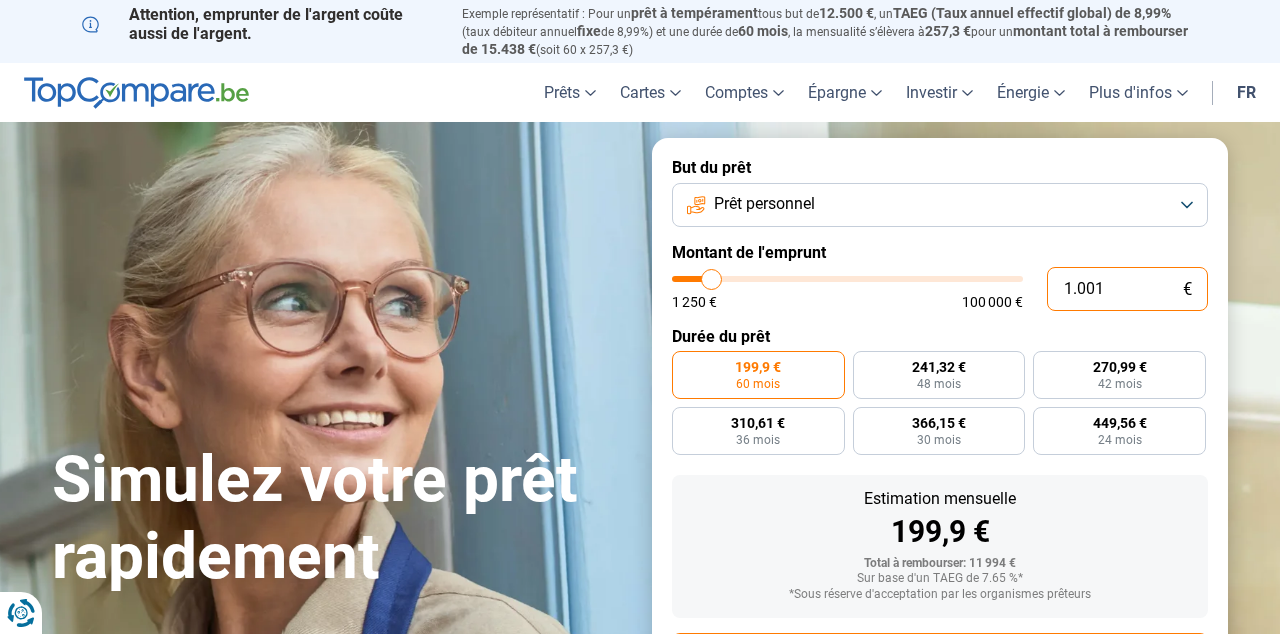 type on "1" 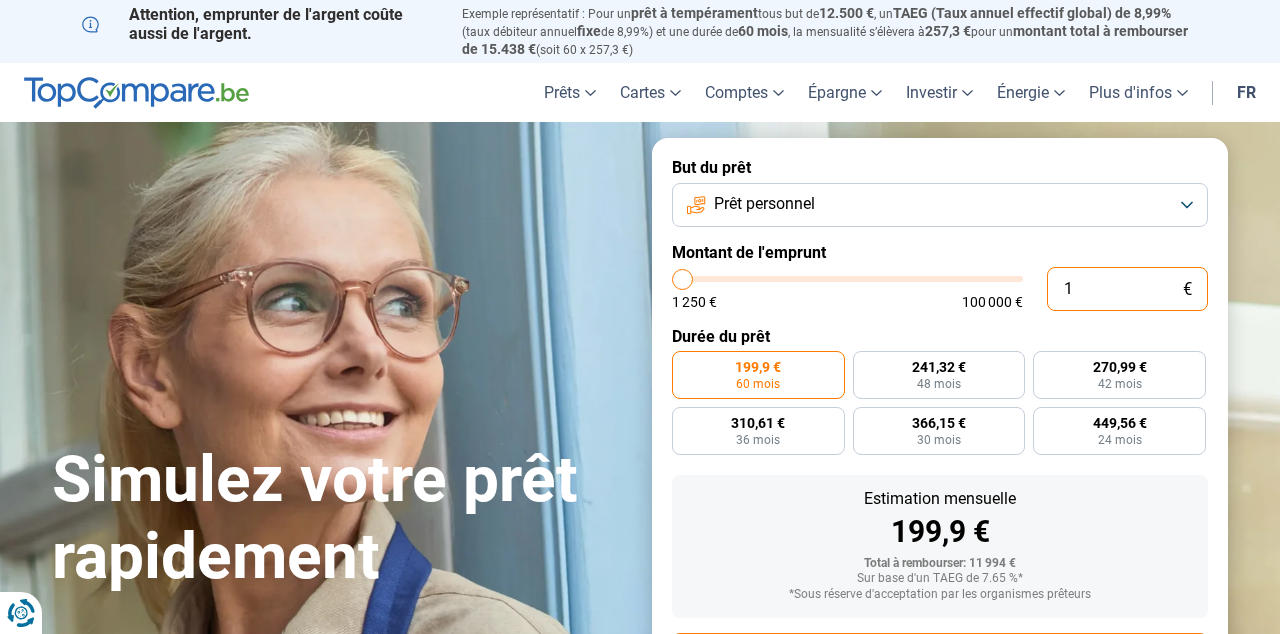 type on "0" 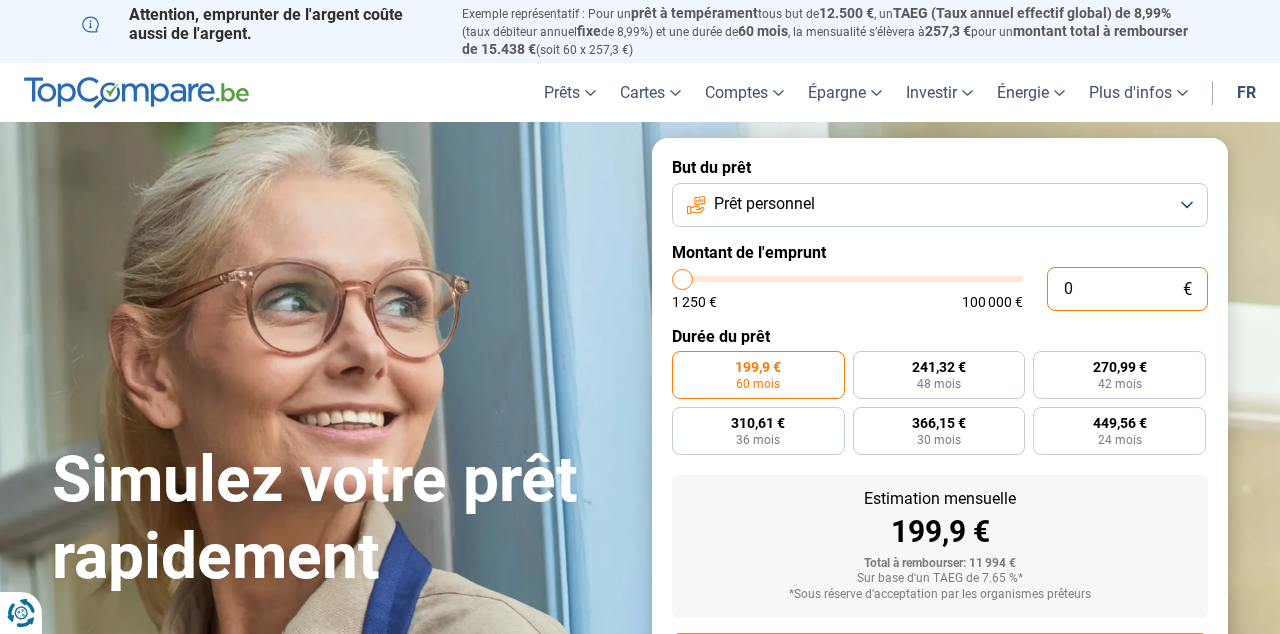 type on "1250" 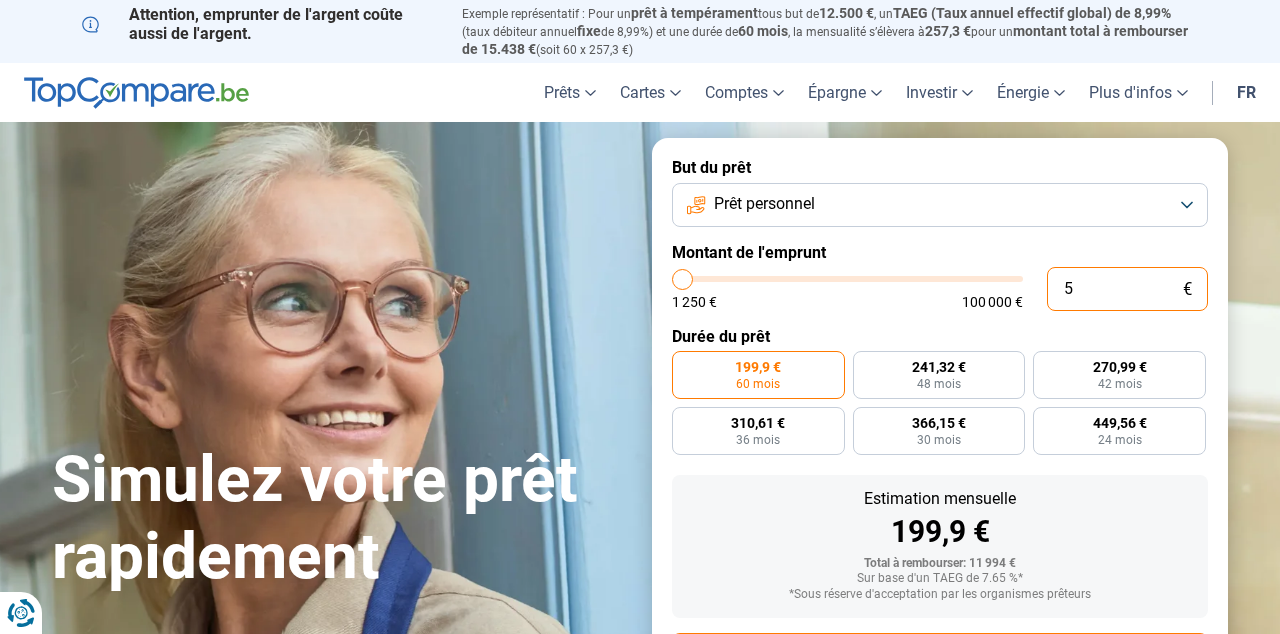 type on "50" 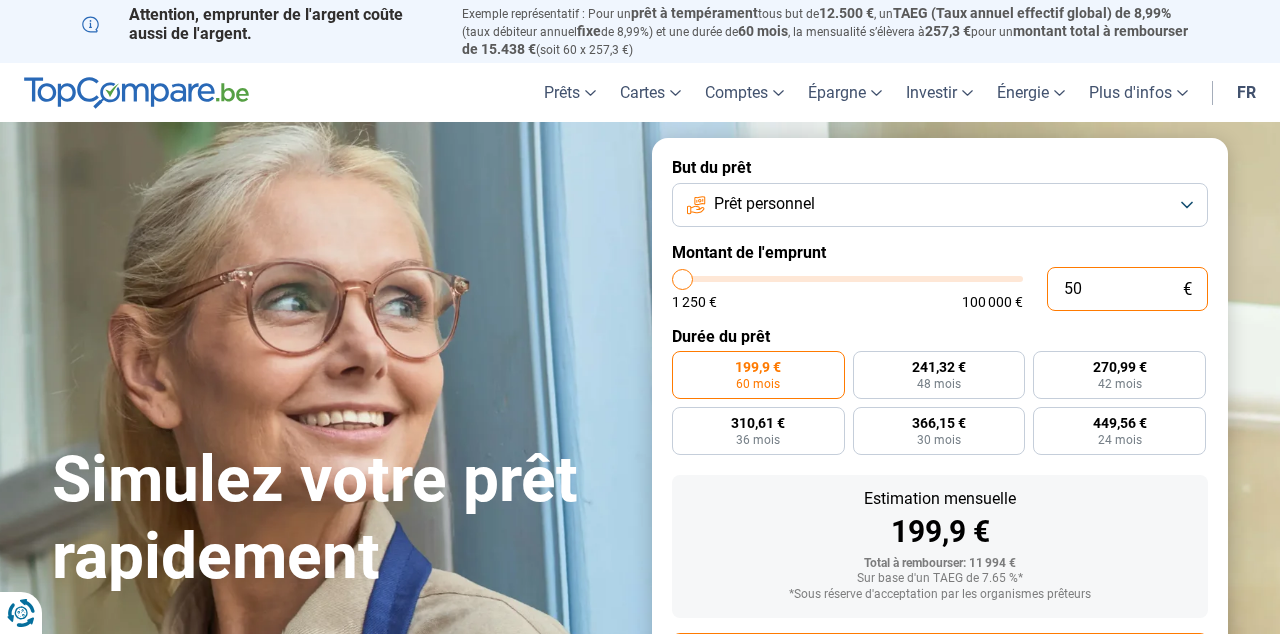 type on "1250" 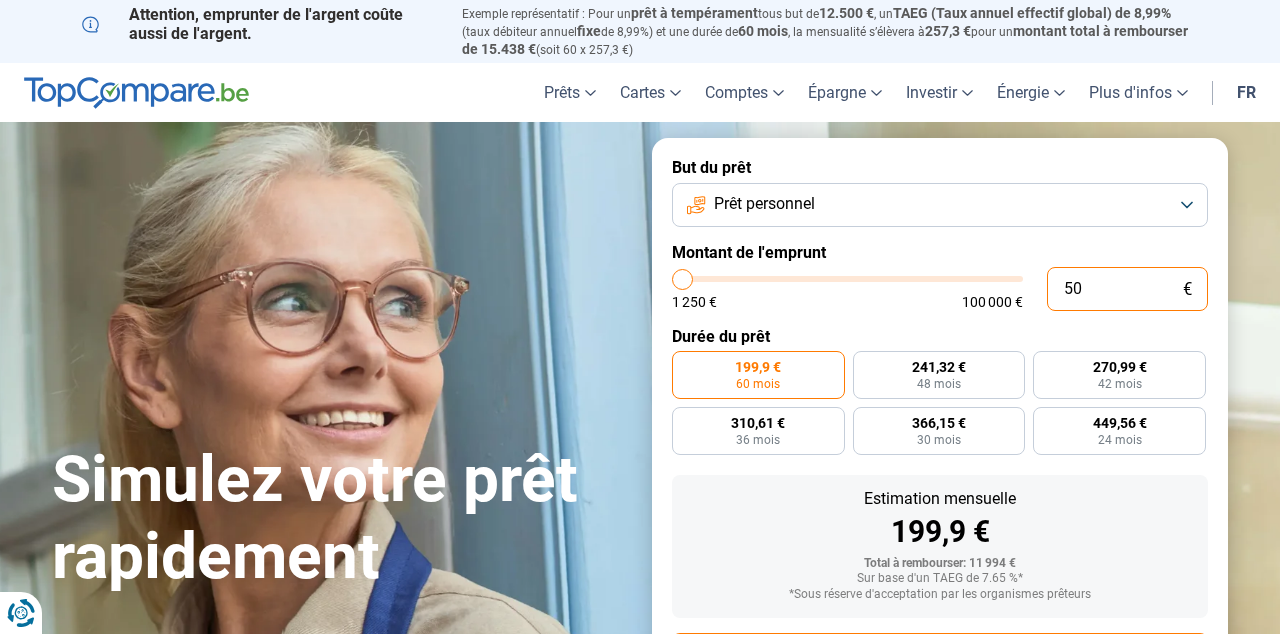 type on "1.250" 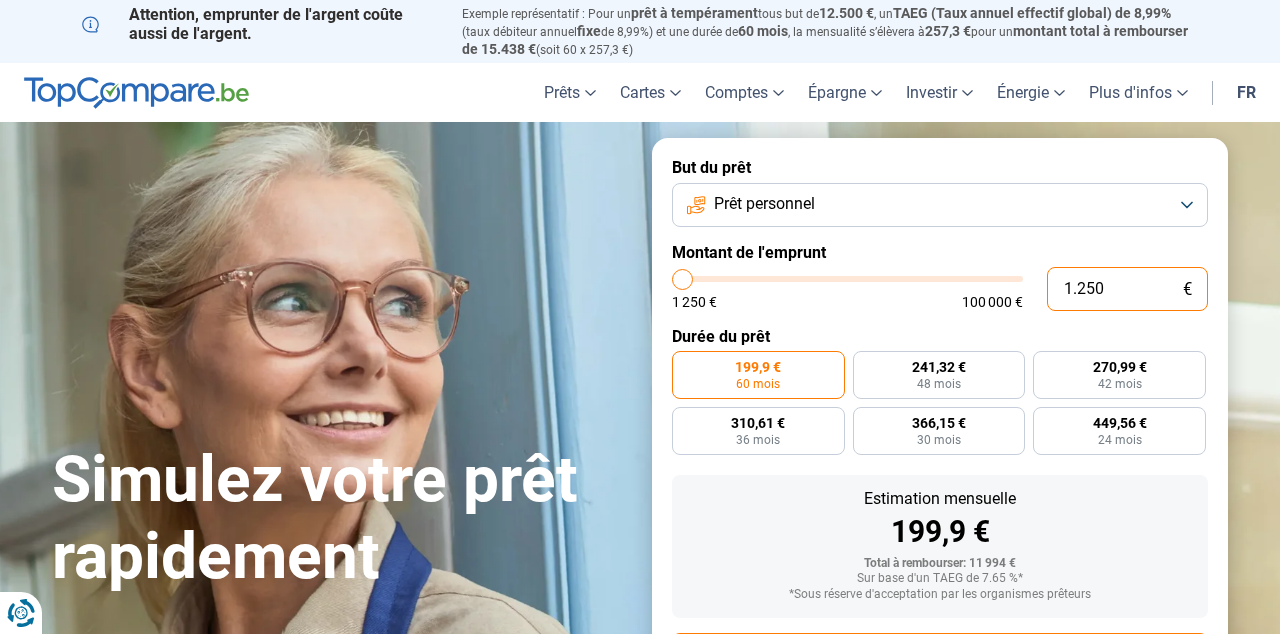 type on "1250" 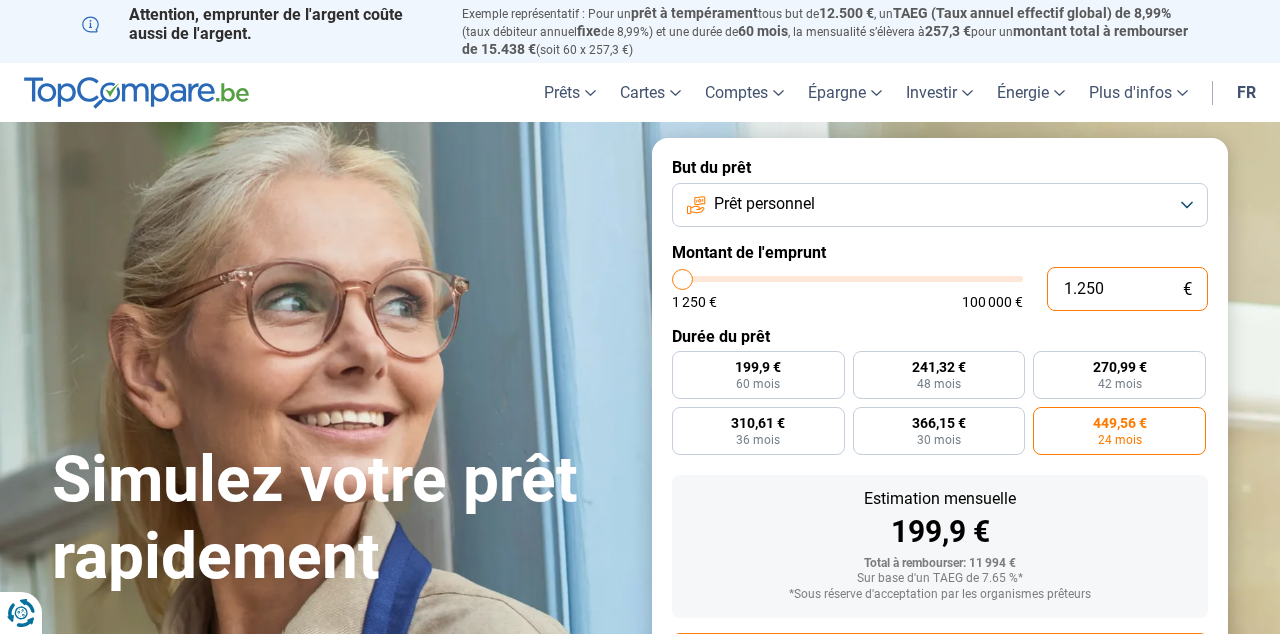 type on "12.500" 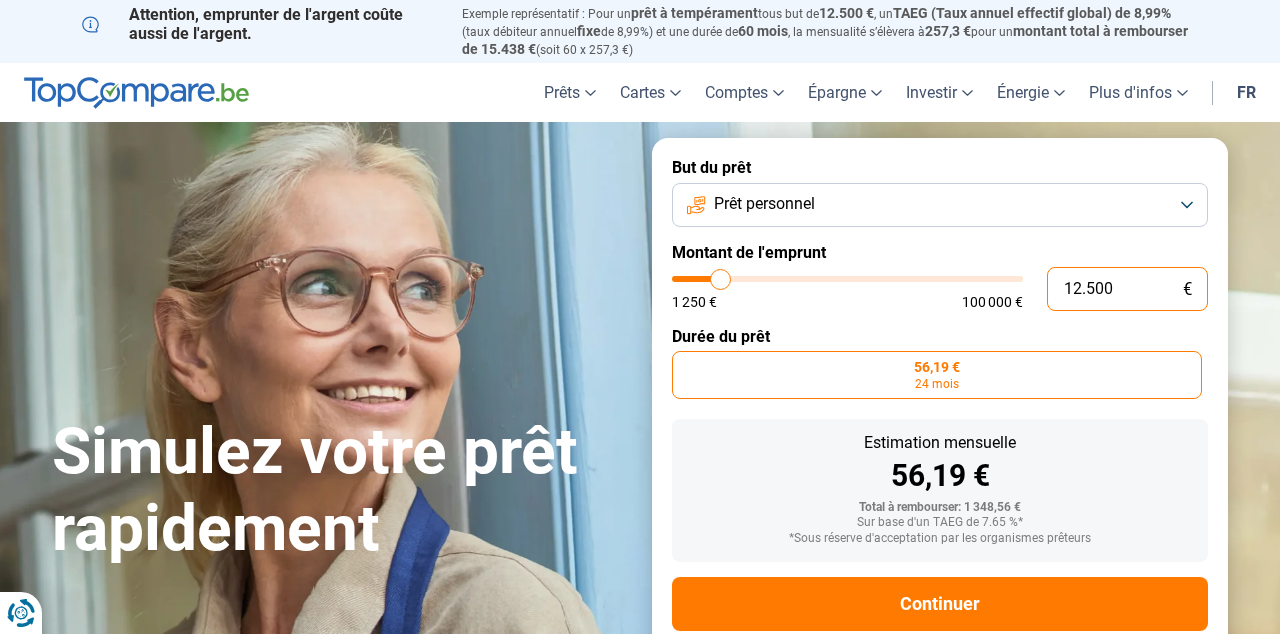 type on "[AMOUNT]" 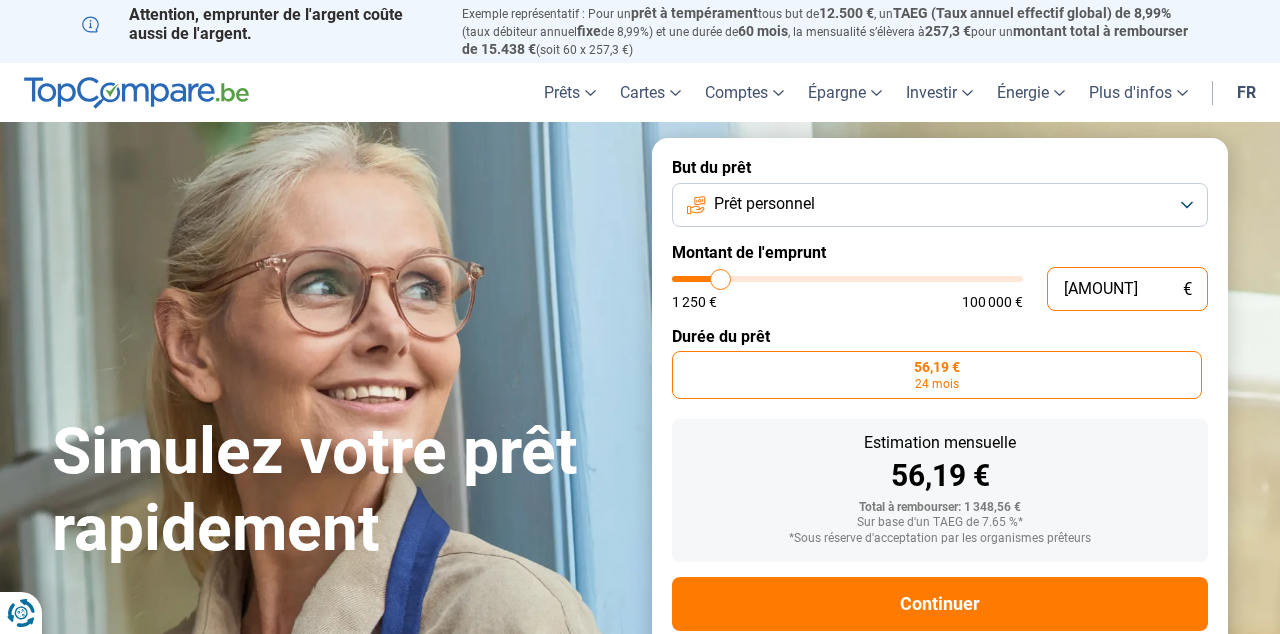 type on "100000" 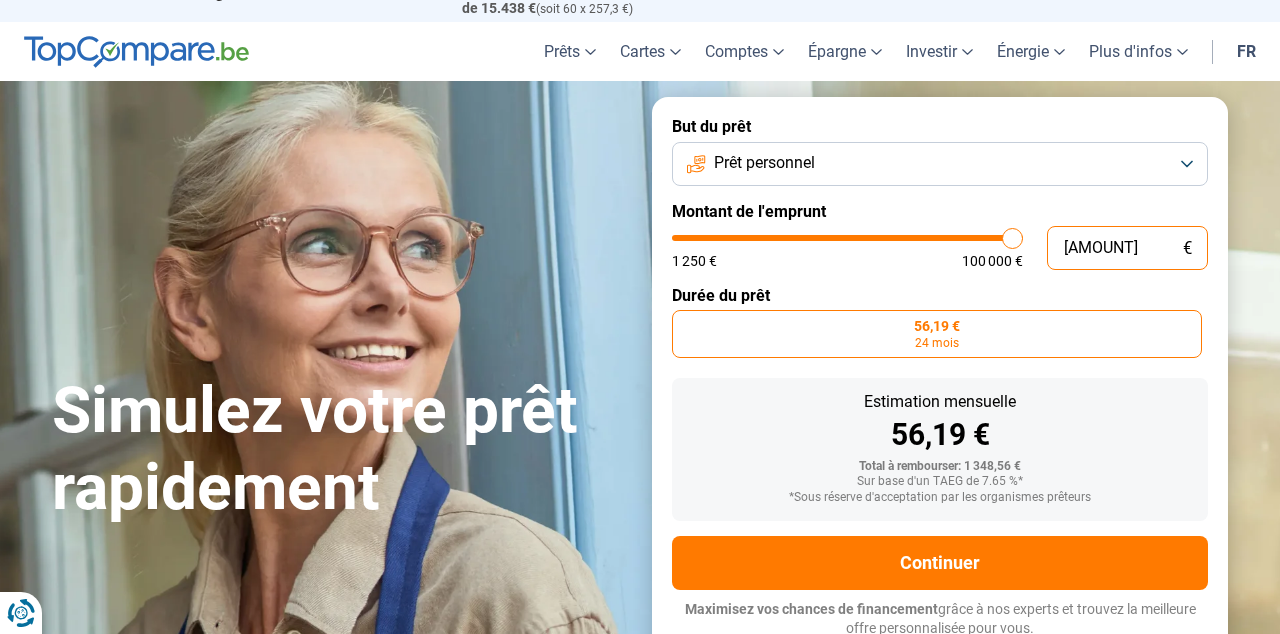 scroll, scrollTop: 42, scrollLeft: 0, axis: vertical 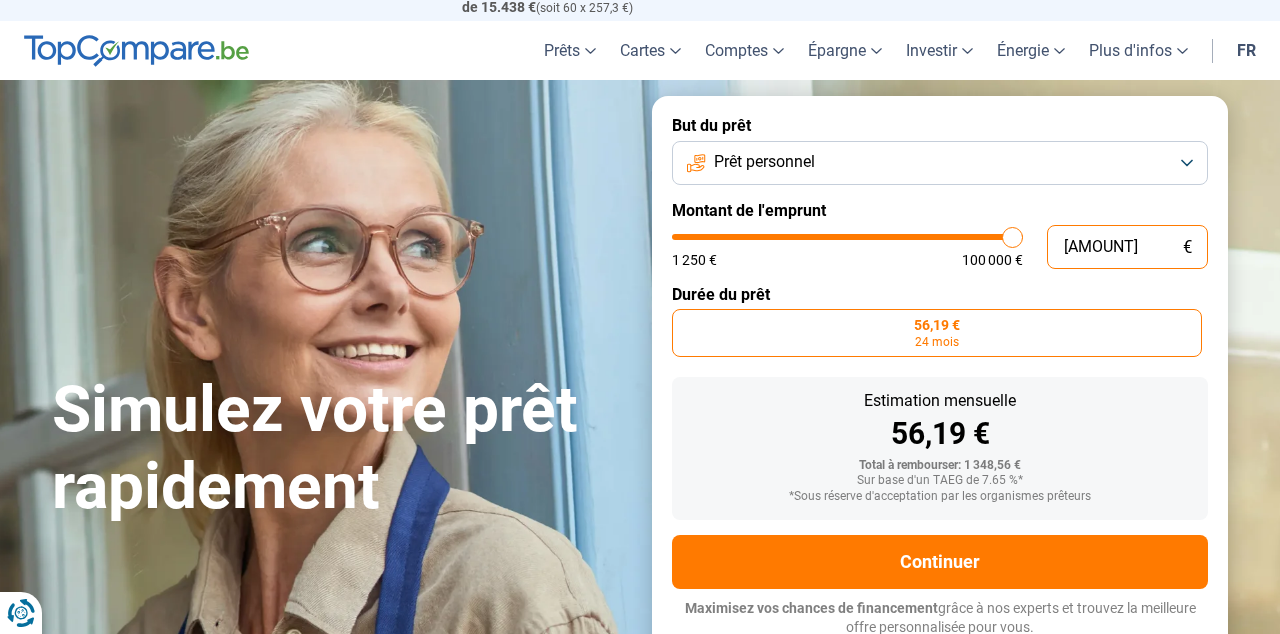 type on "100.000" 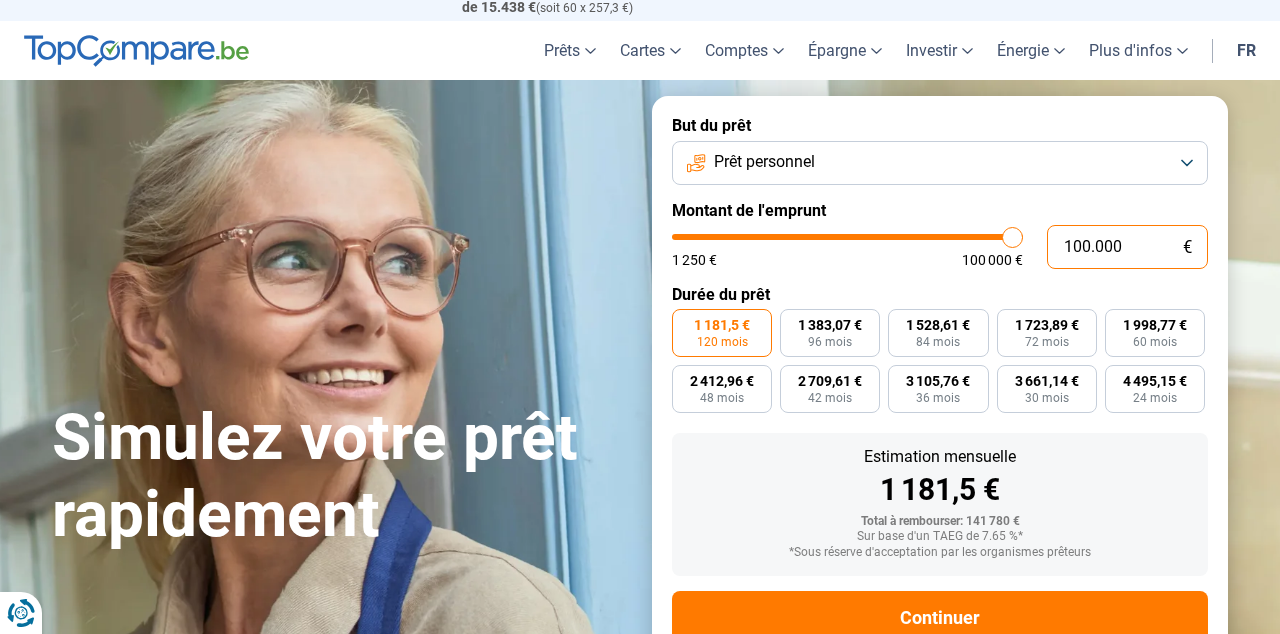 type on "10.000" 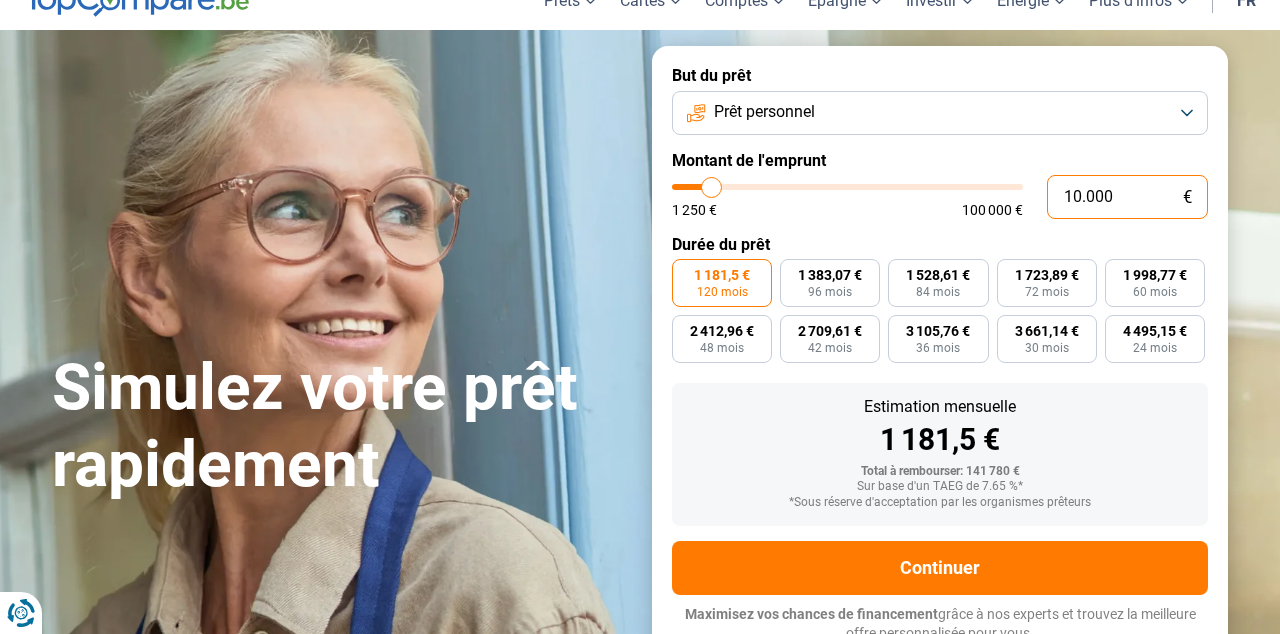 scroll, scrollTop: 98, scrollLeft: 0, axis: vertical 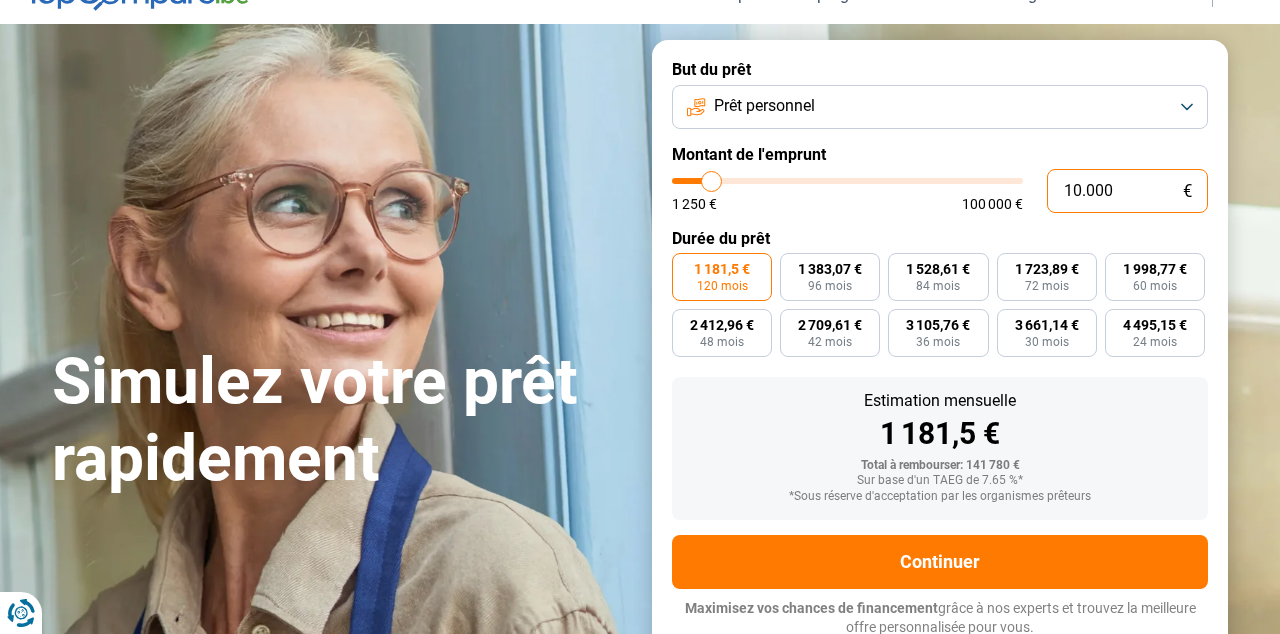 type on "1.000" 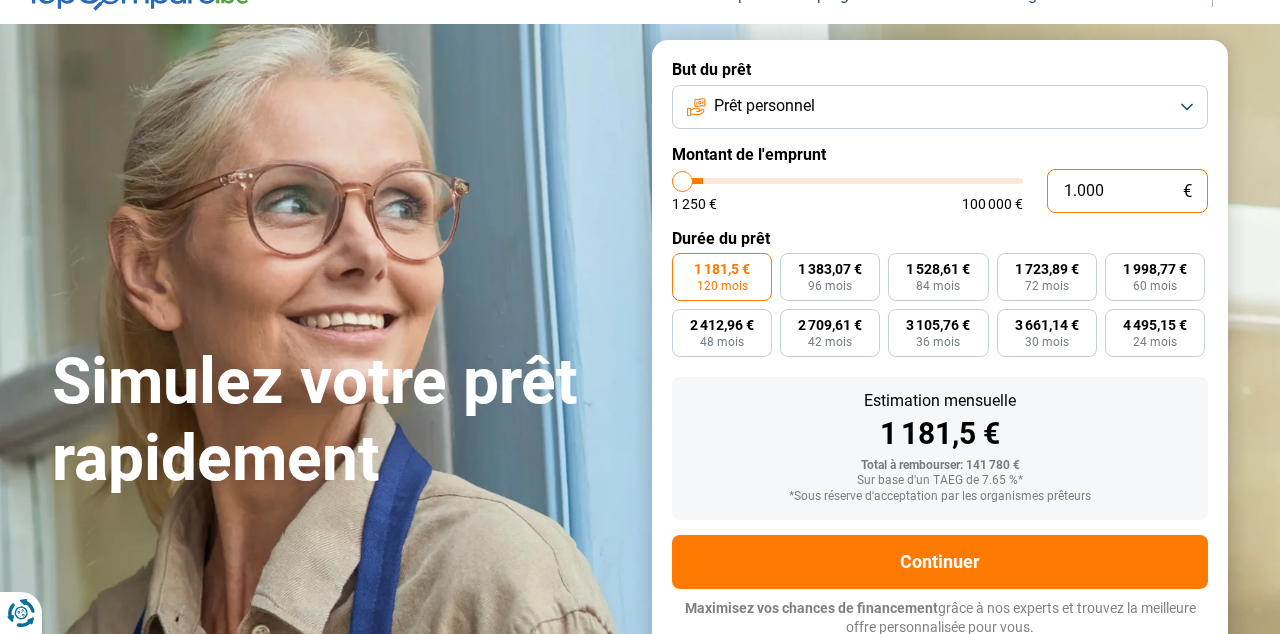 type on "100" 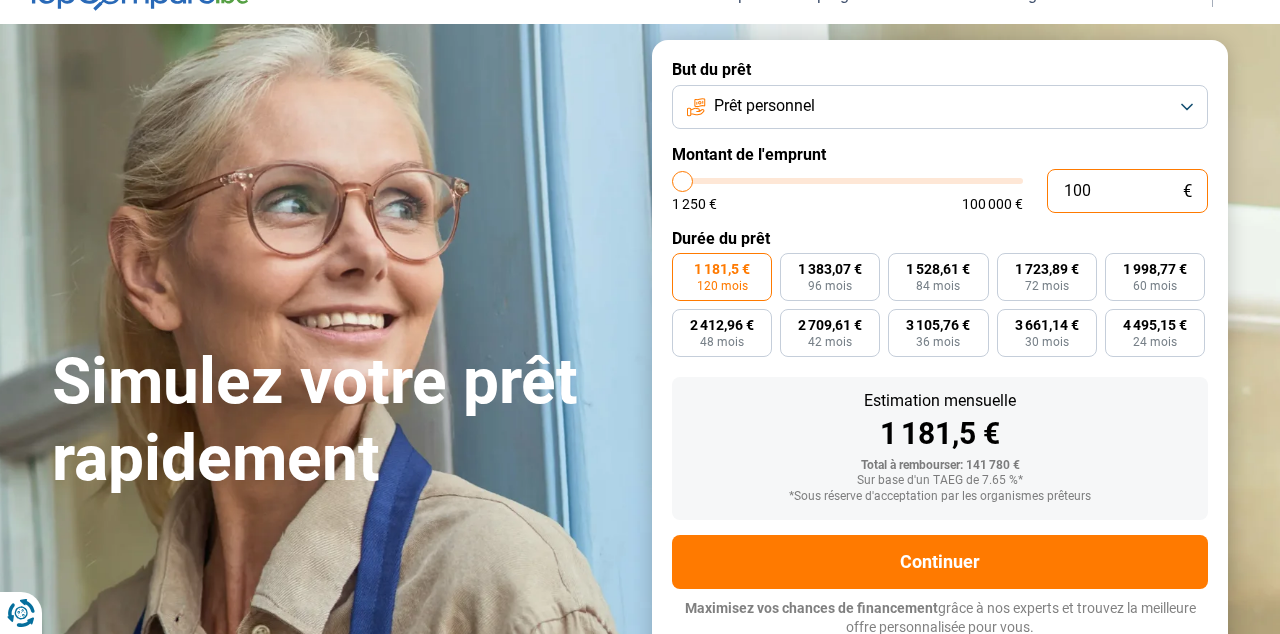 type on "10" 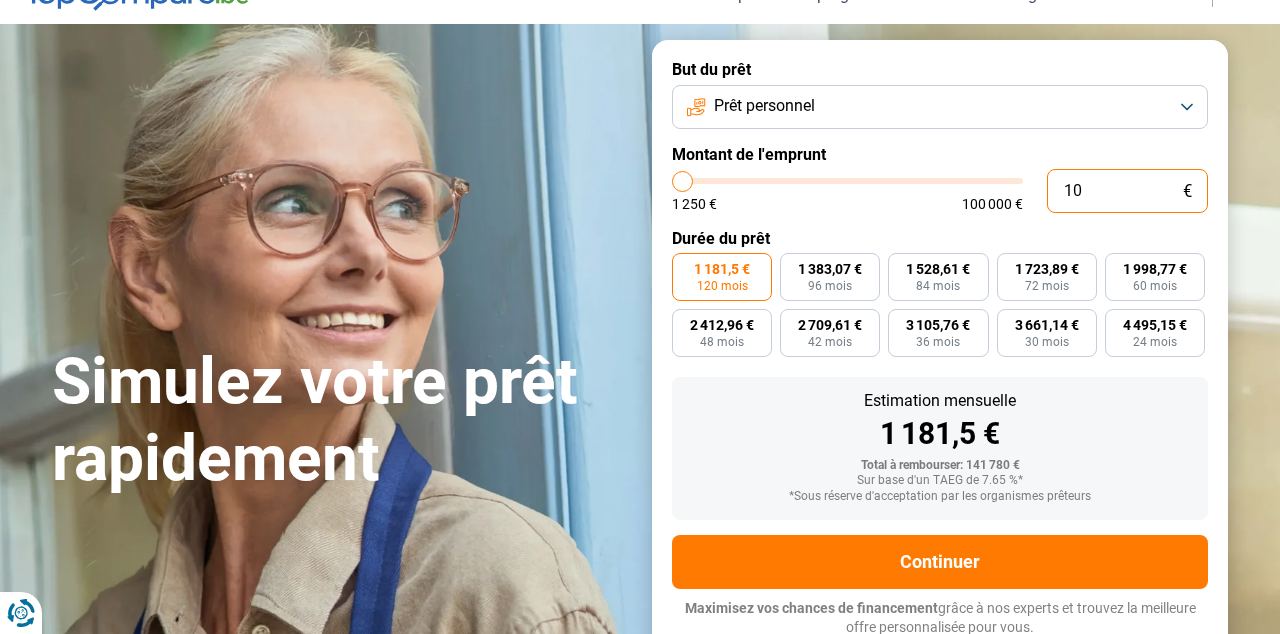 type on "1" 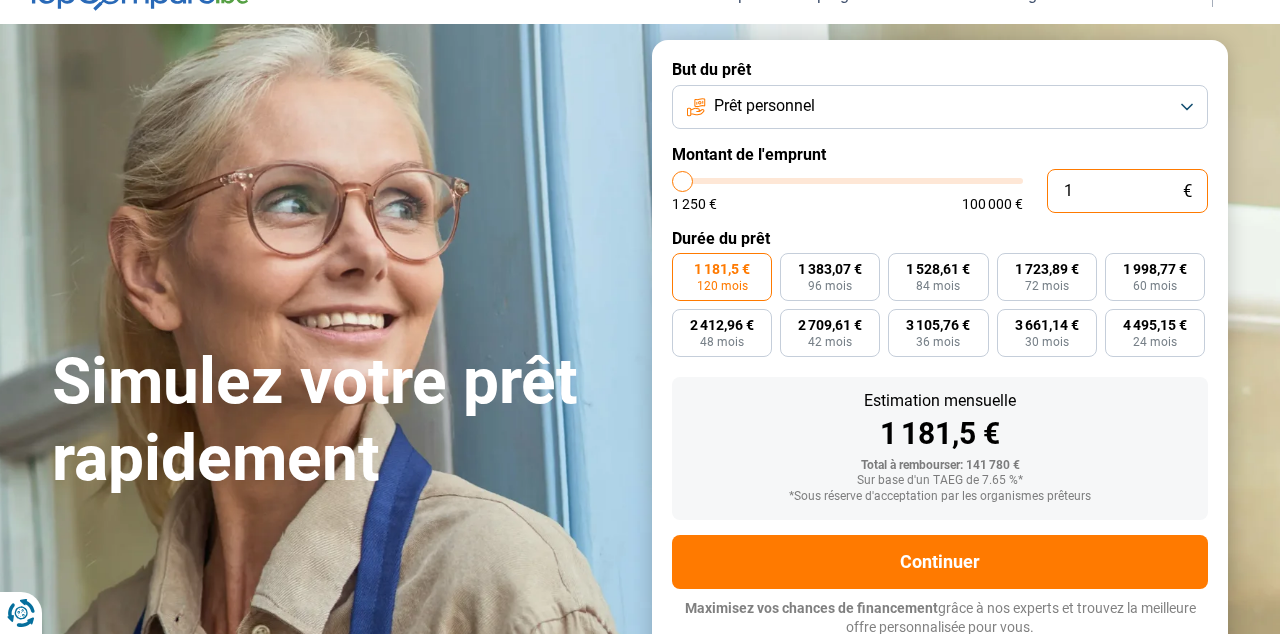 type on "0" 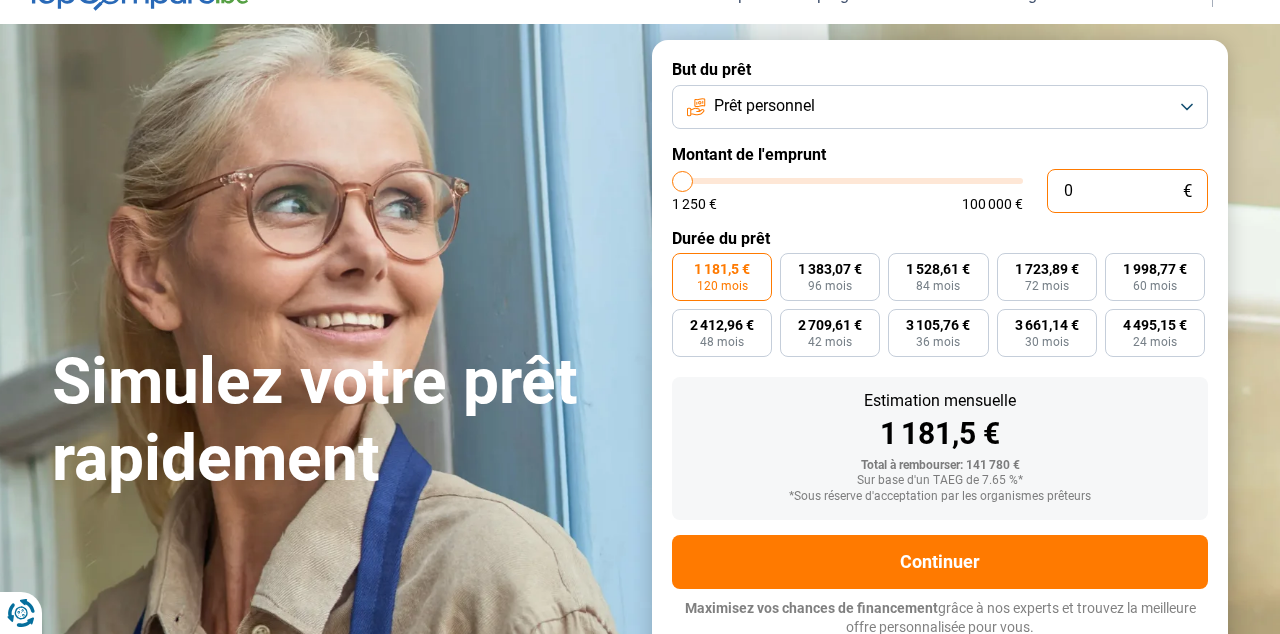 type on "1250" 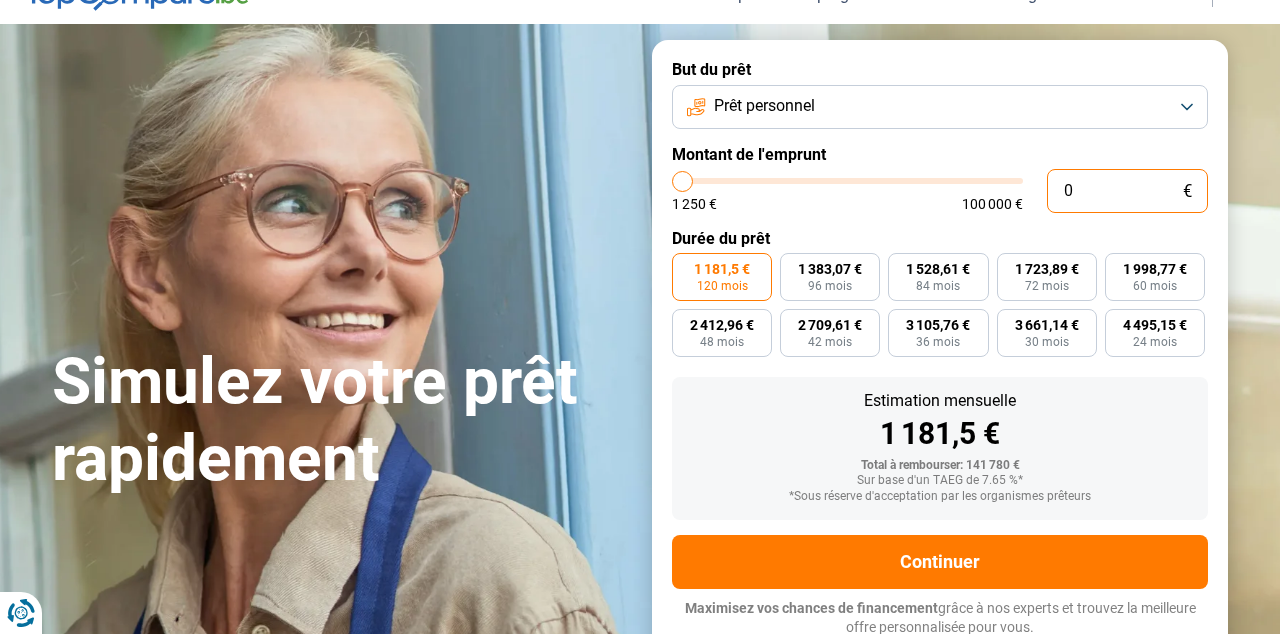 type on "1.250" 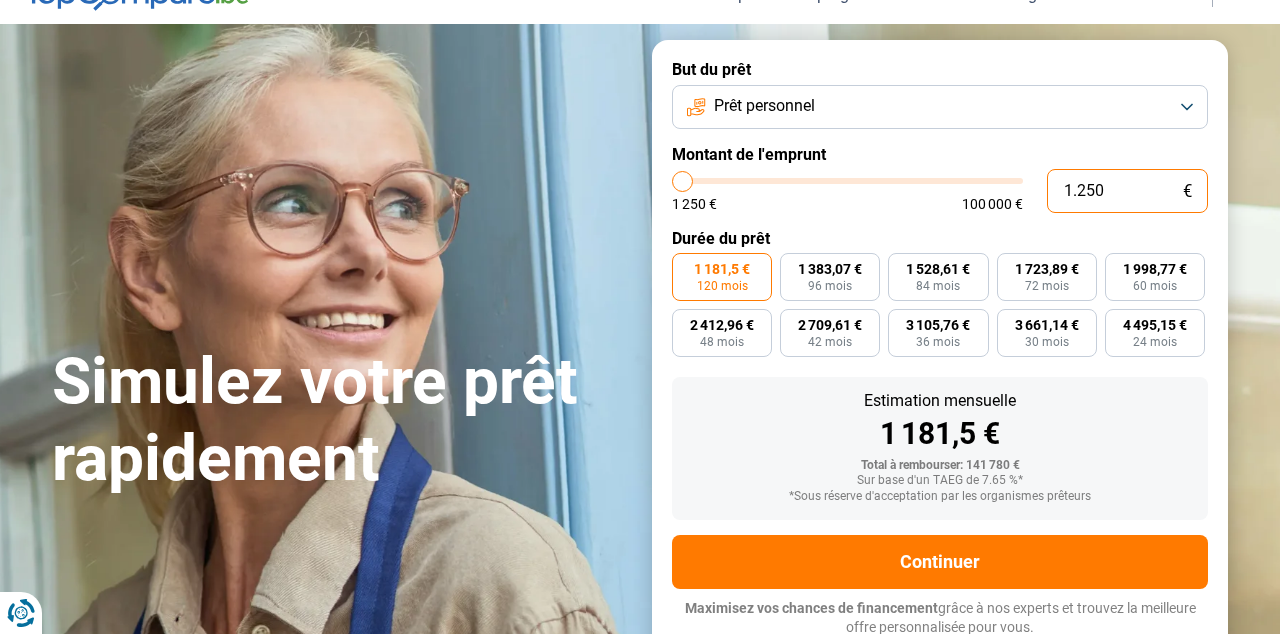 radio on "true" 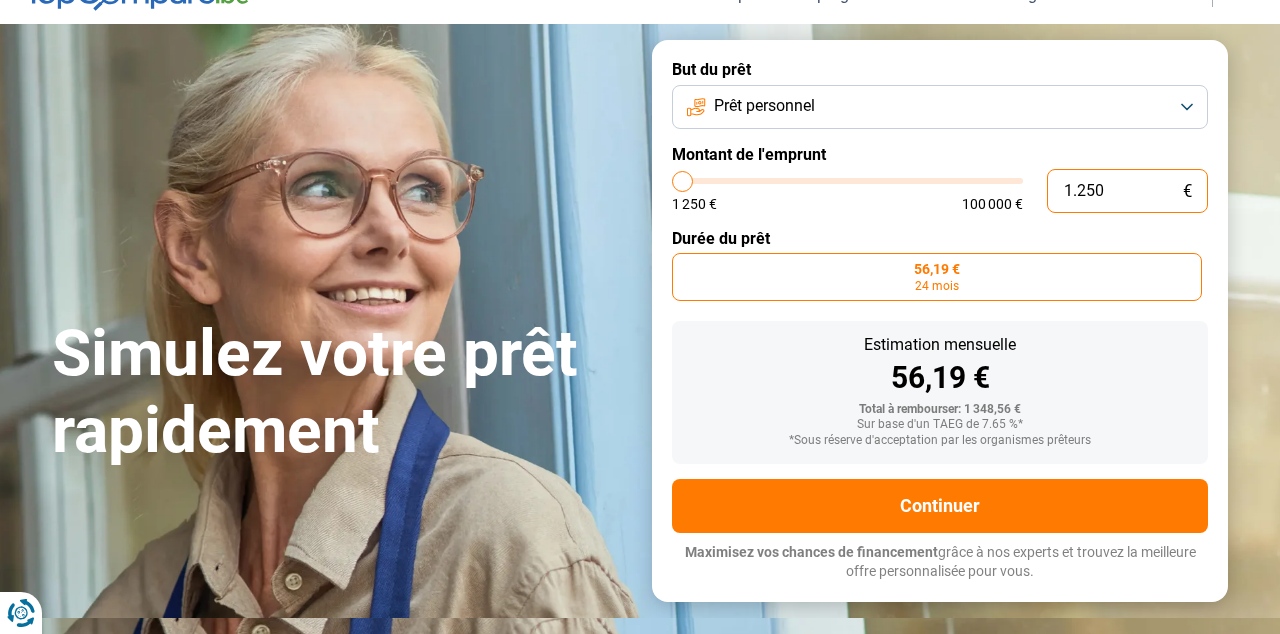 type on "125" 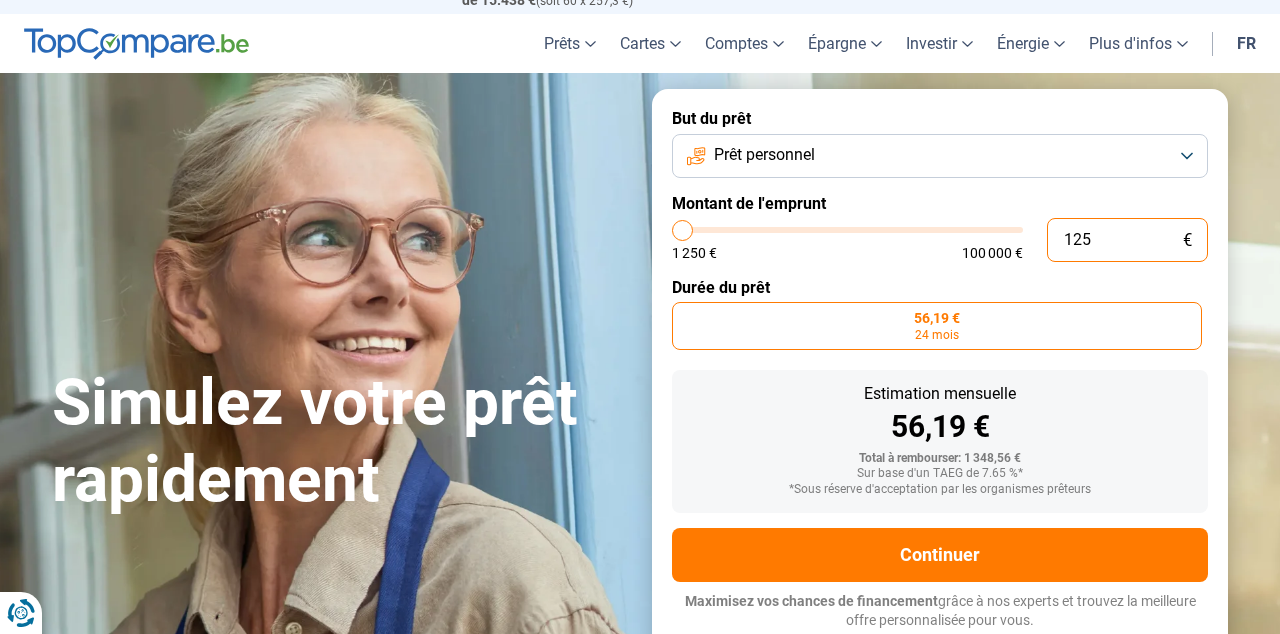 scroll, scrollTop: 42, scrollLeft: 0, axis: vertical 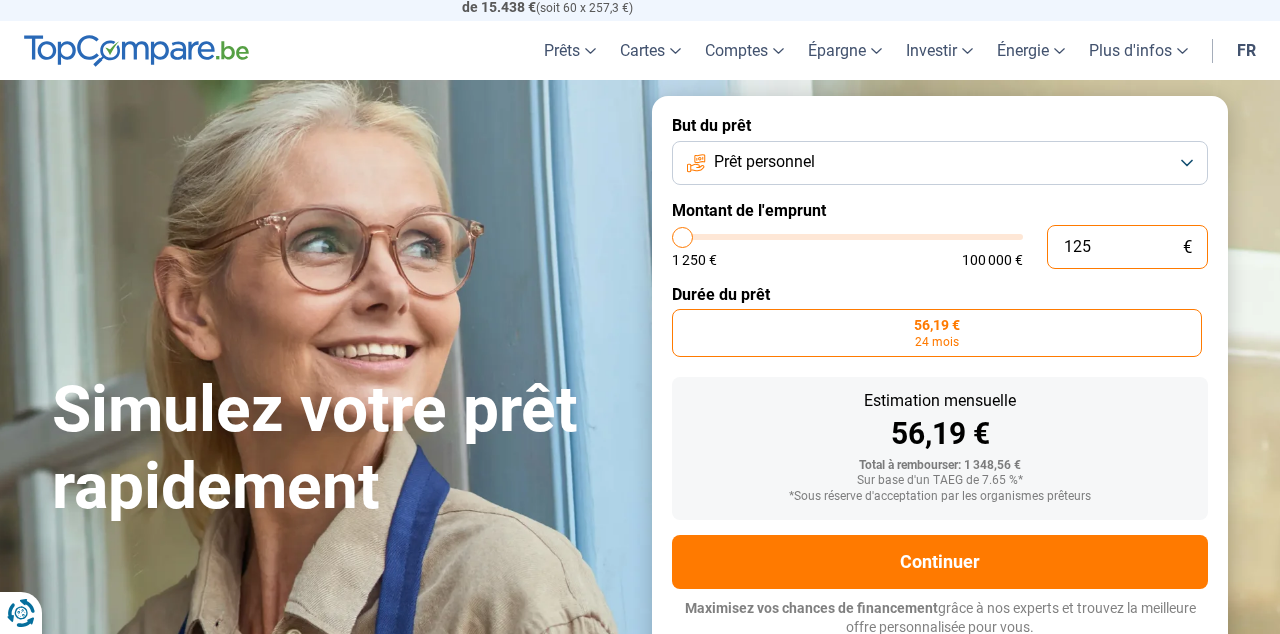 type on "[AMOUNT]" 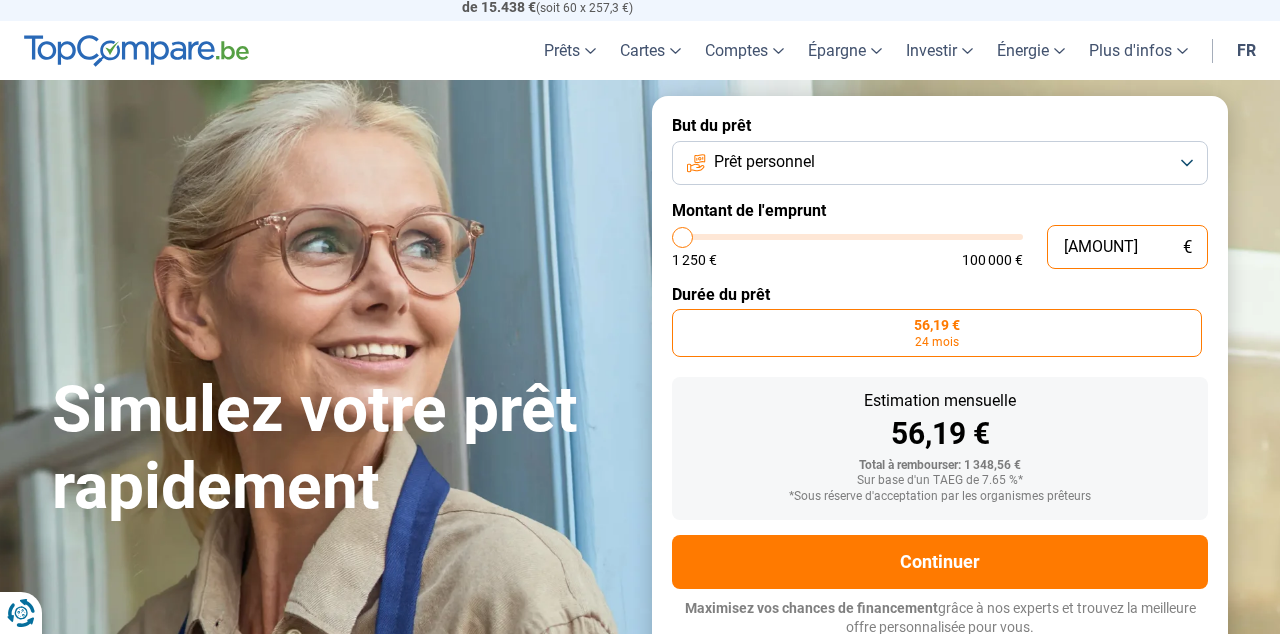 type on "1250" 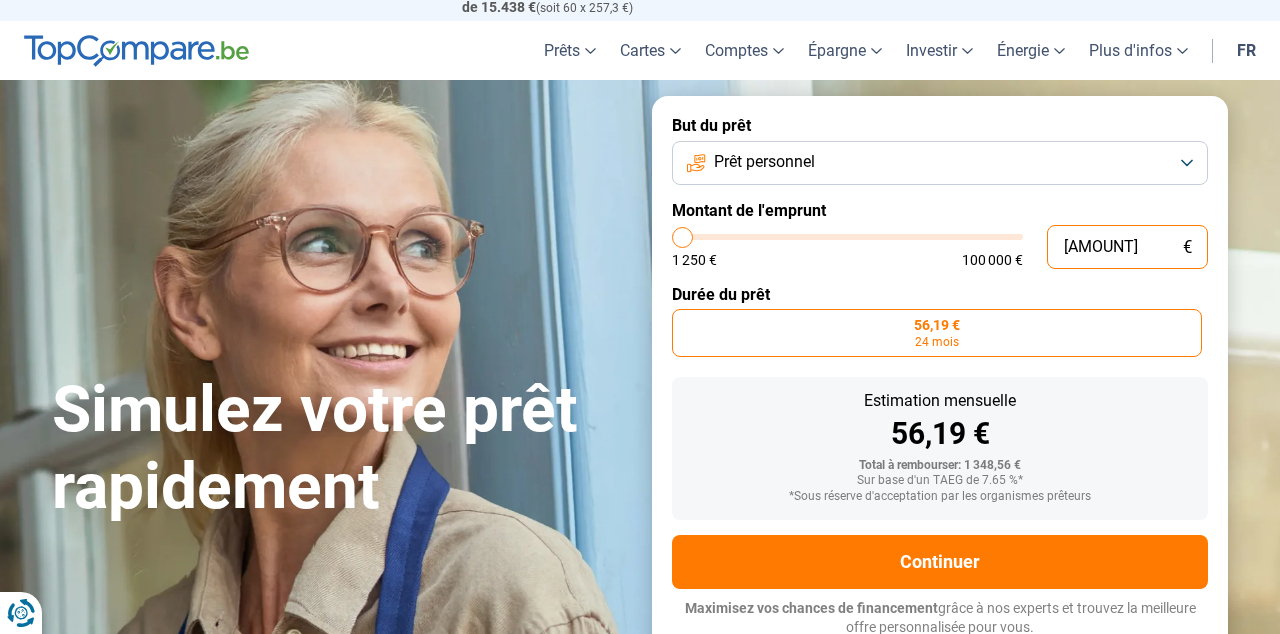 type on "[AMOUNT]" 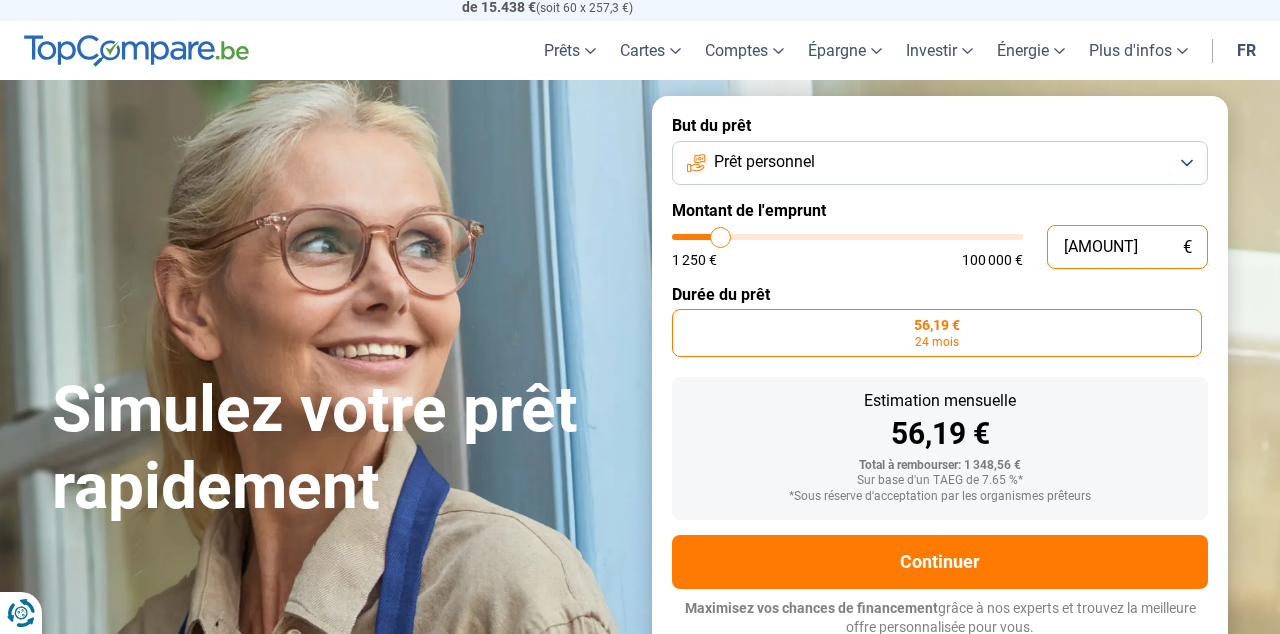 type on "12500" 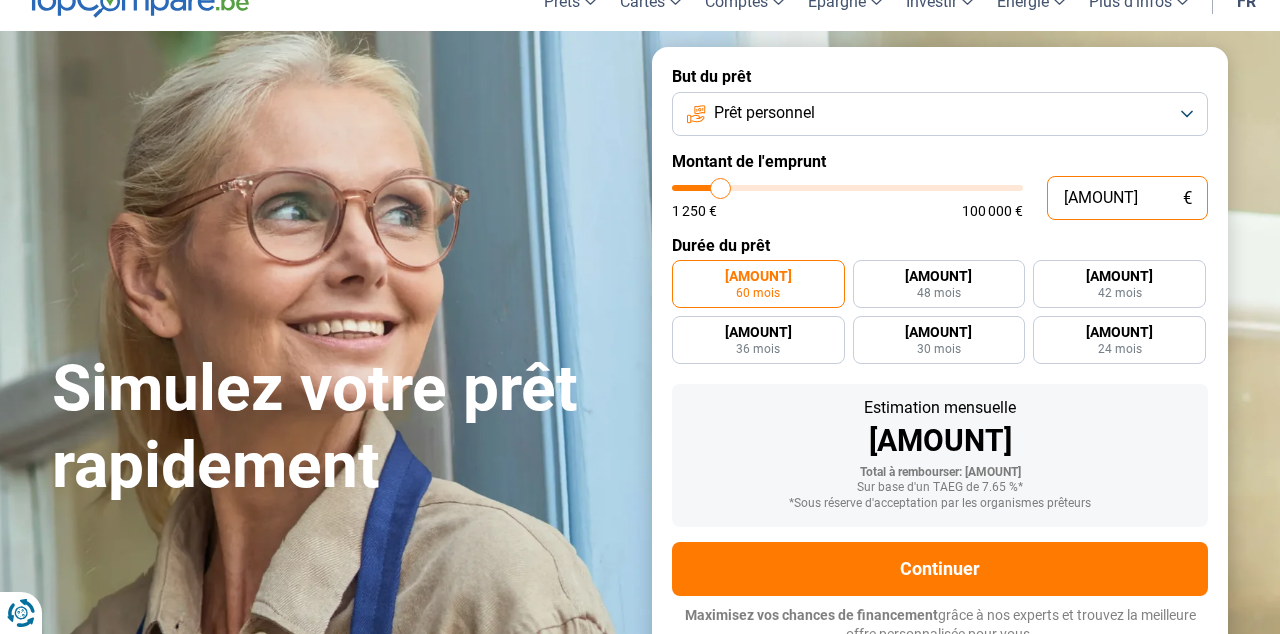 scroll, scrollTop: 98, scrollLeft: 0, axis: vertical 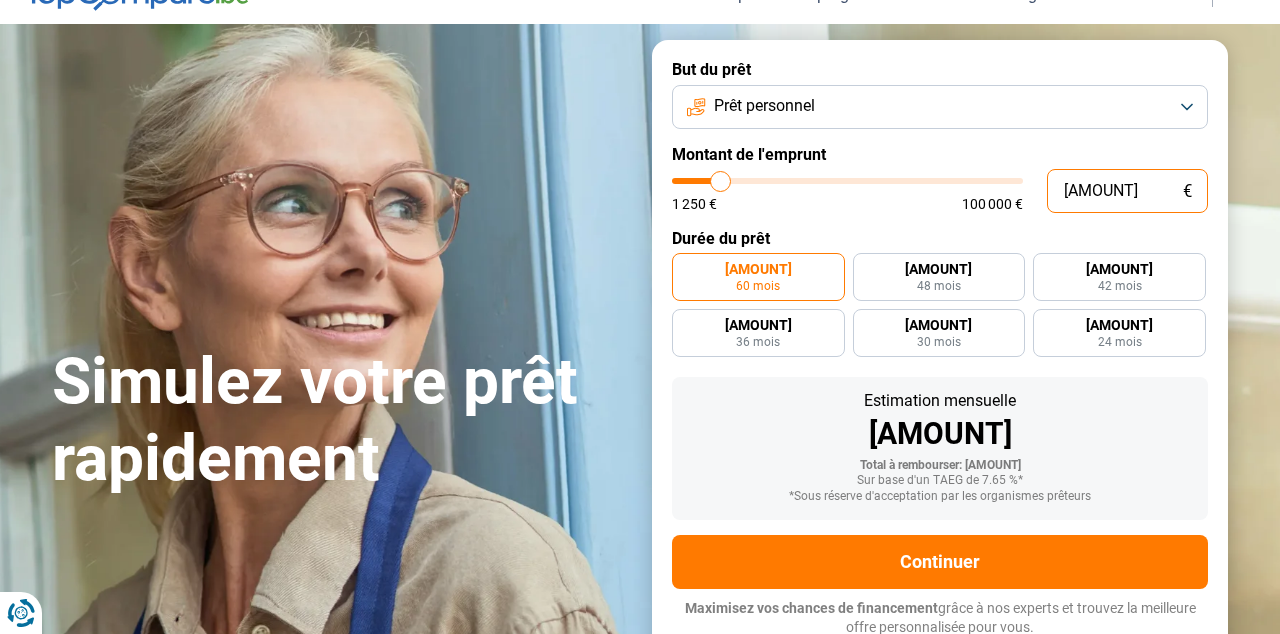 type on "15.000" 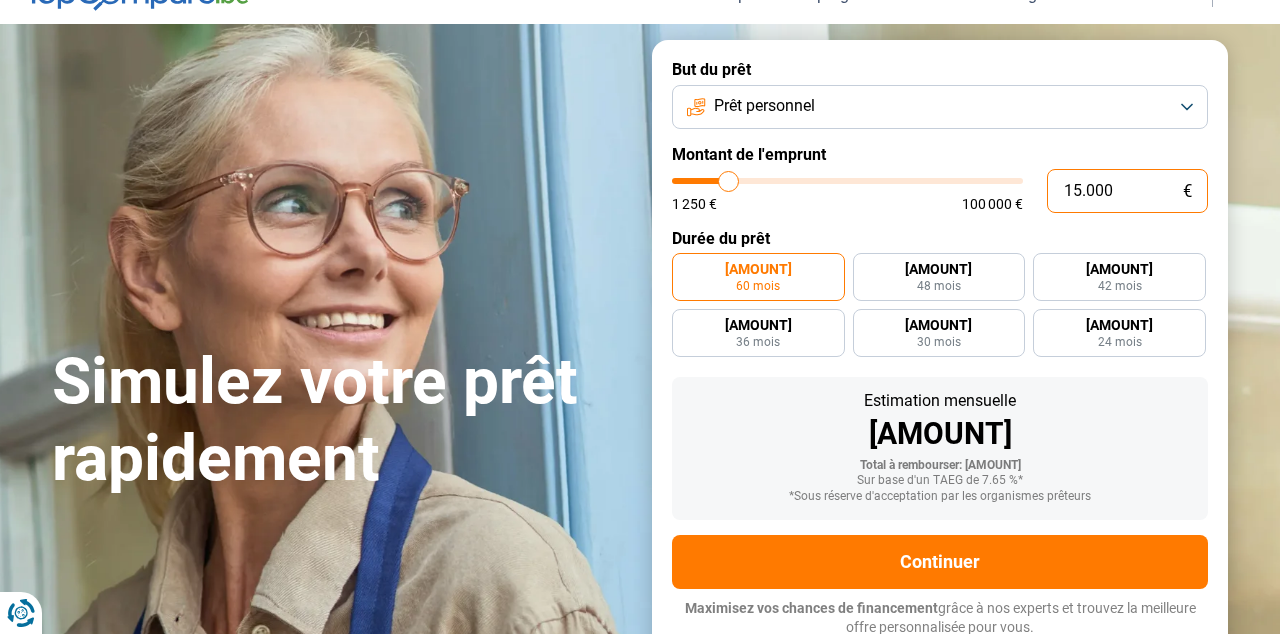 type on "23.750" 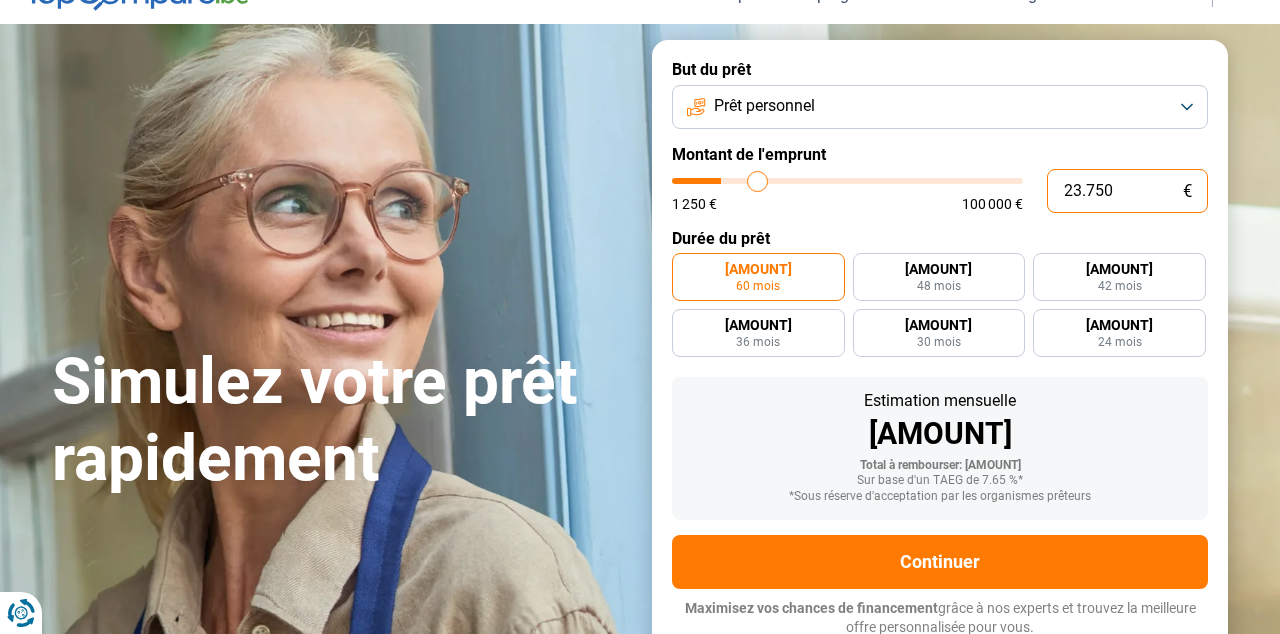 type on "25.000" 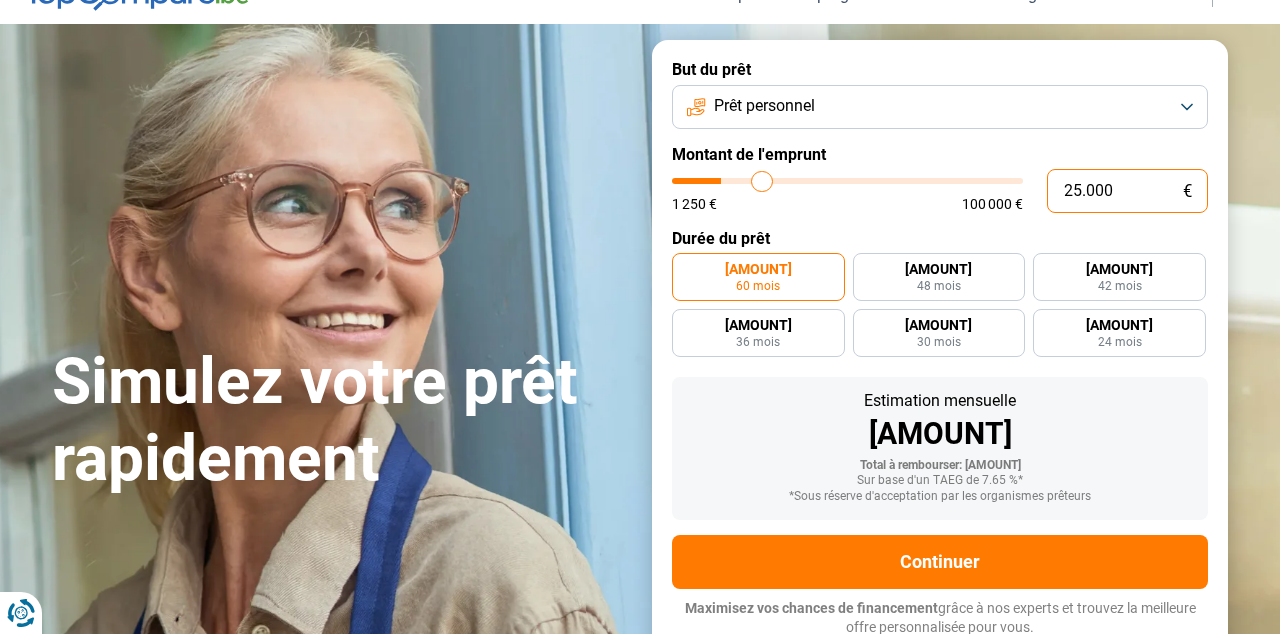 type on "25.750" 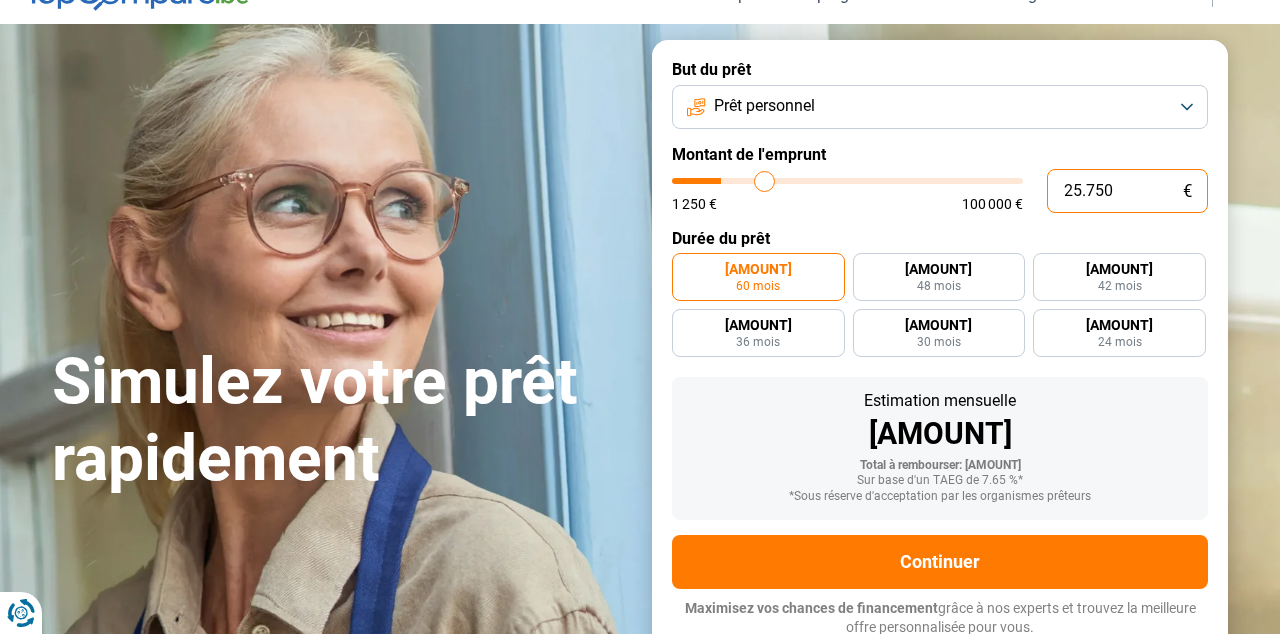 type on "26.500" 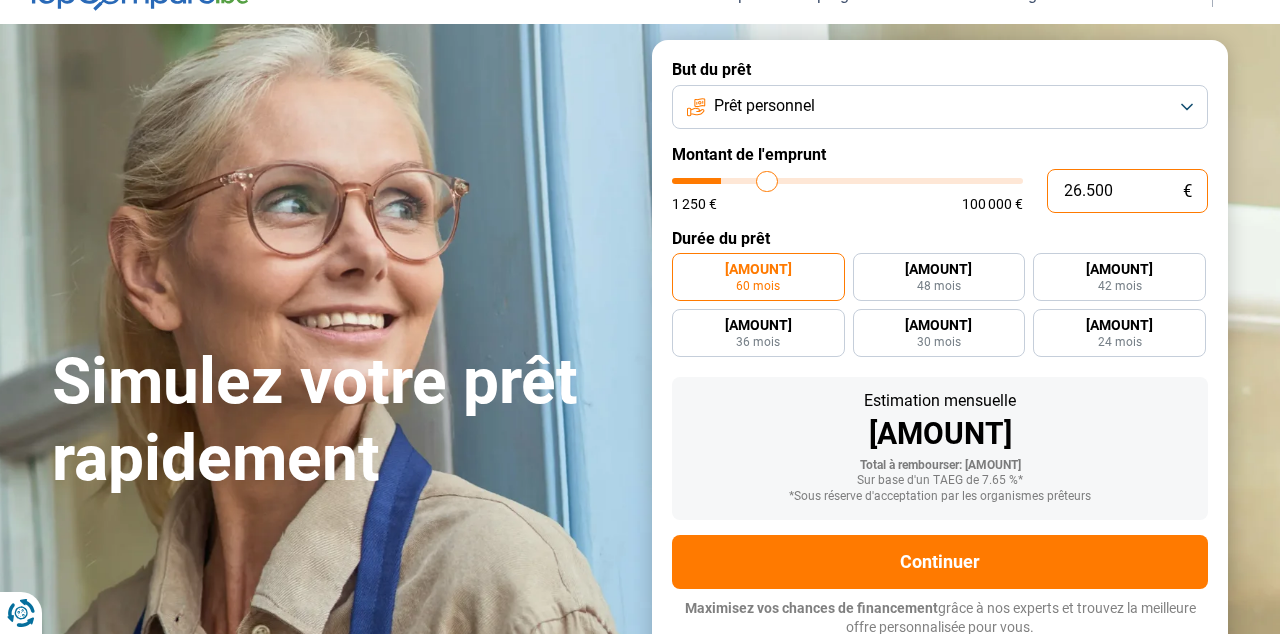 type on "27.750" 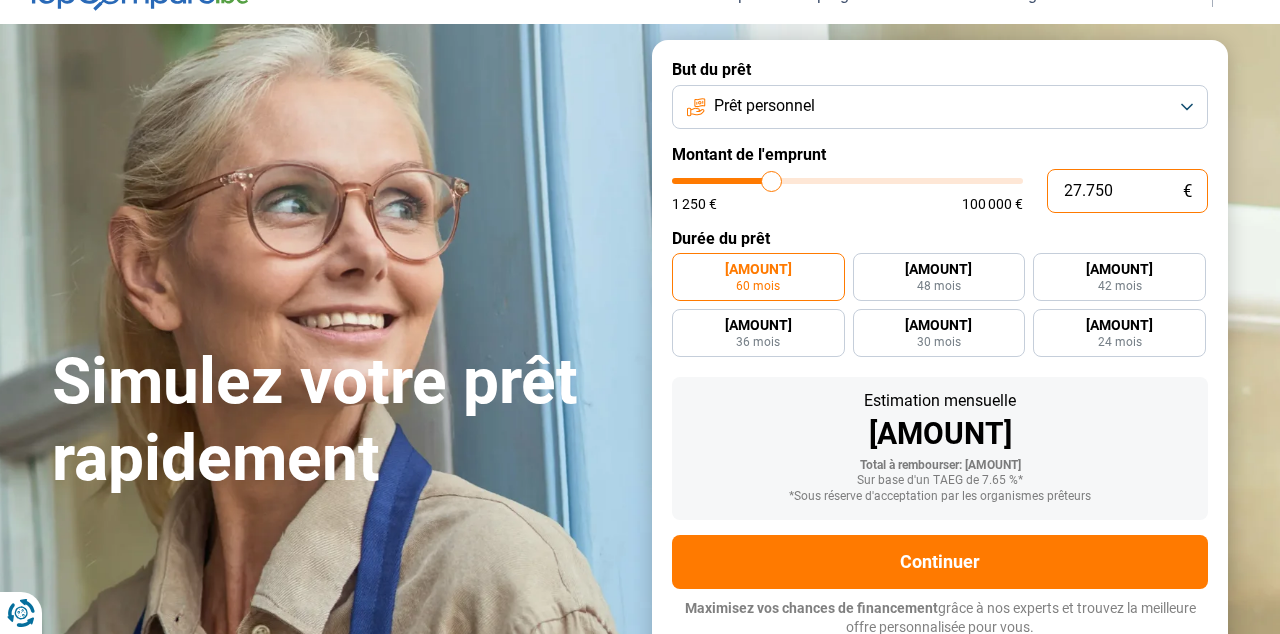 type on "28.500" 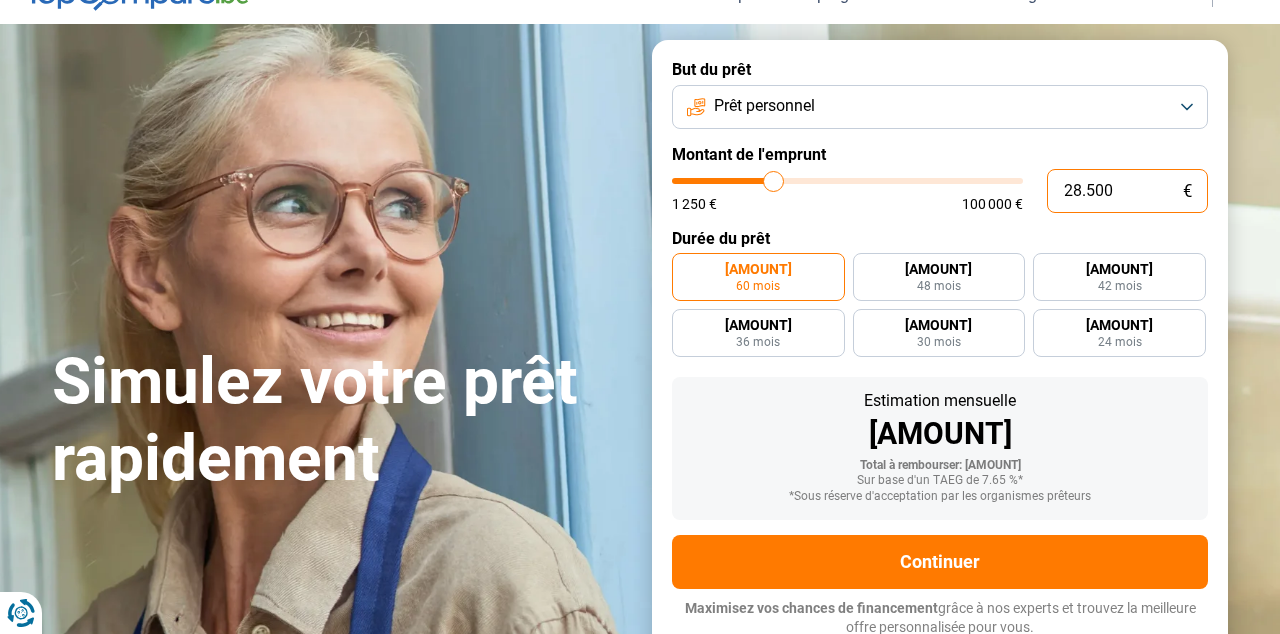 type on "29.000" 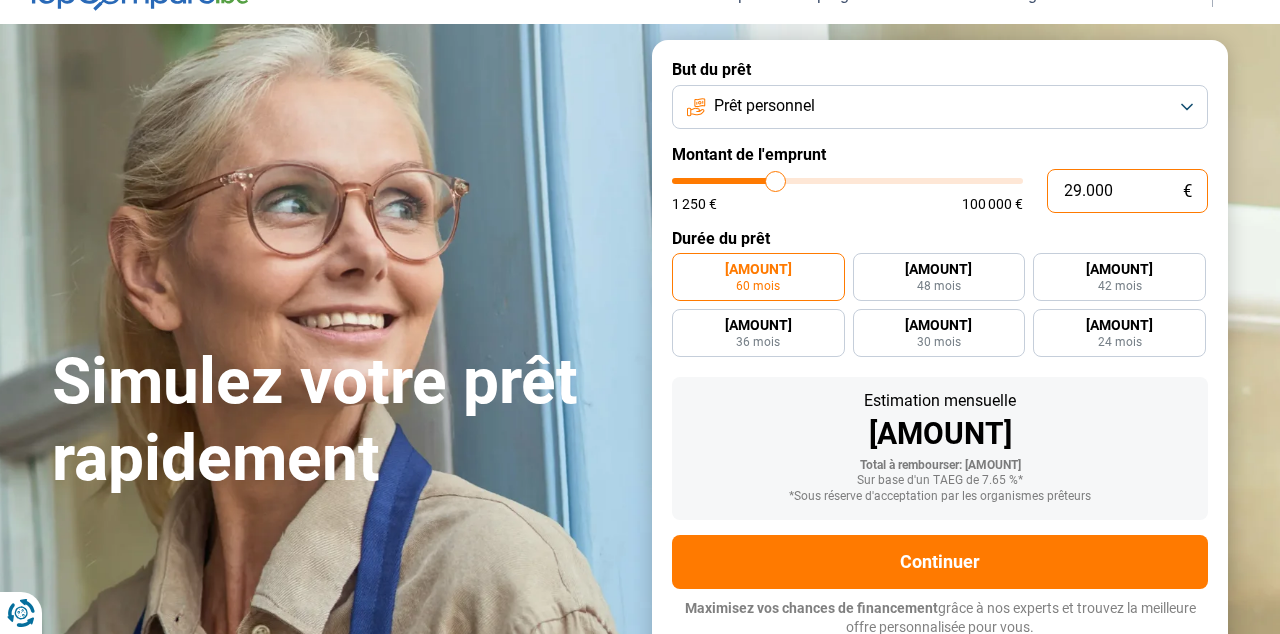 type on "30.250" 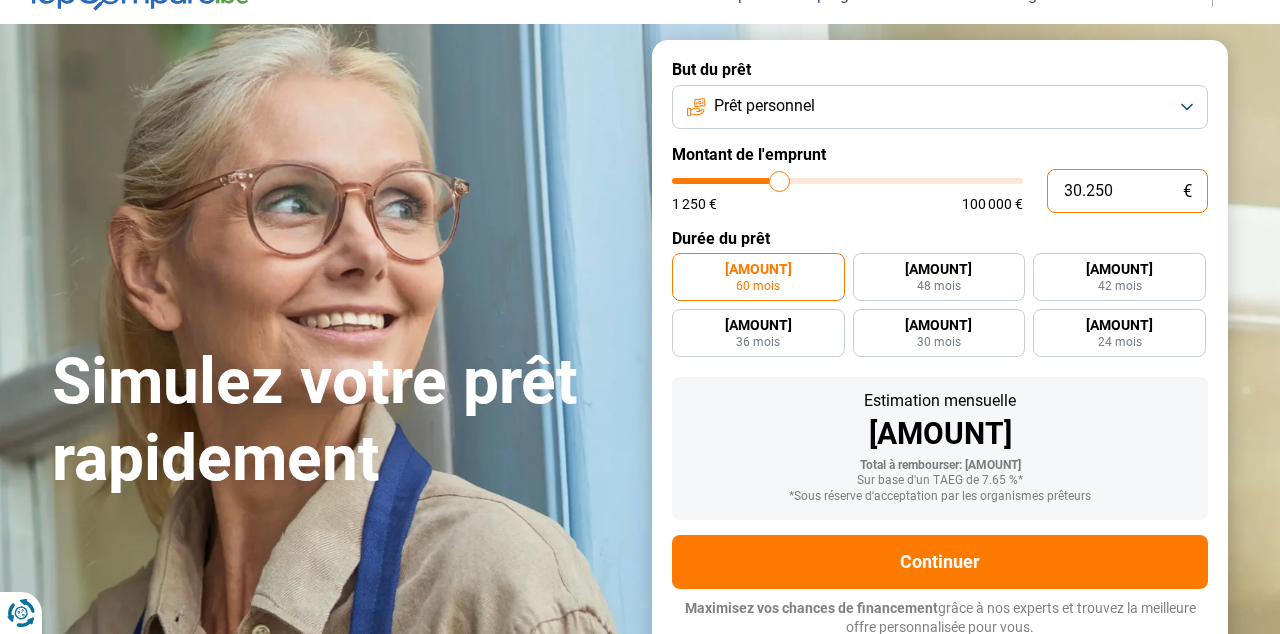 type on "31.000" 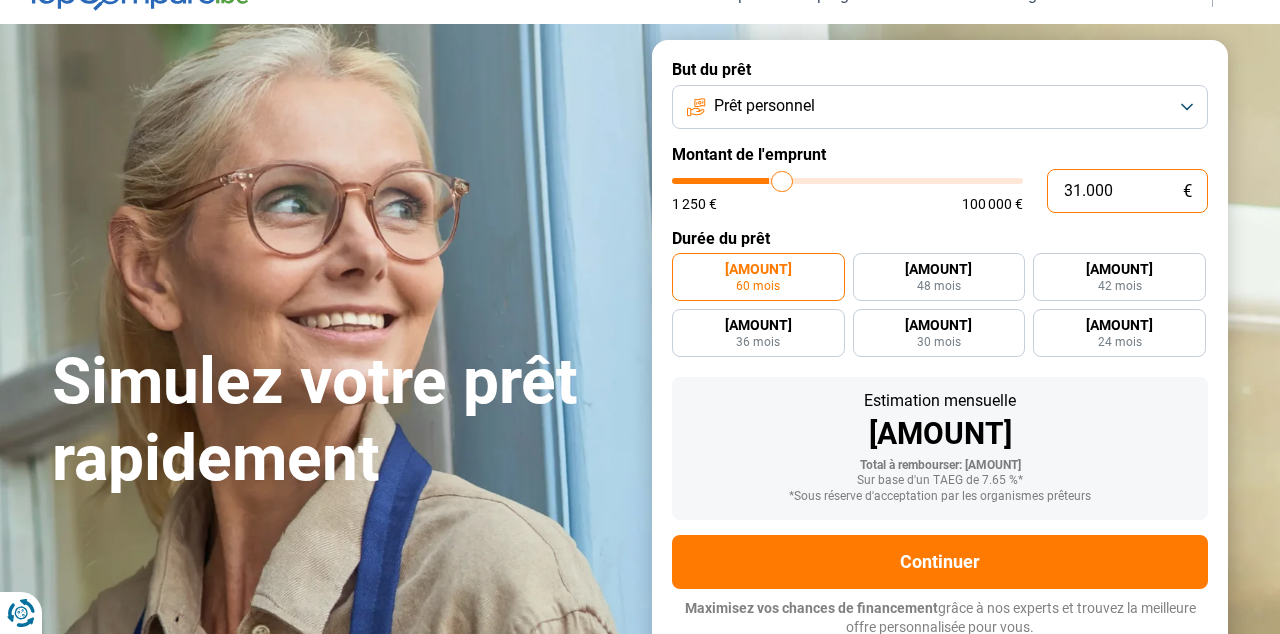 type on "31.500" 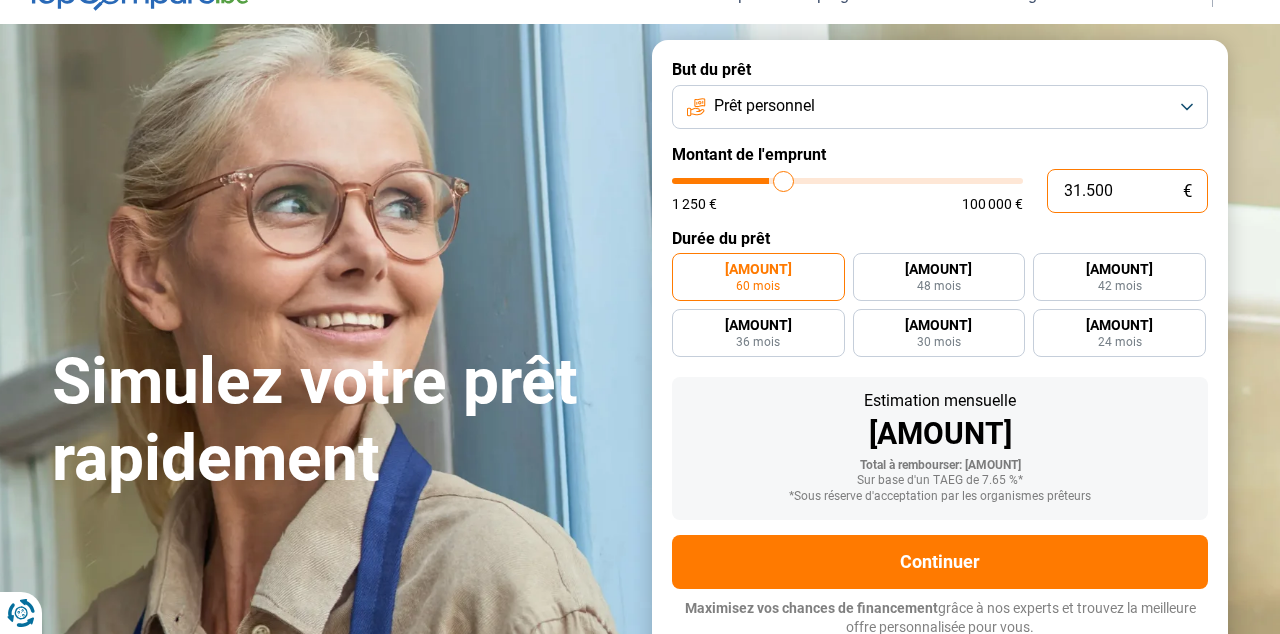 type on "32.000" 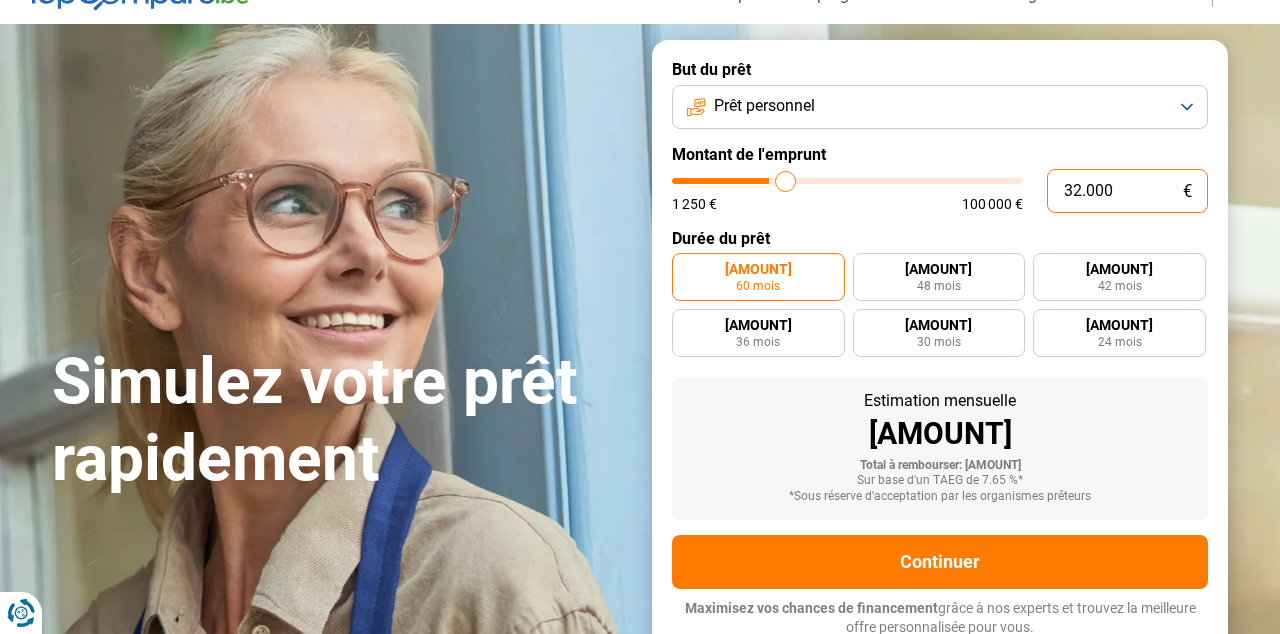 type on "32.250" 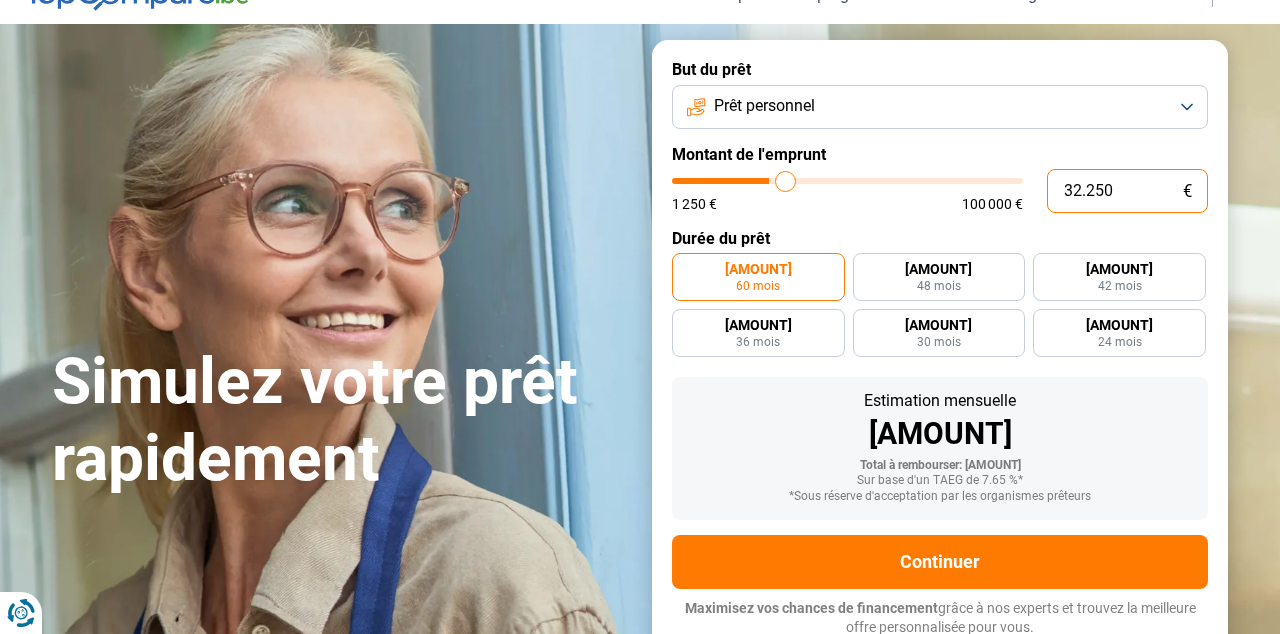 type on "32250" 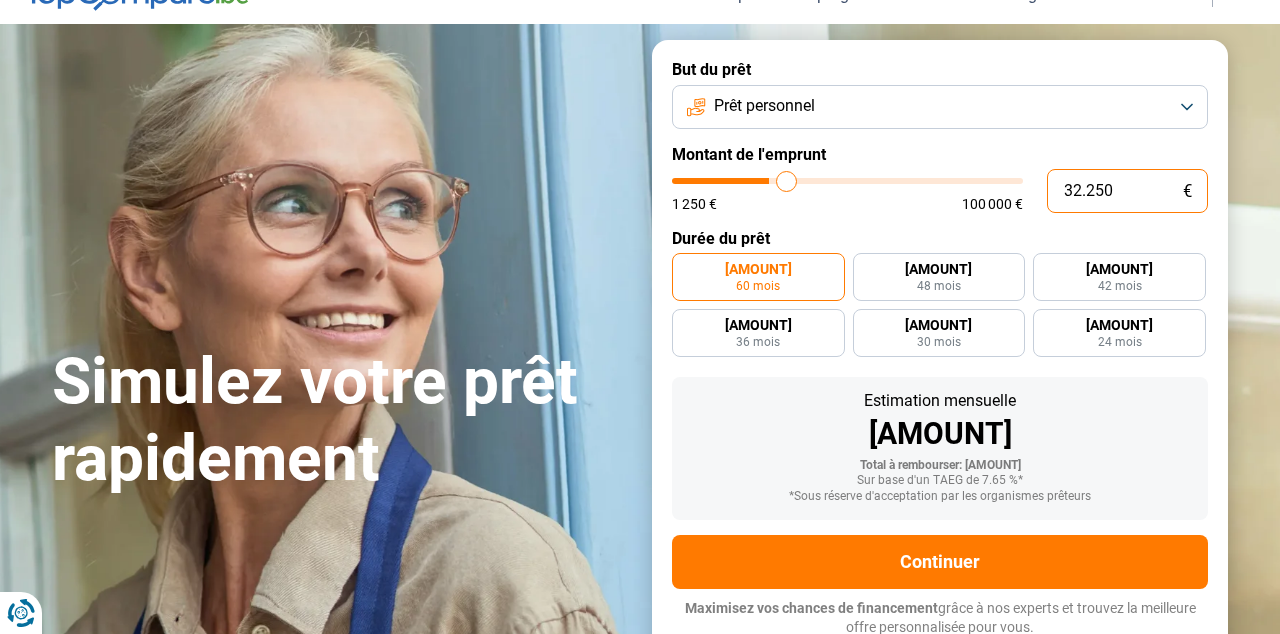 type on "33.000" 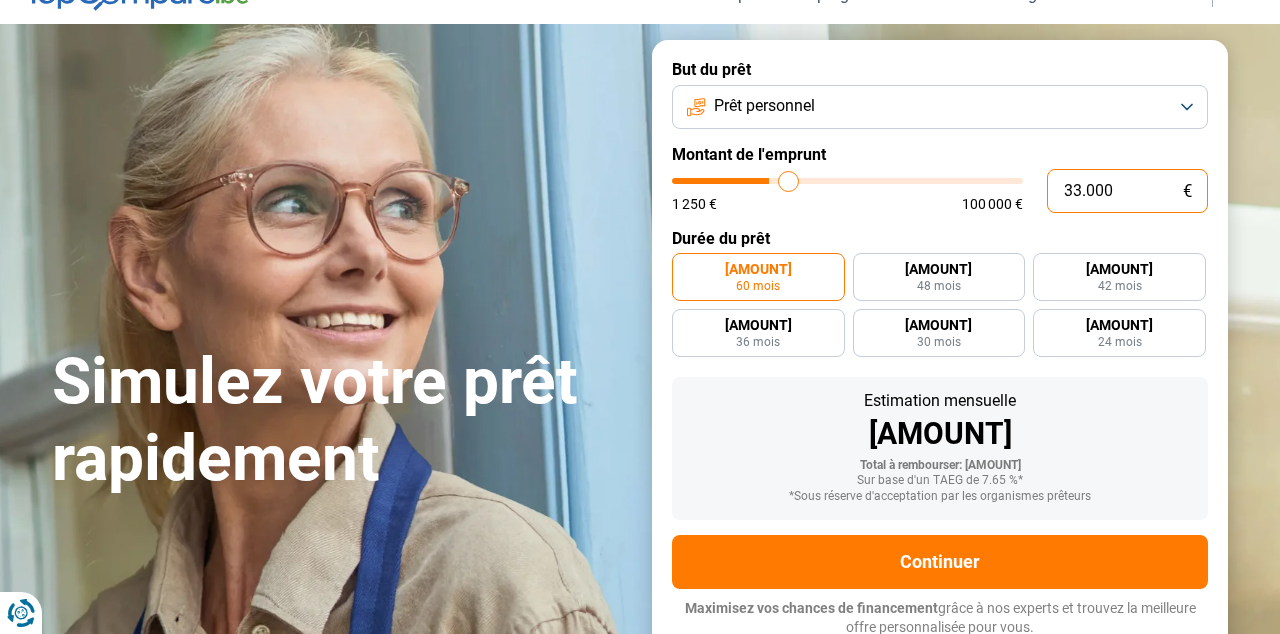 type on "33.500" 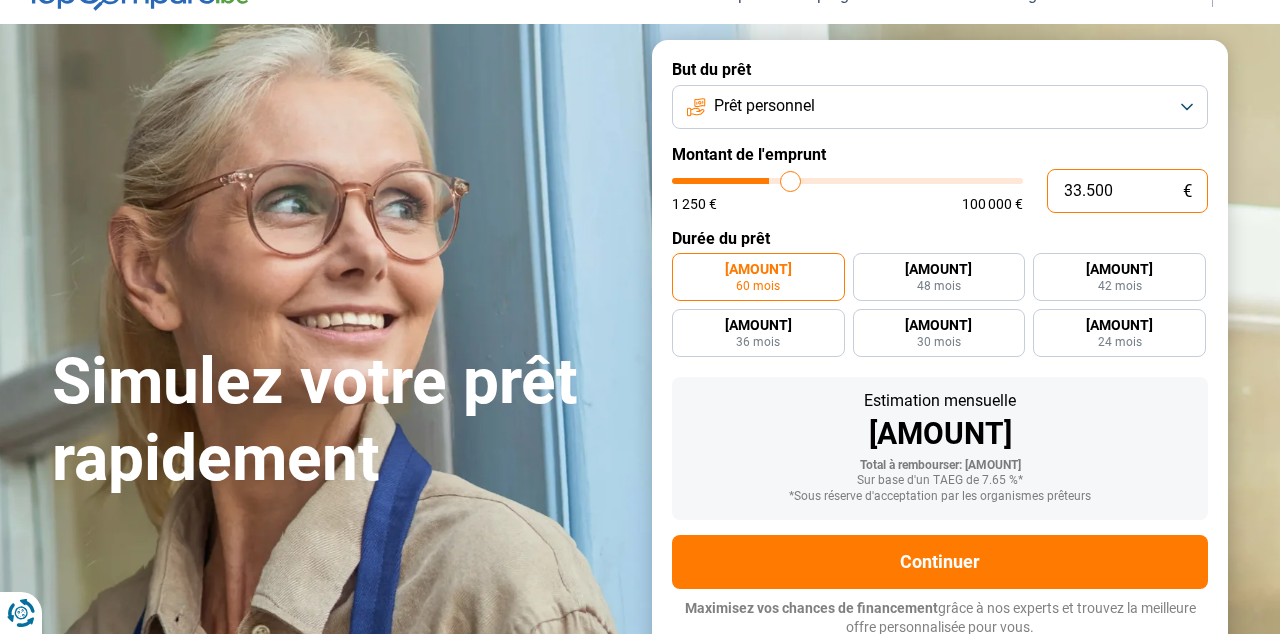type on "34.000" 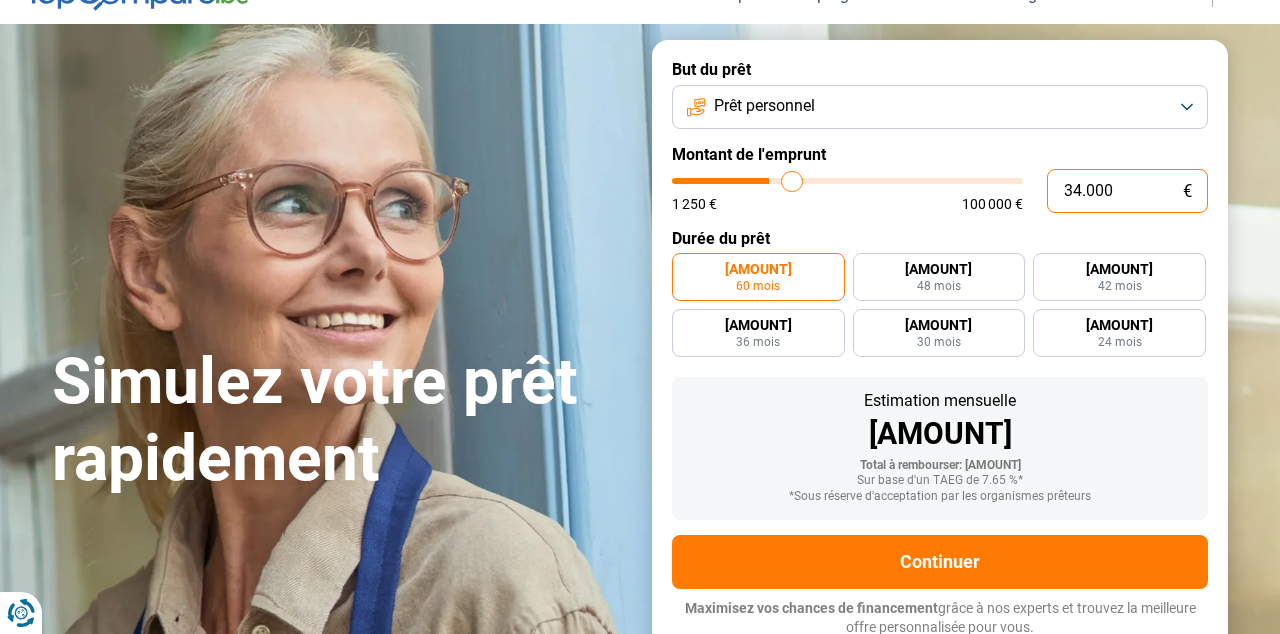 type on "34.250" 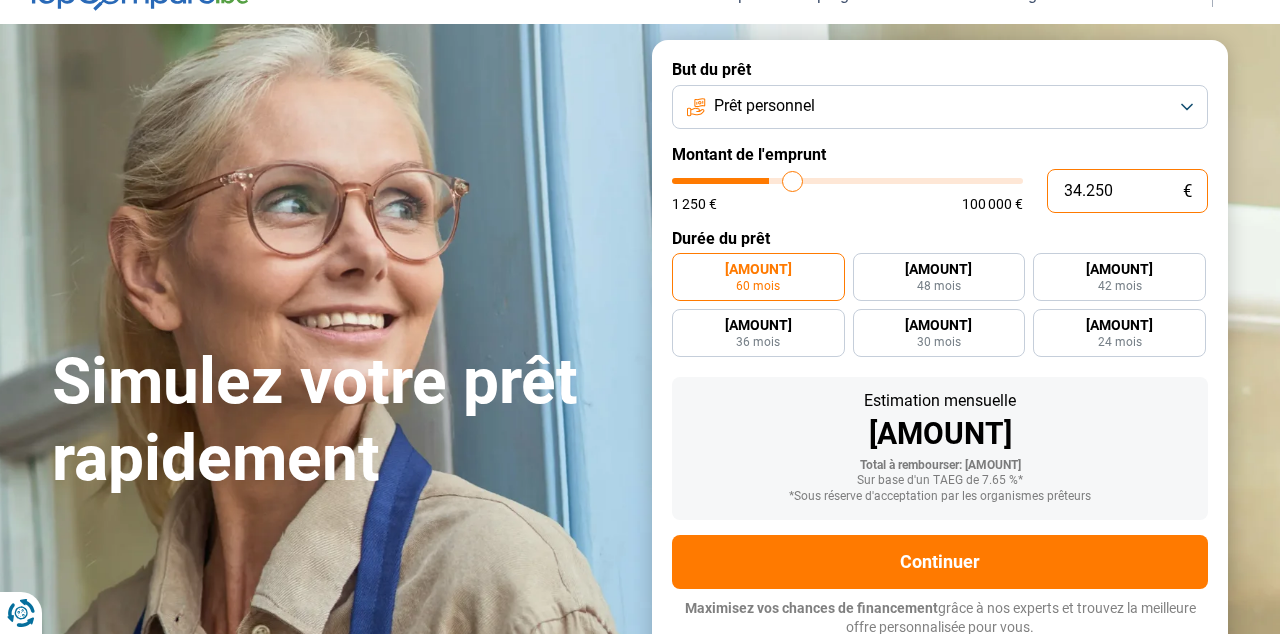 type on "34.500" 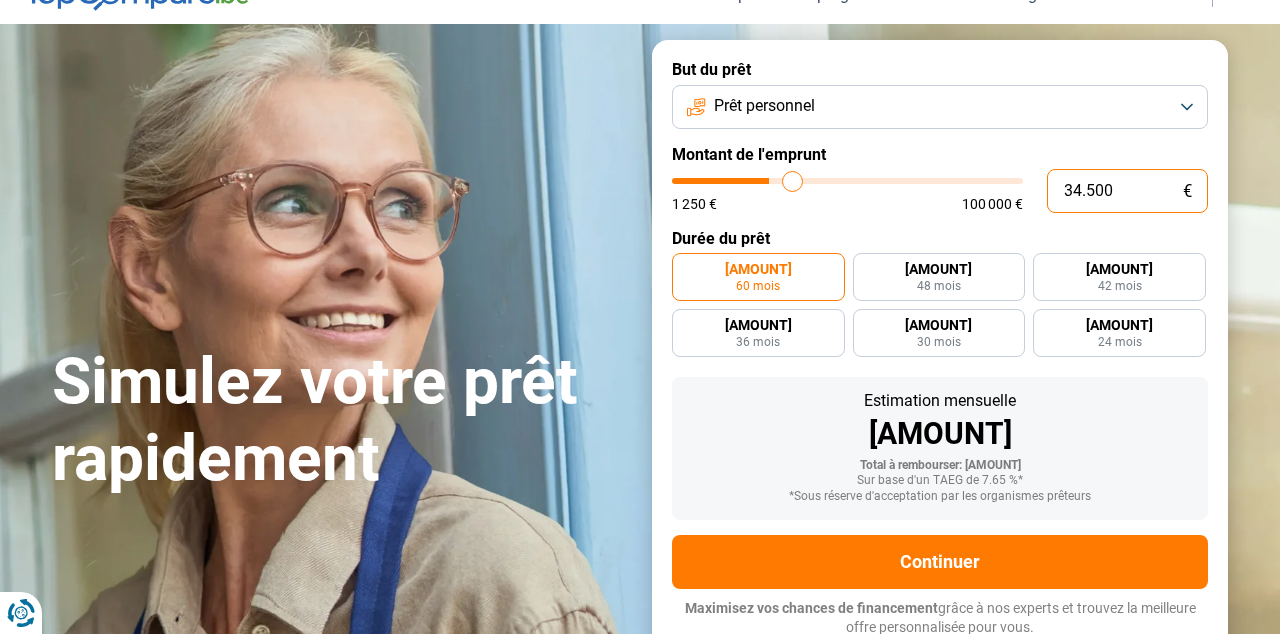 type on "34500" 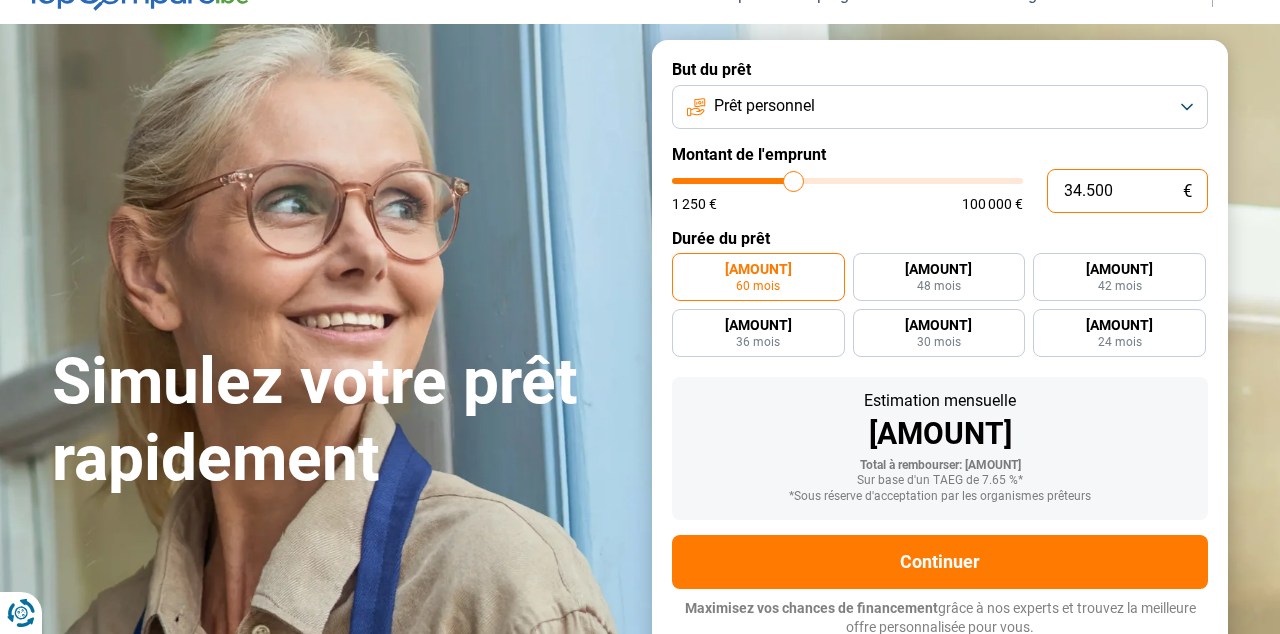 type on "34.750" 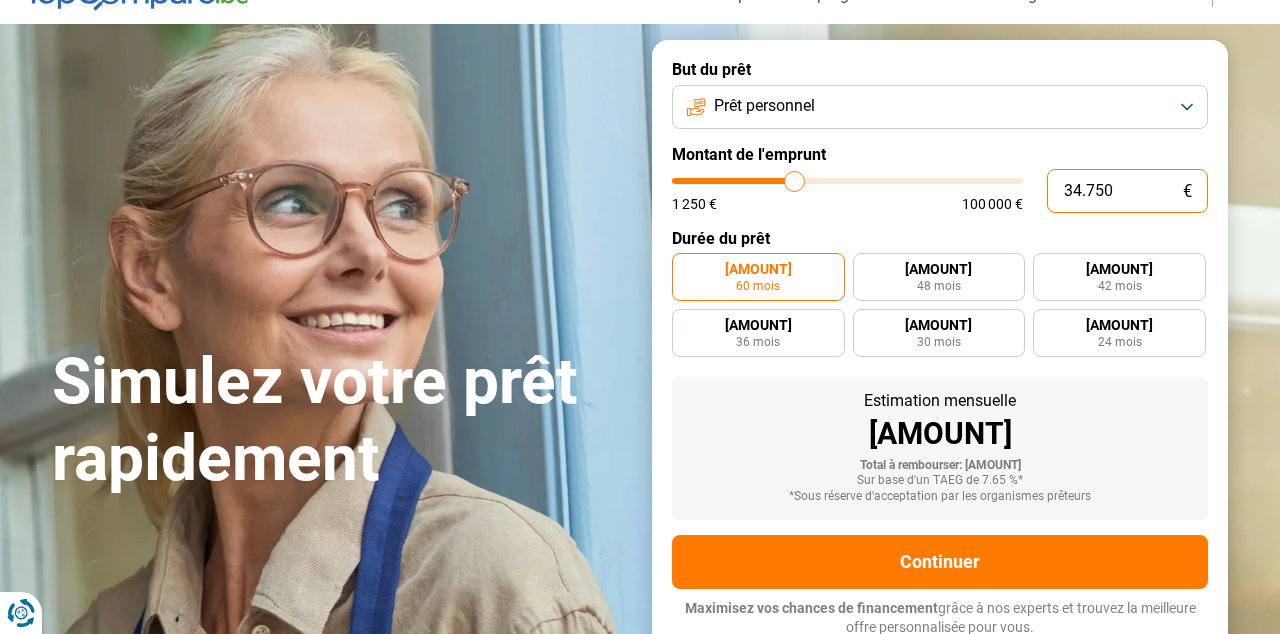 type on "35.000" 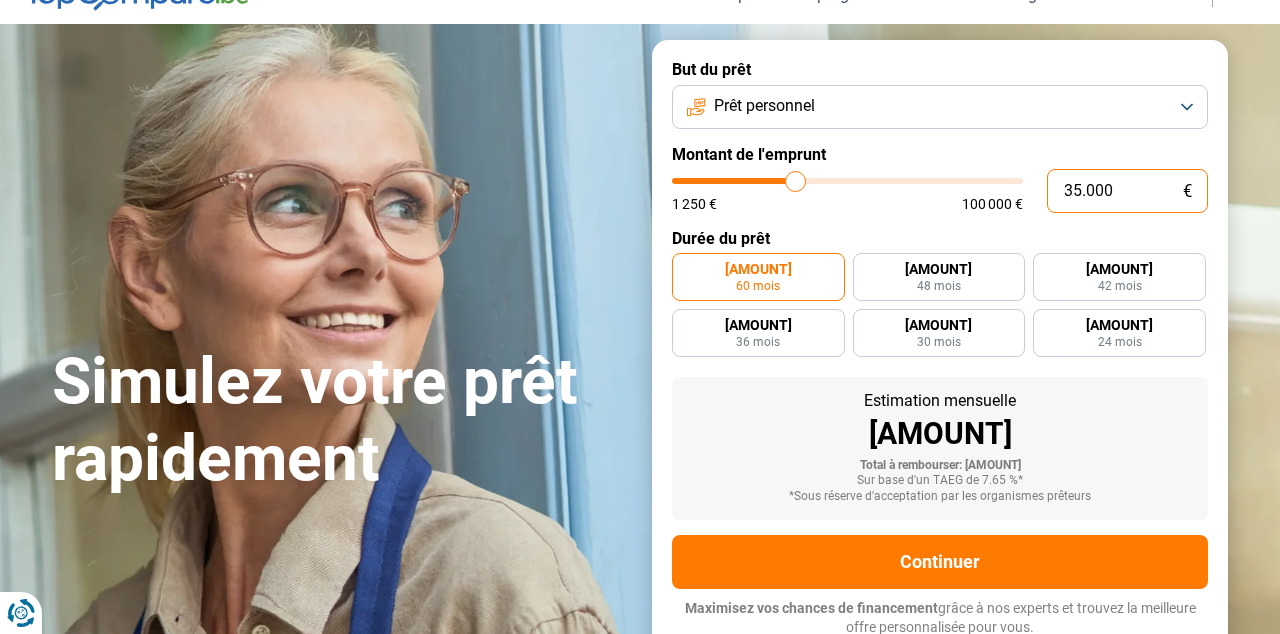 type on "35.250" 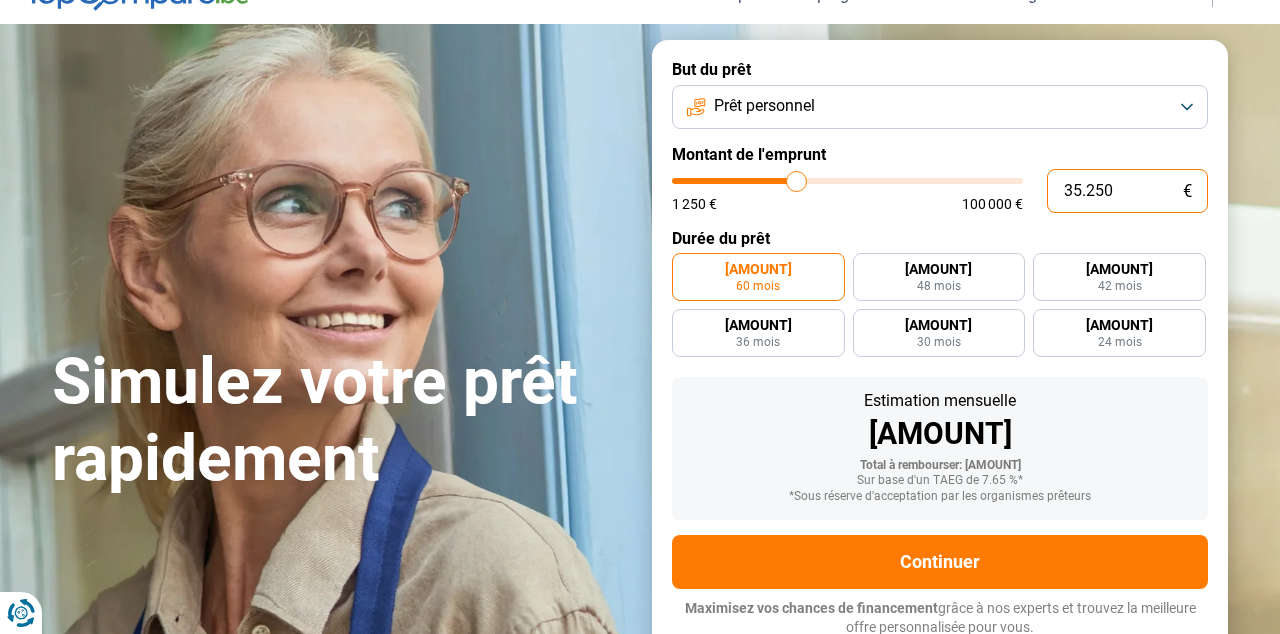 type on "35.500" 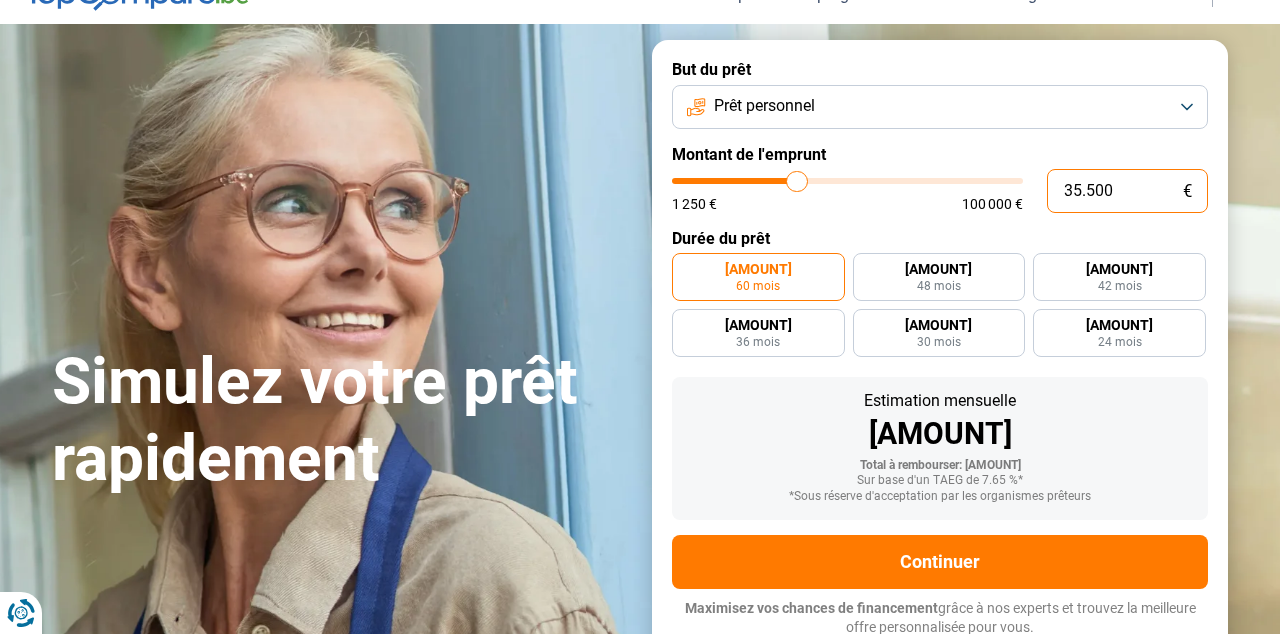type on "36.000" 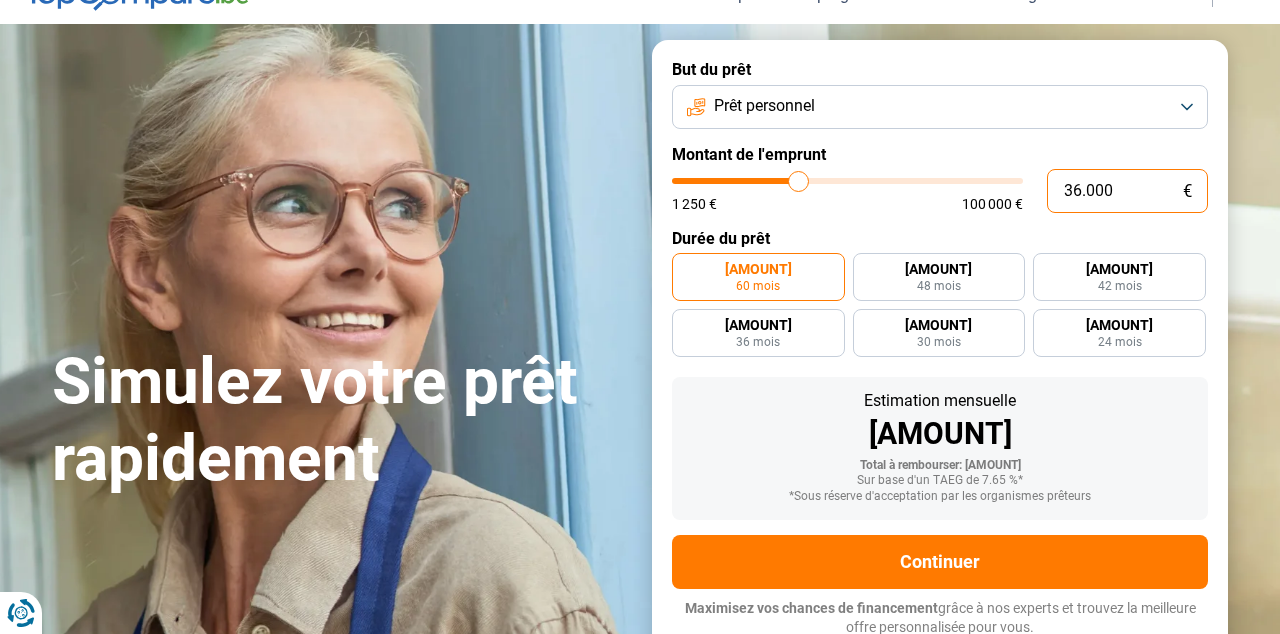 type on "36.500" 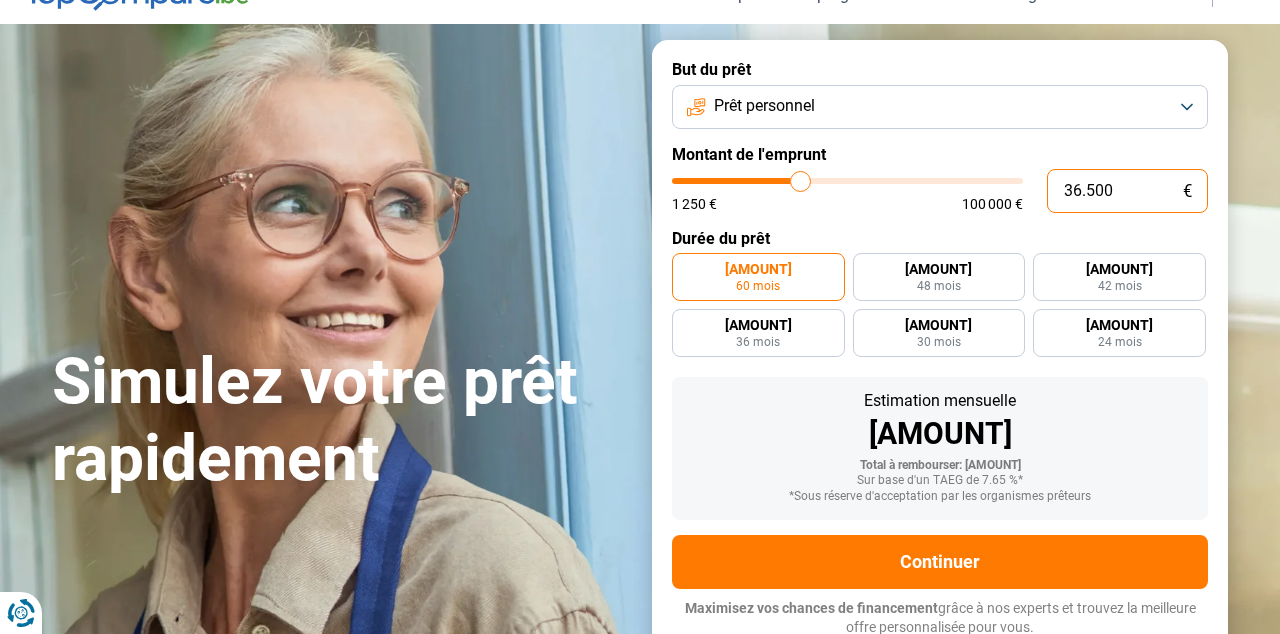 type on "36.750" 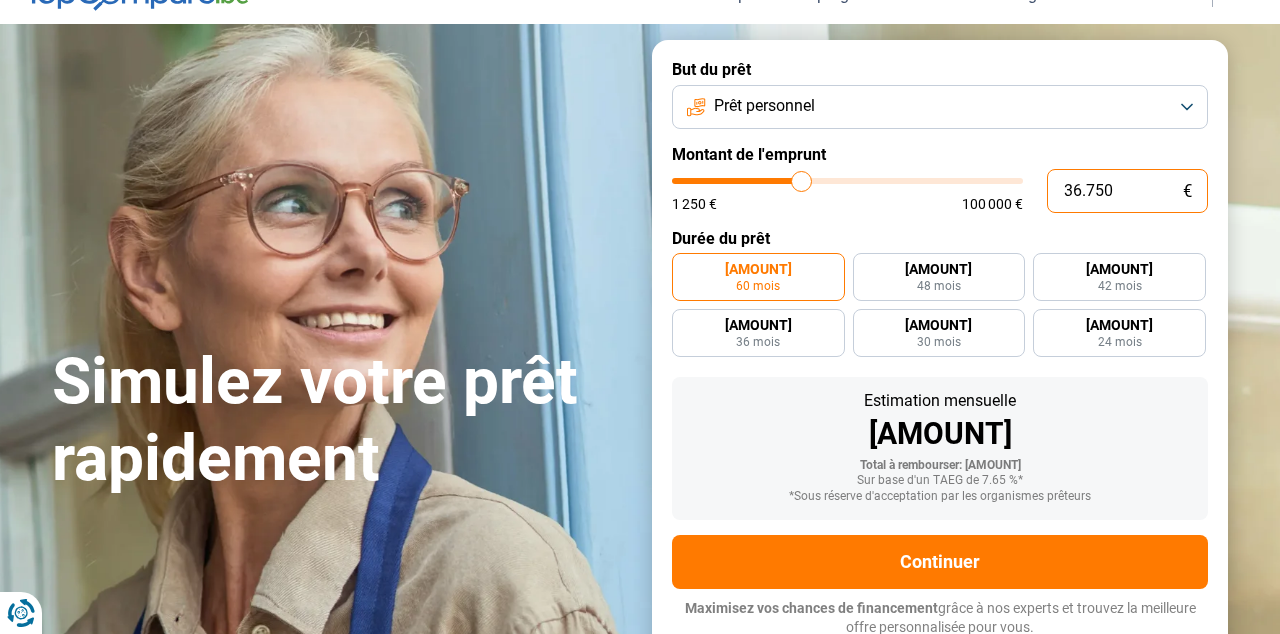 type on "37.000" 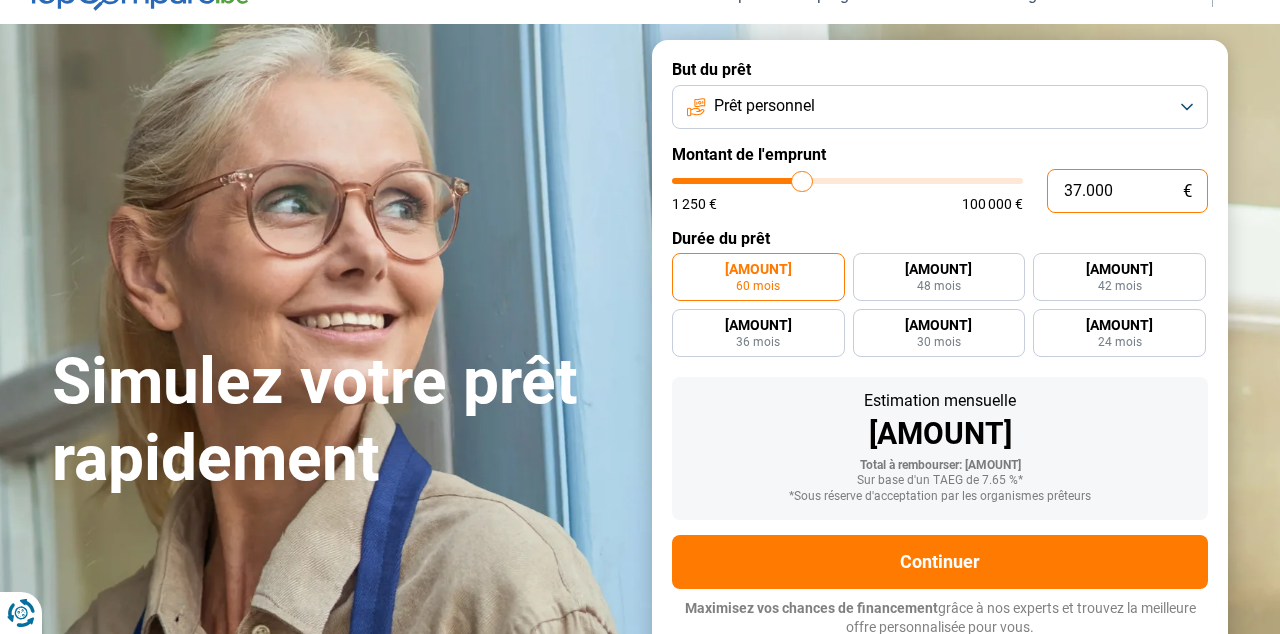 type on "37.250" 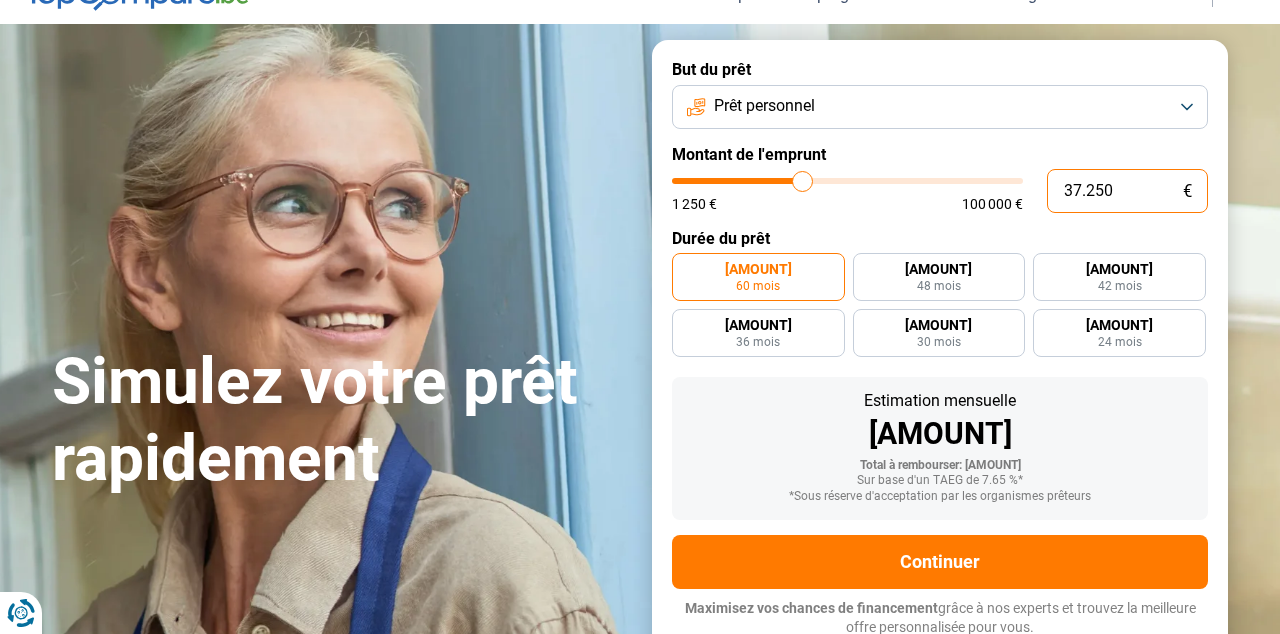 type on "37.750" 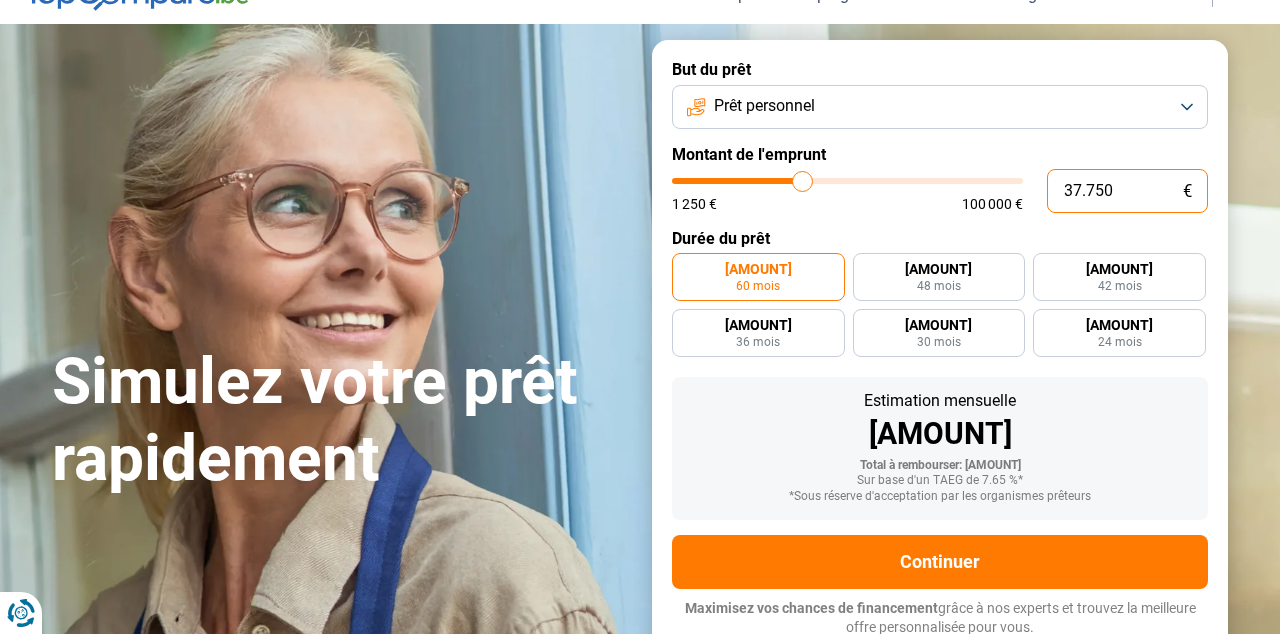type on "37750" 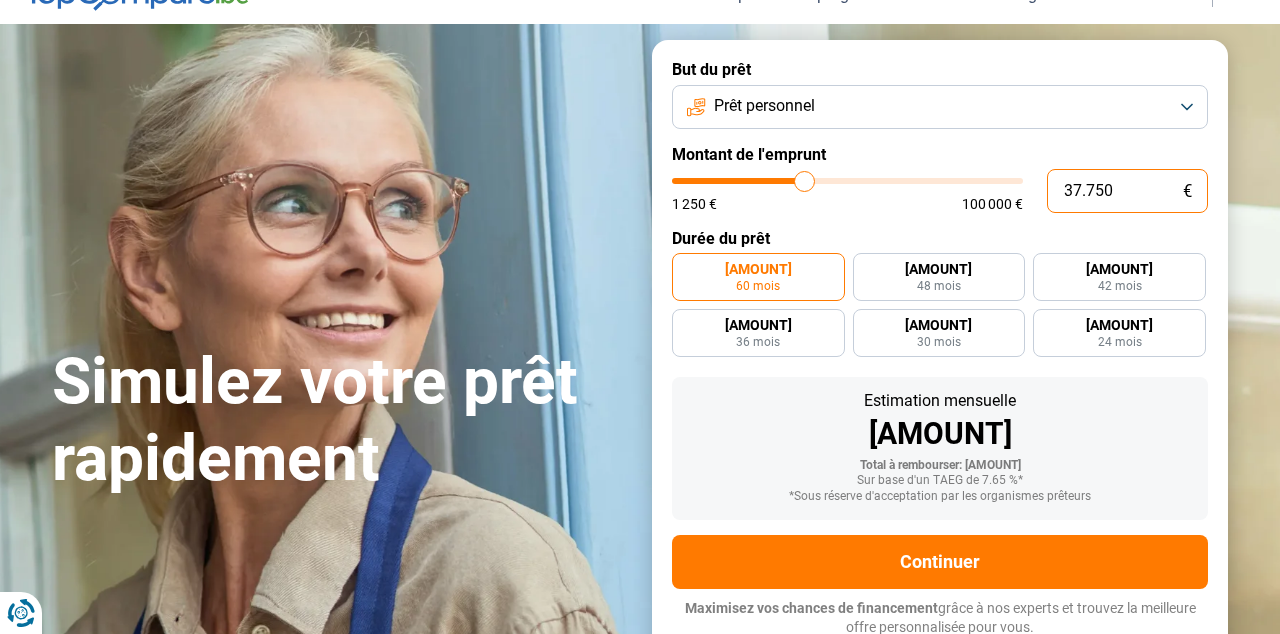 type on "38.000" 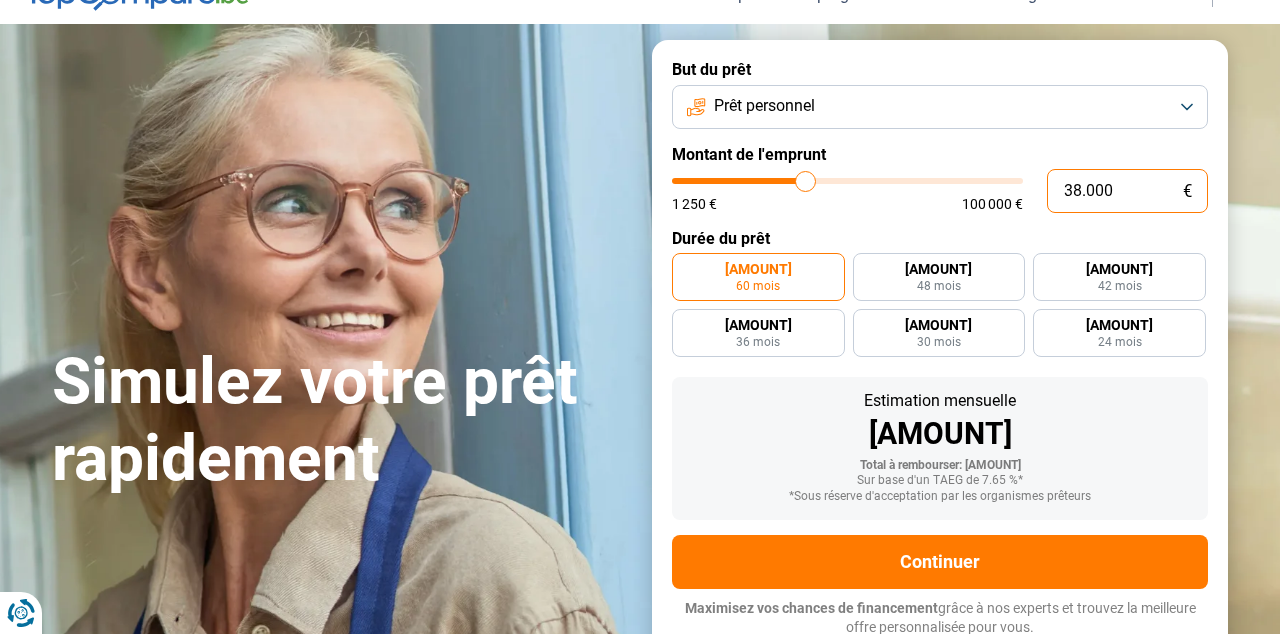 type on "38.250" 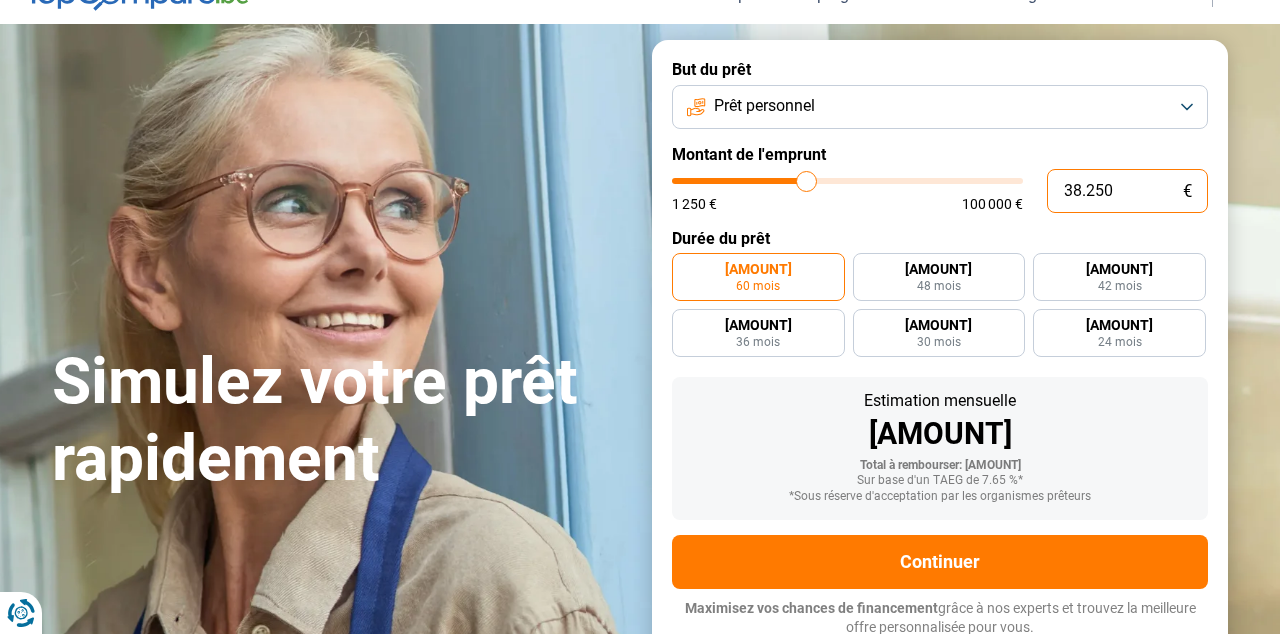 type on "38.500" 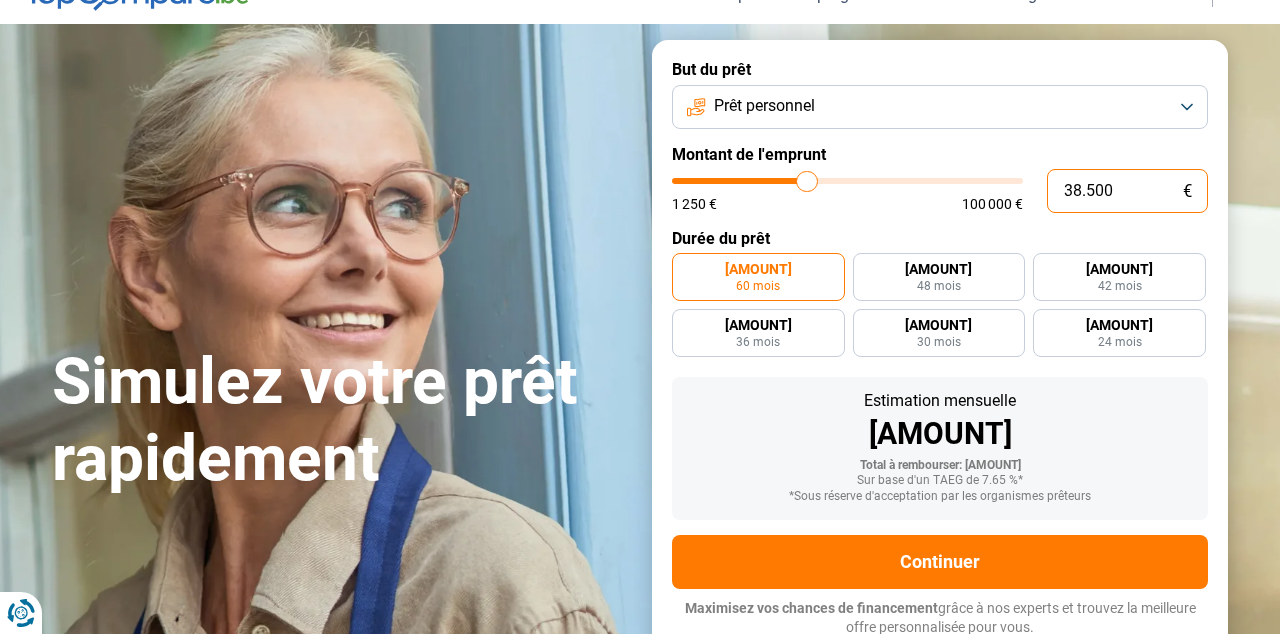 type on "39.000" 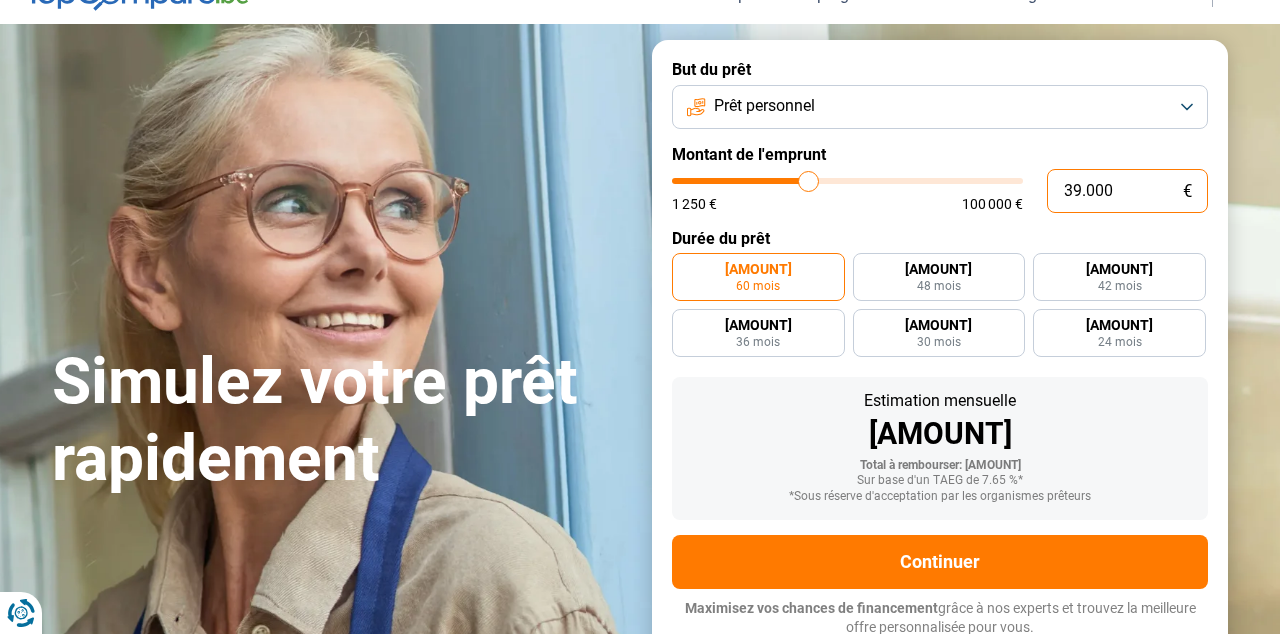 type on "39.250" 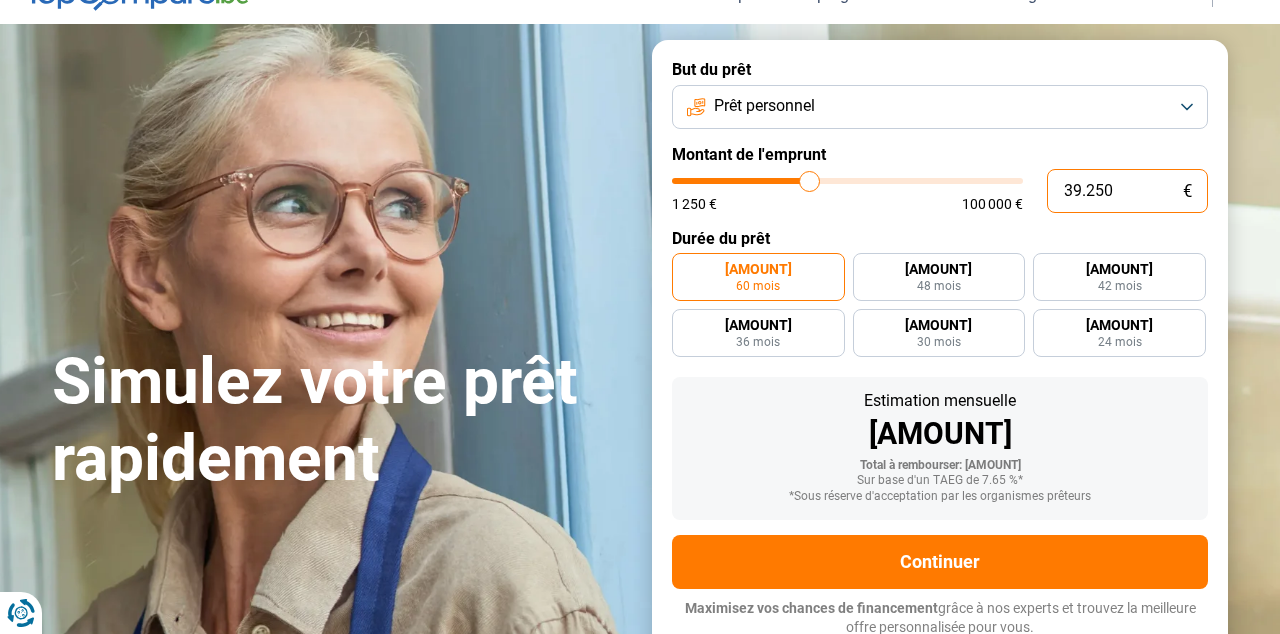 type on "39.500" 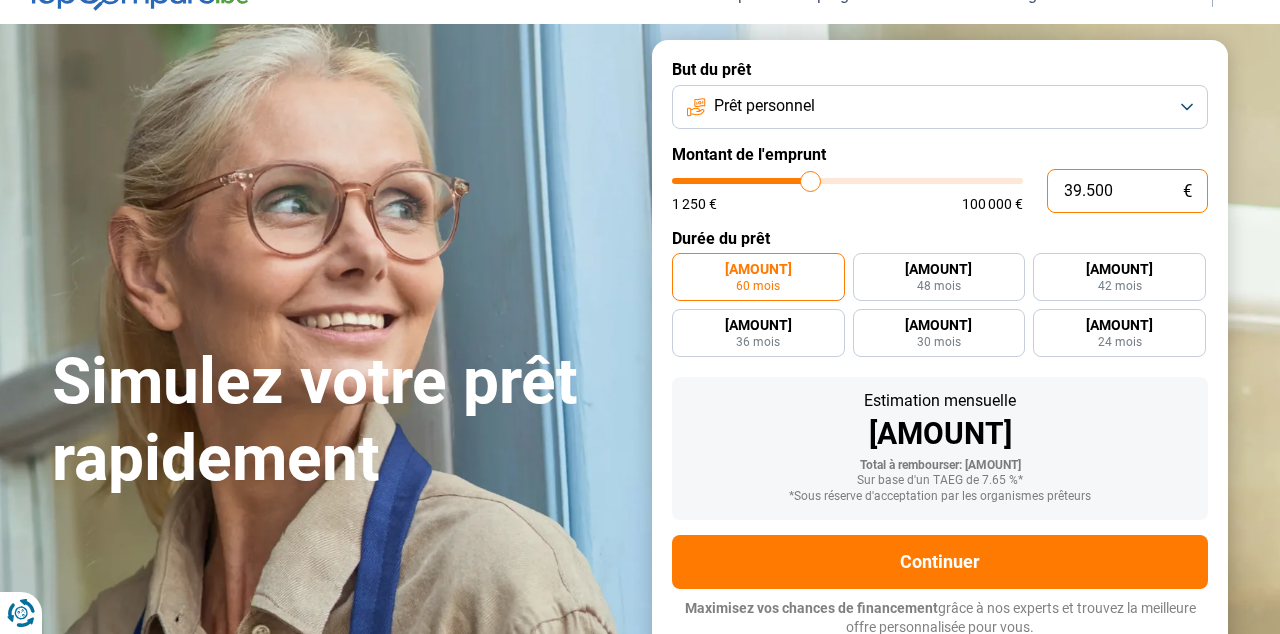 type on "39.750" 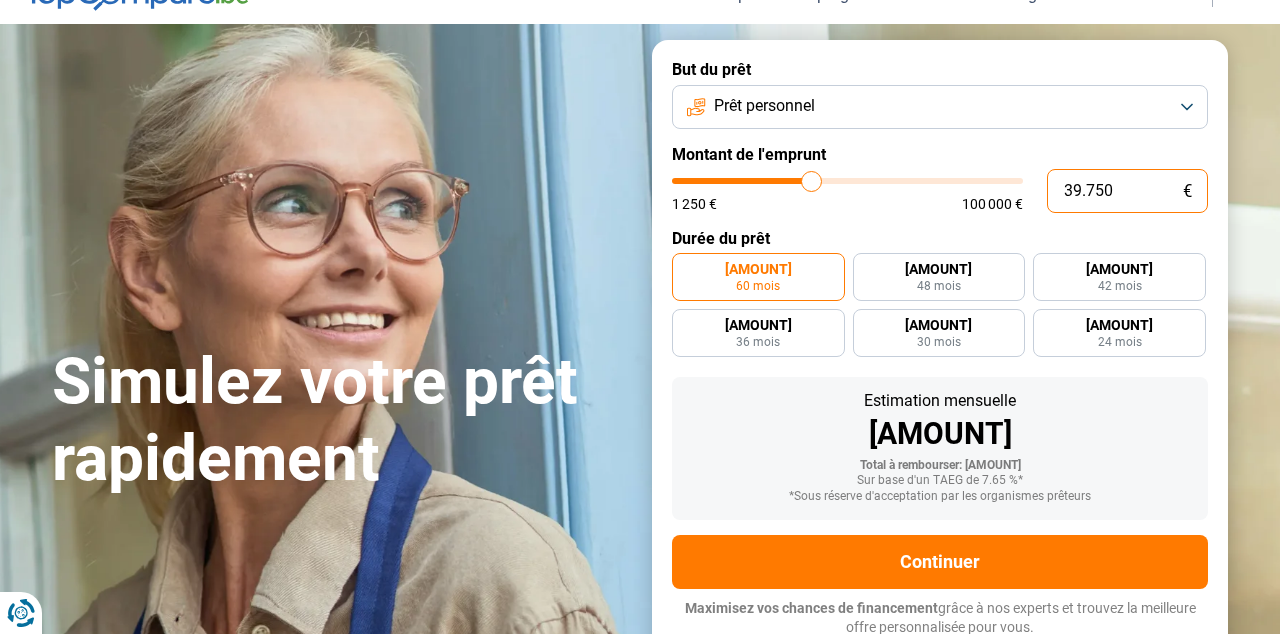 type on "40.000" 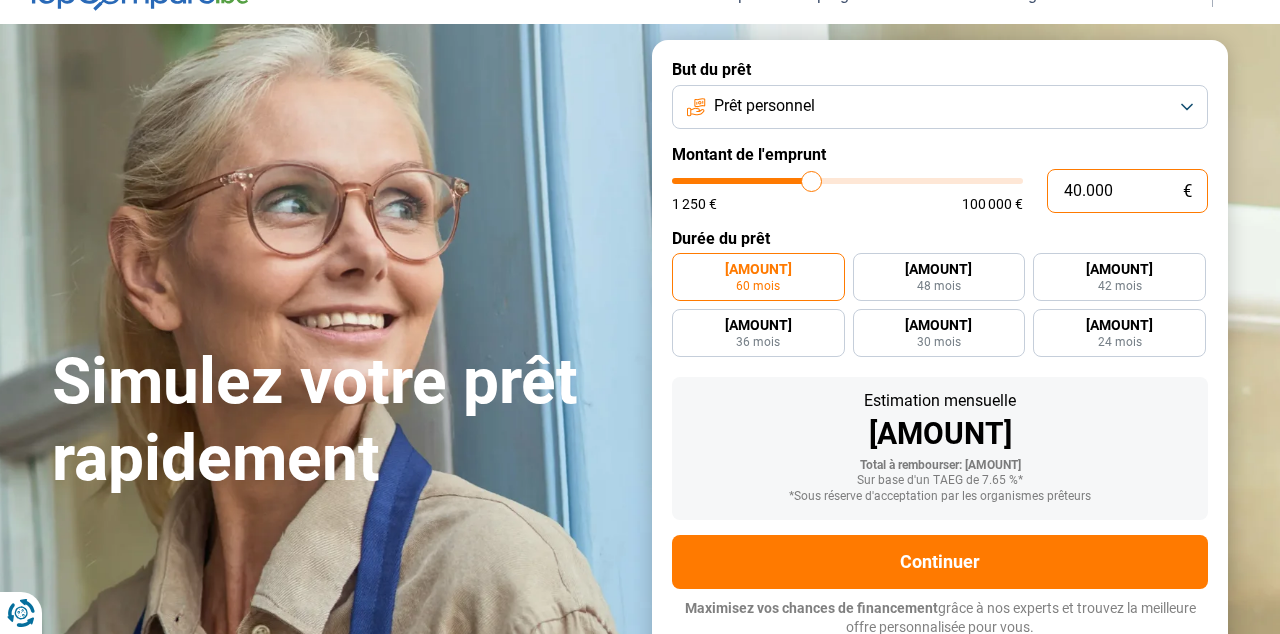 type on "40000" 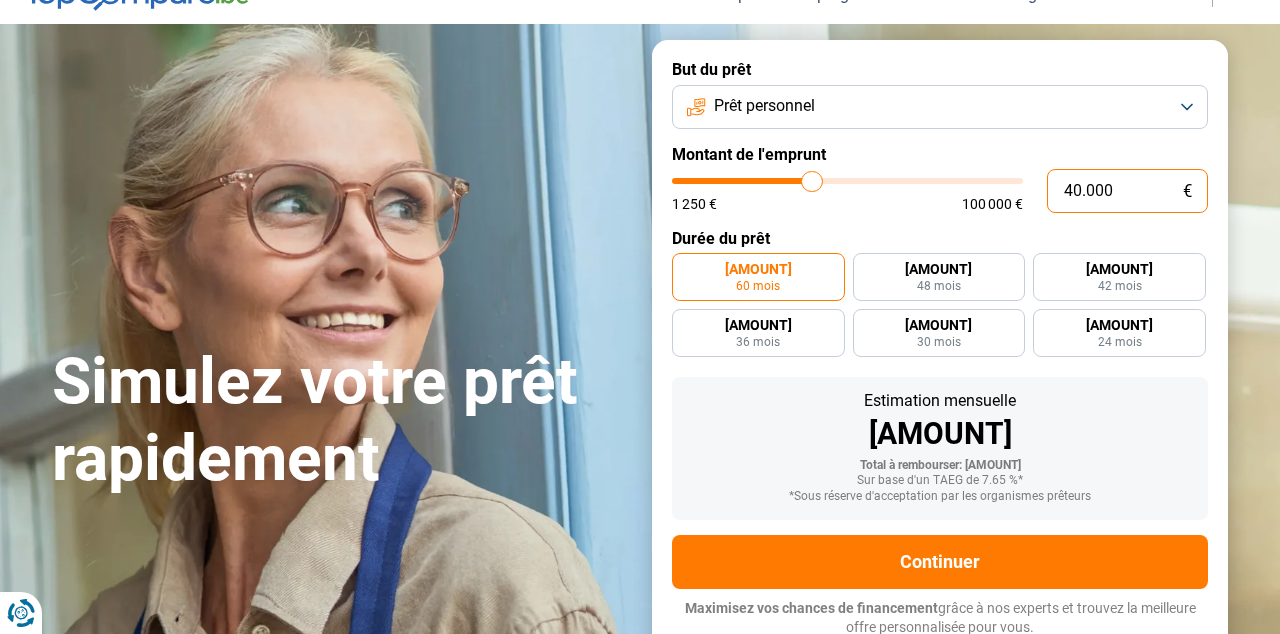 type on "40.250" 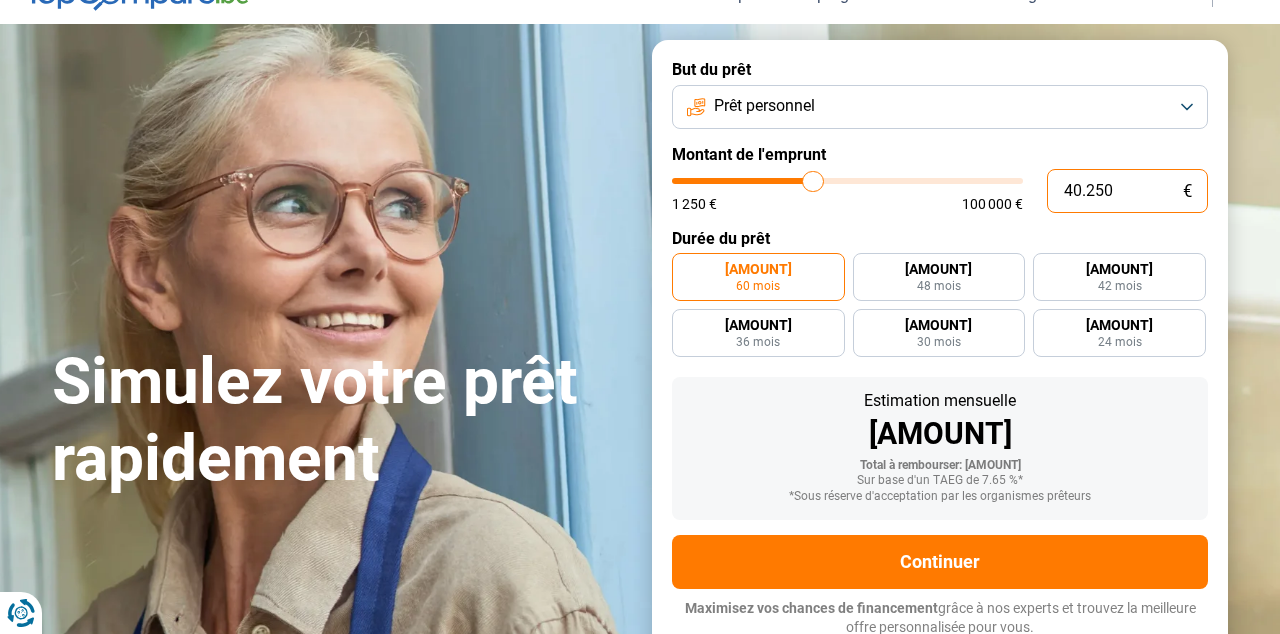 type on "40.500" 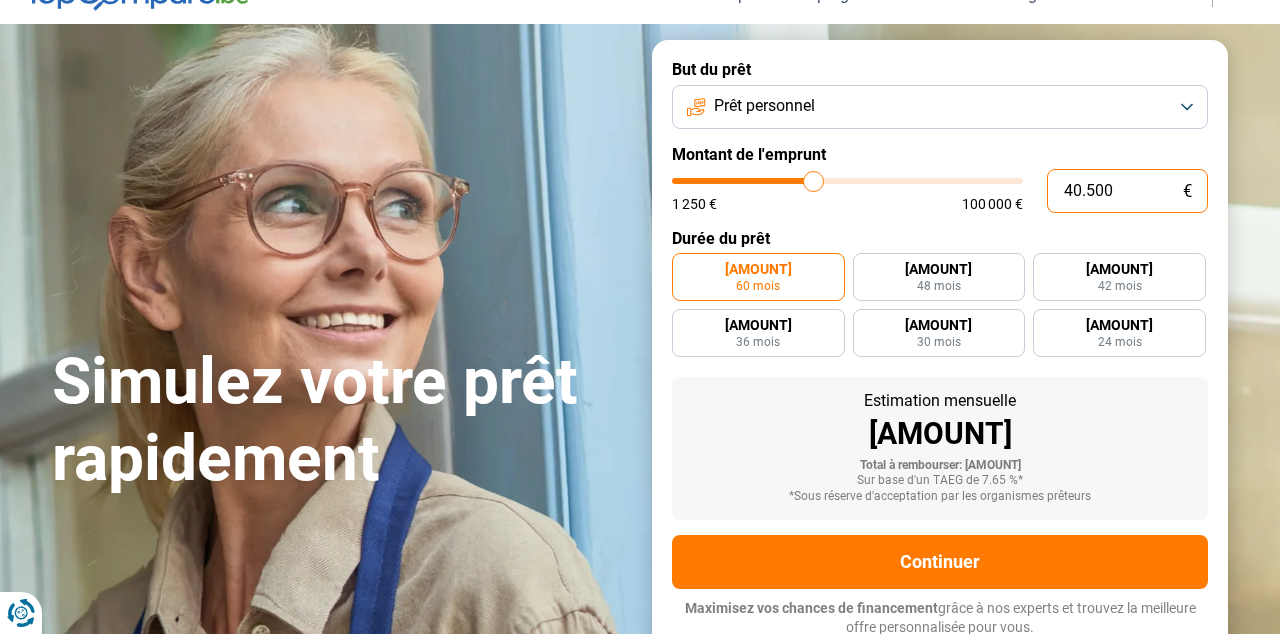 type on "40.750" 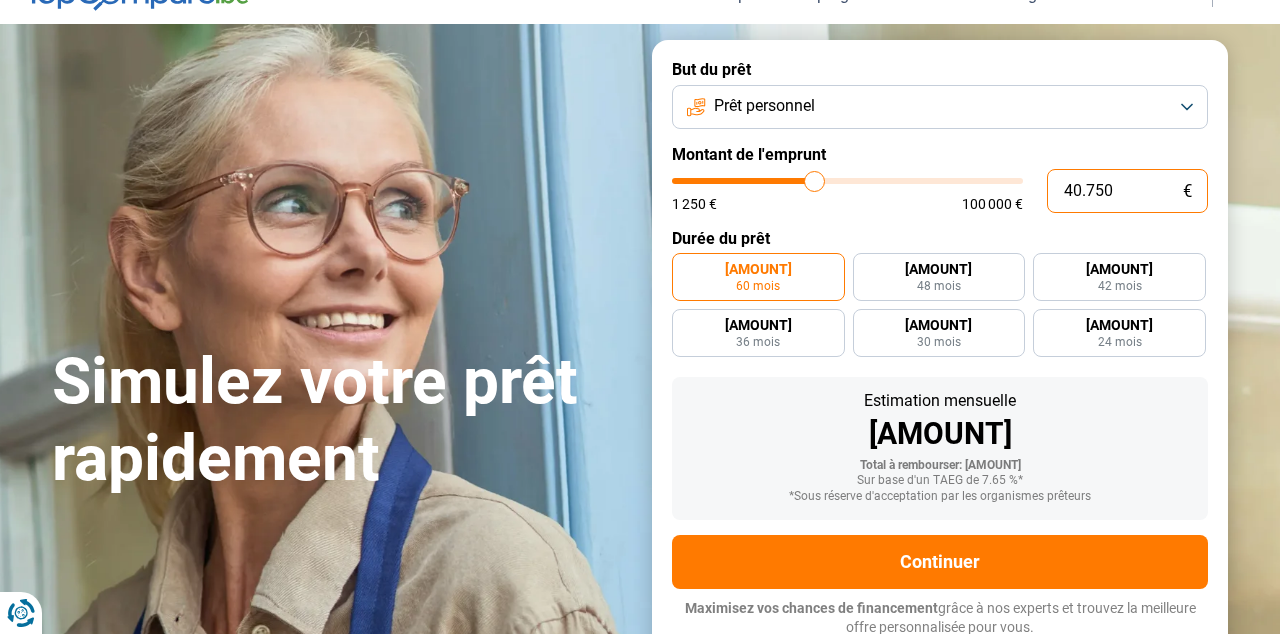 type on "41.000" 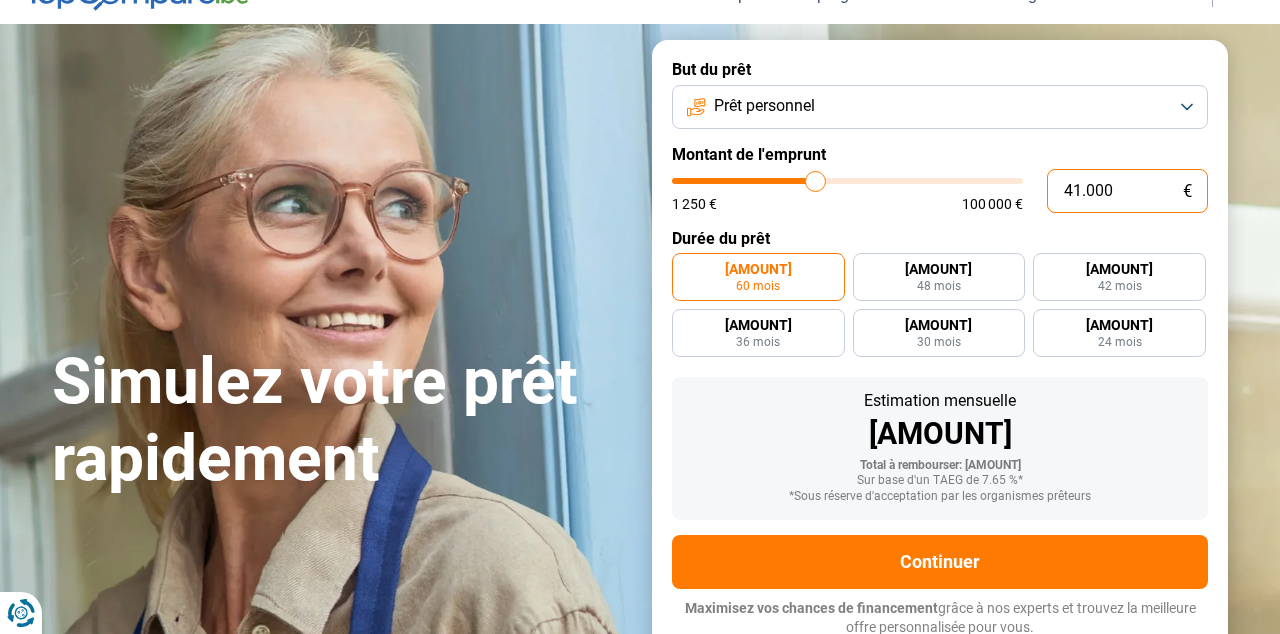 type on "41.250" 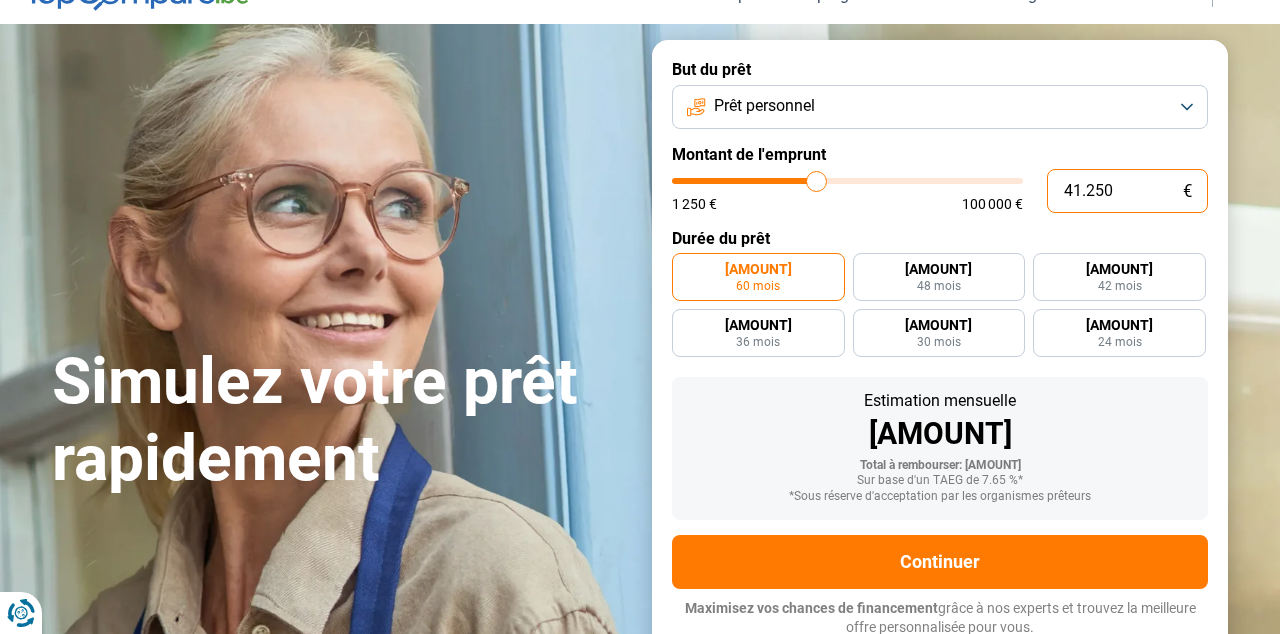 type on "41.500" 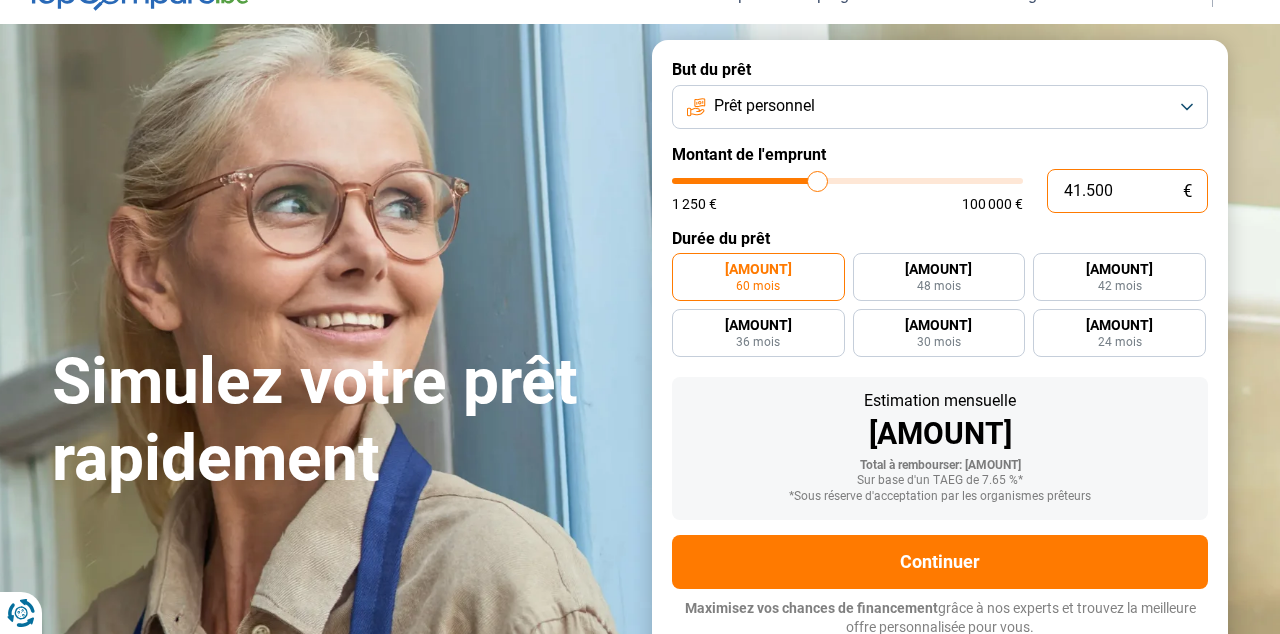 type on "41.750" 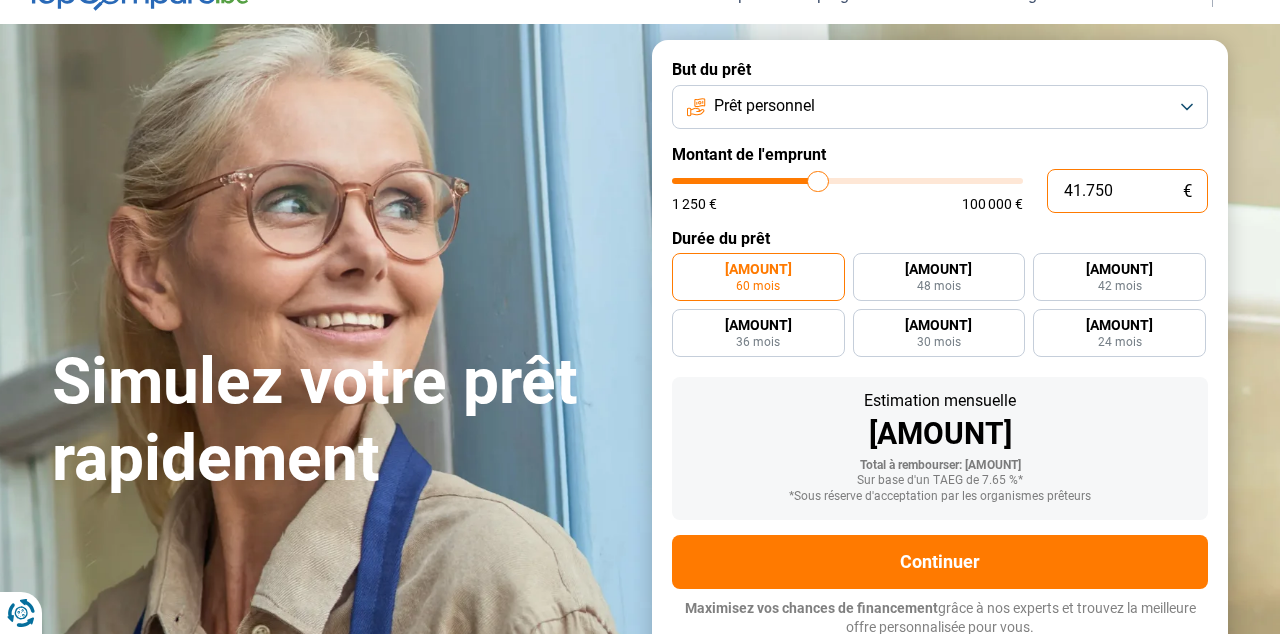 type on "42.000" 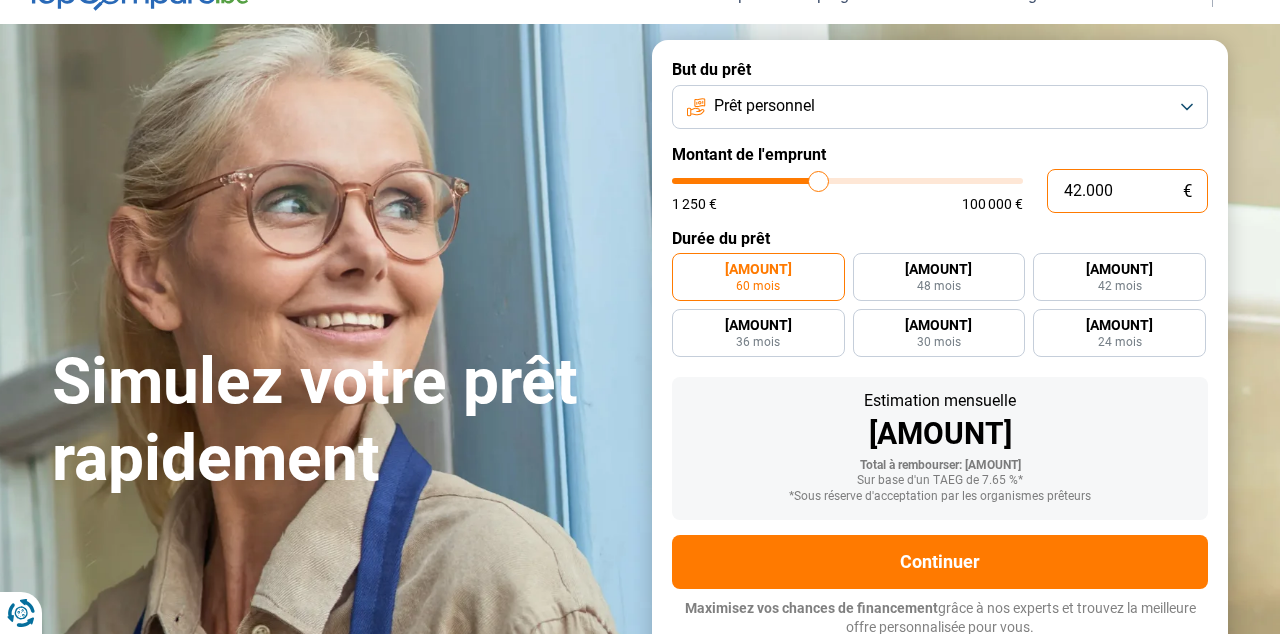 type on "42.250" 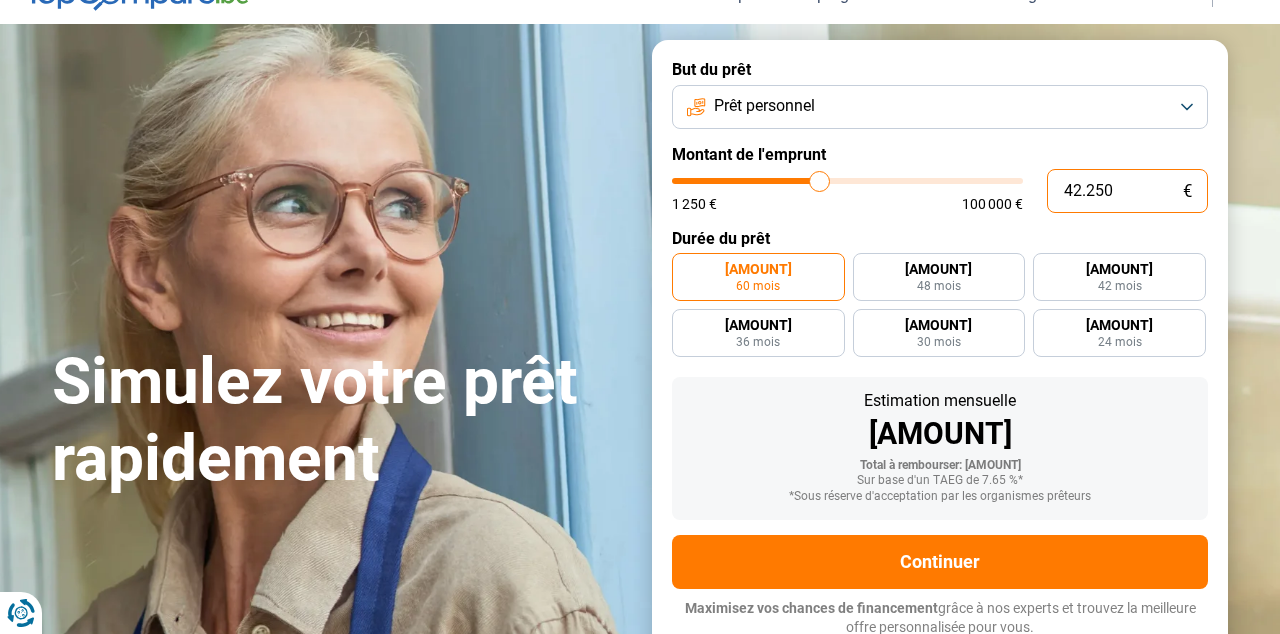 type on "42.500" 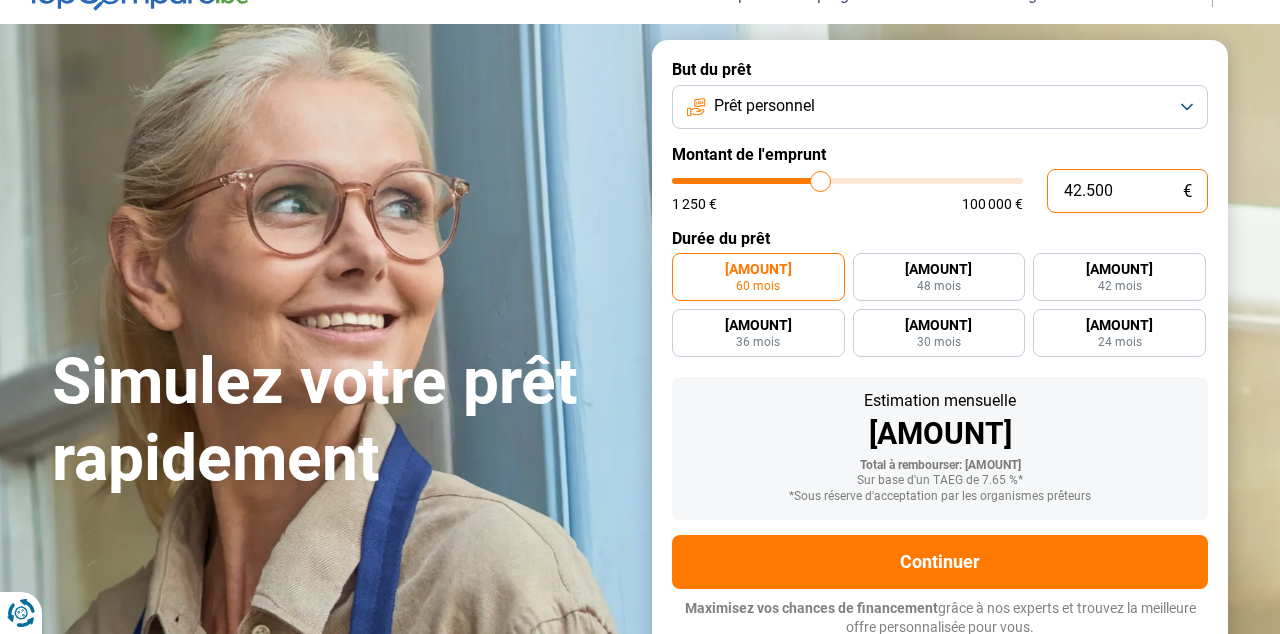 type on "42.750" 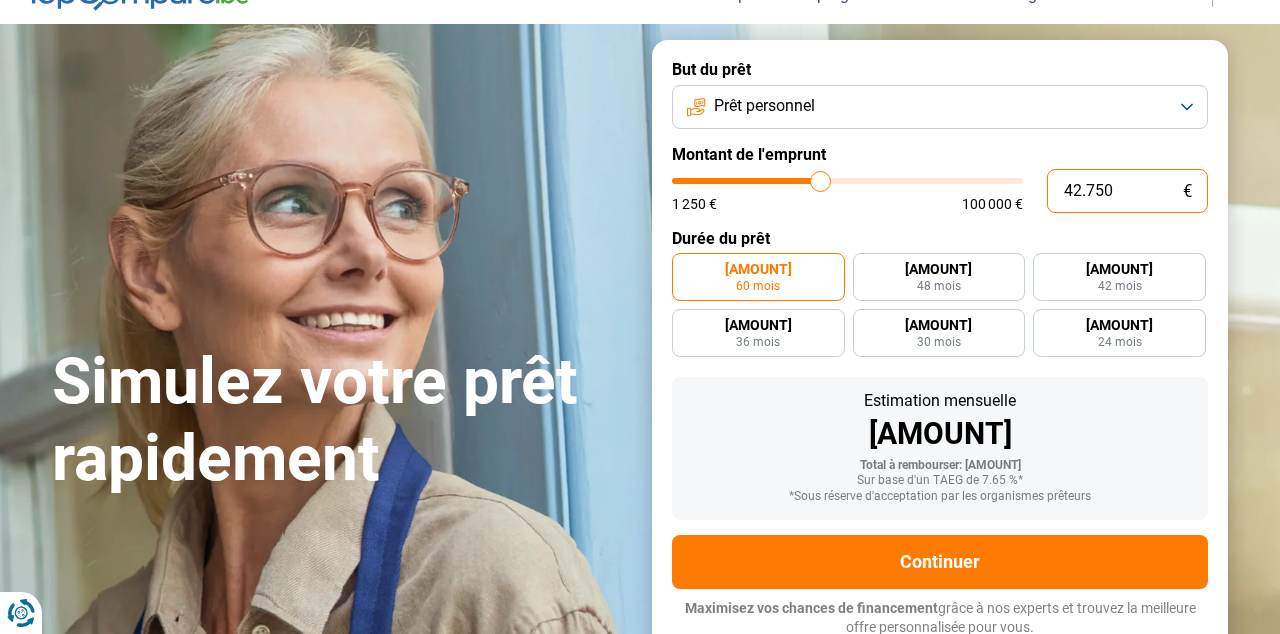 type on "42750" 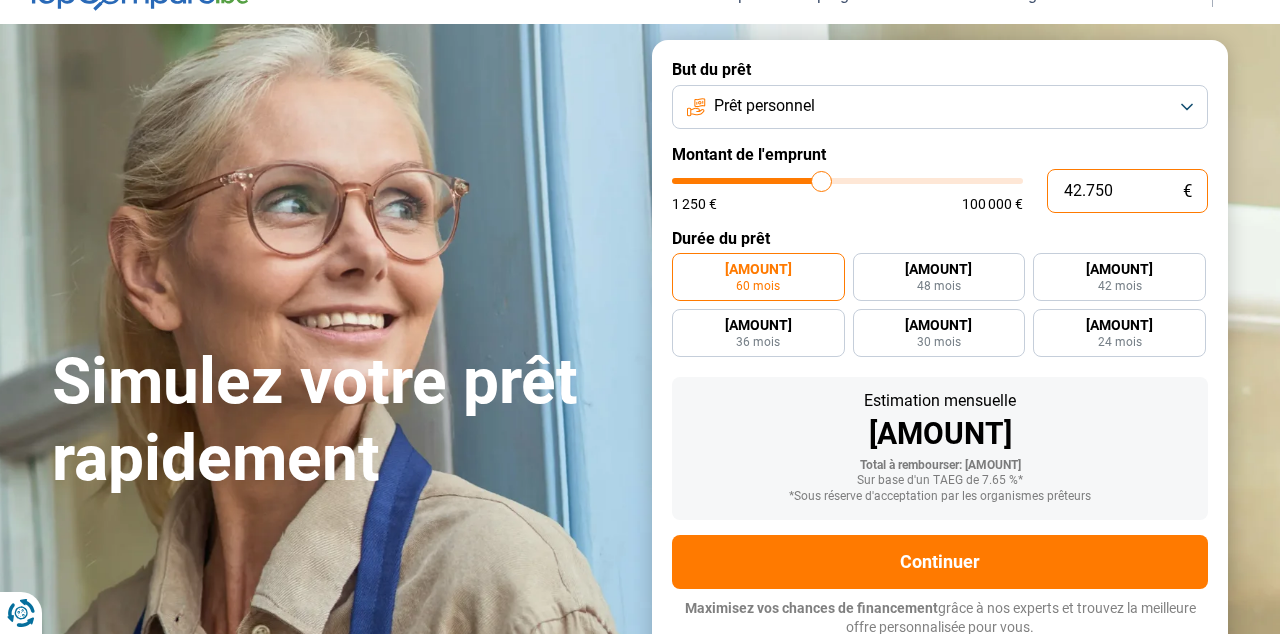 type on "43.000" 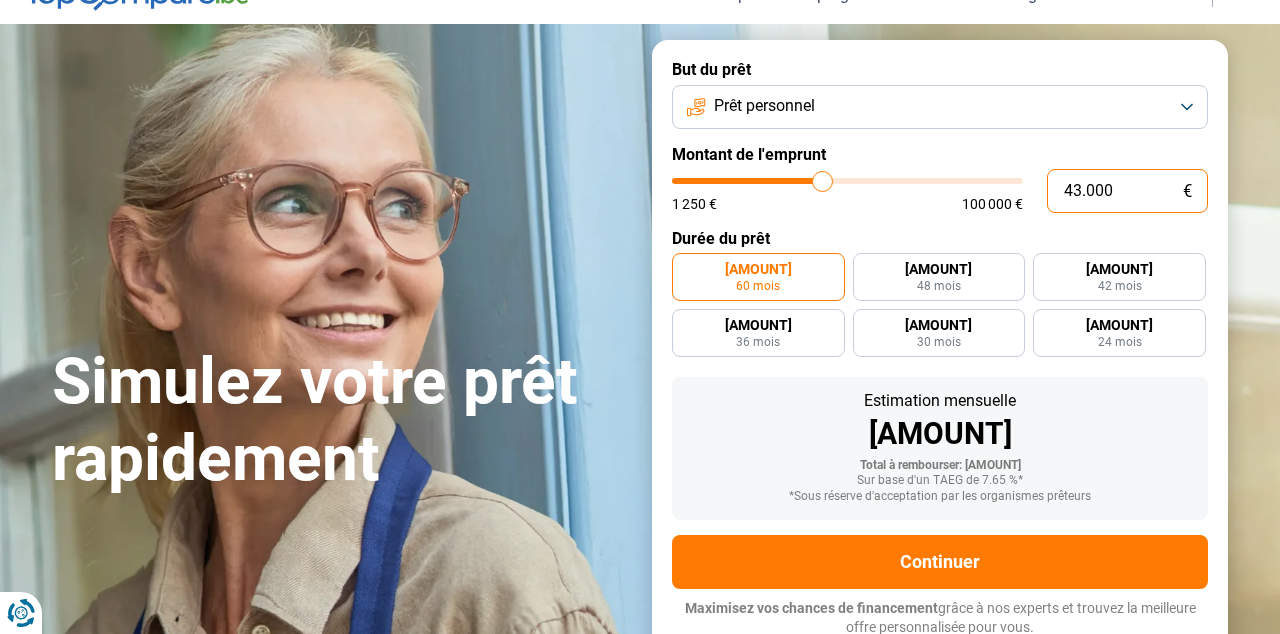 type on "43.250" 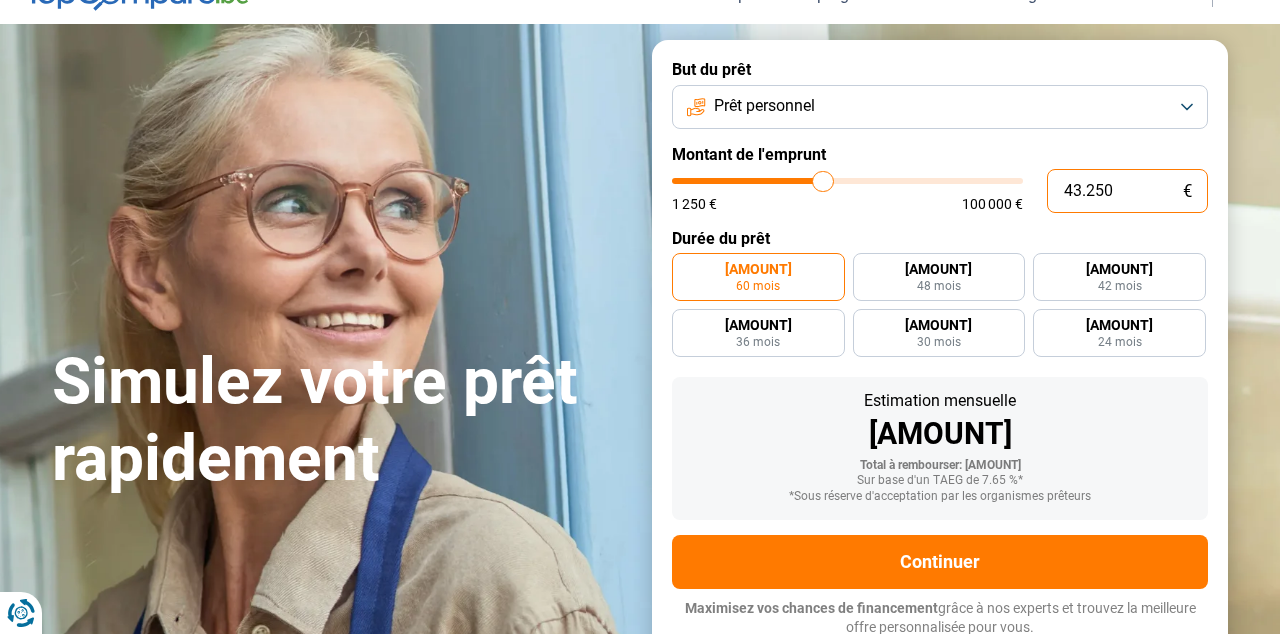 type on "43.500" 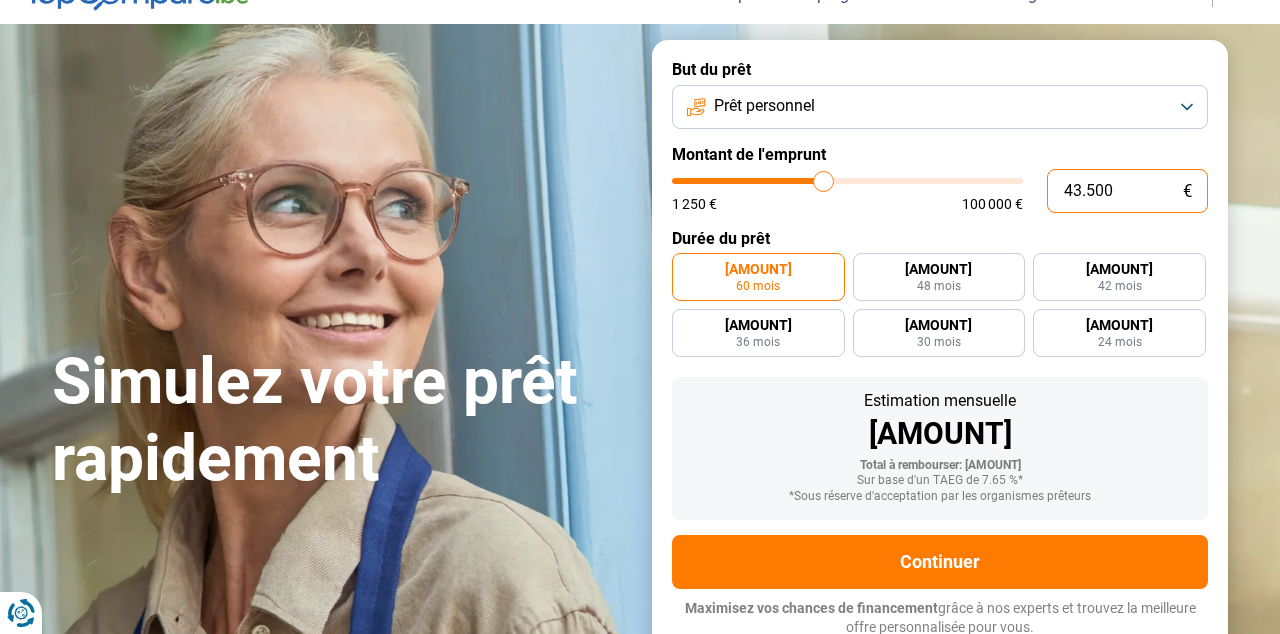 type on "43.750" 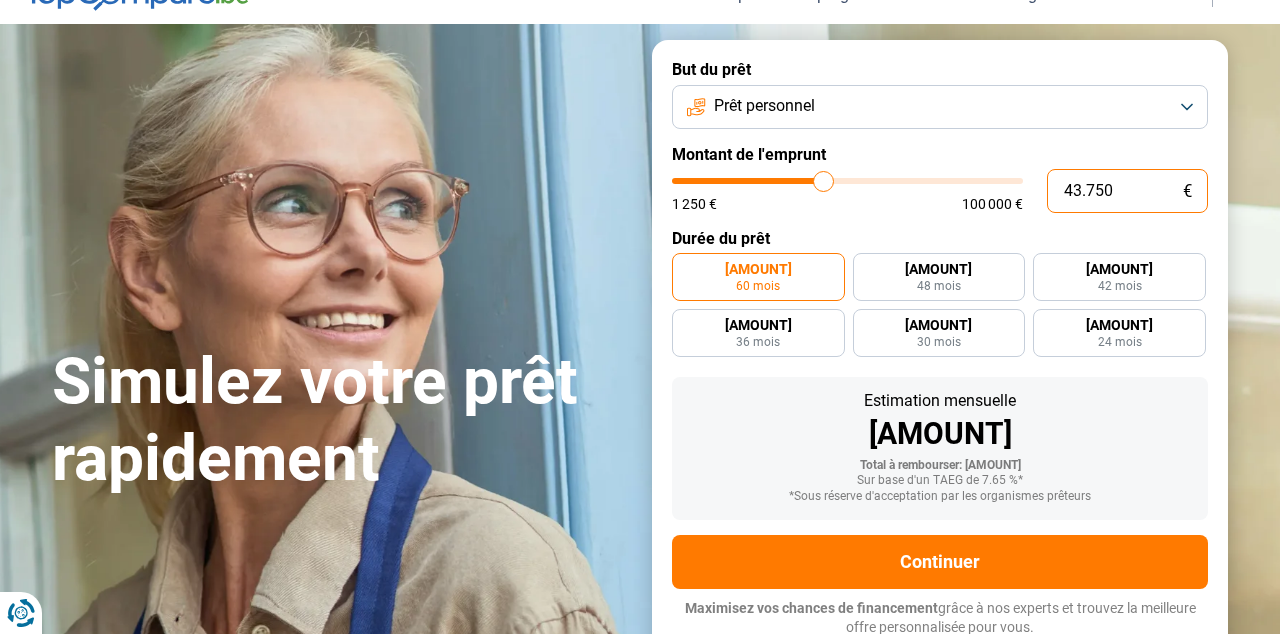 type on "43750" 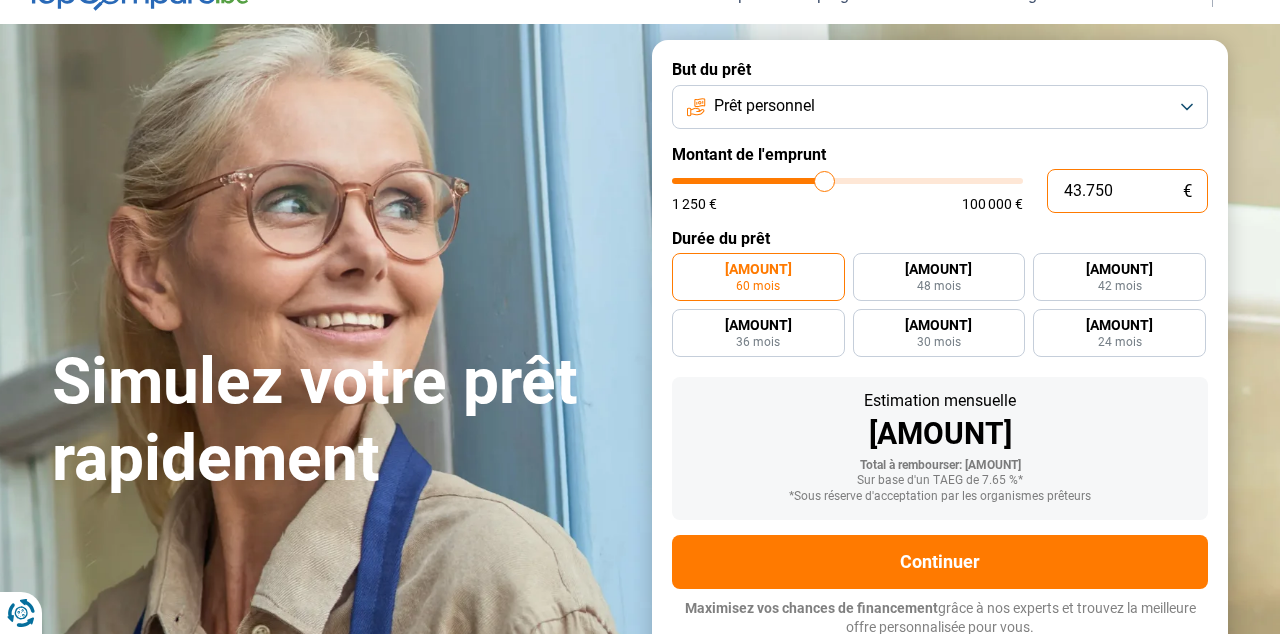 type on "[AMOUNT]" 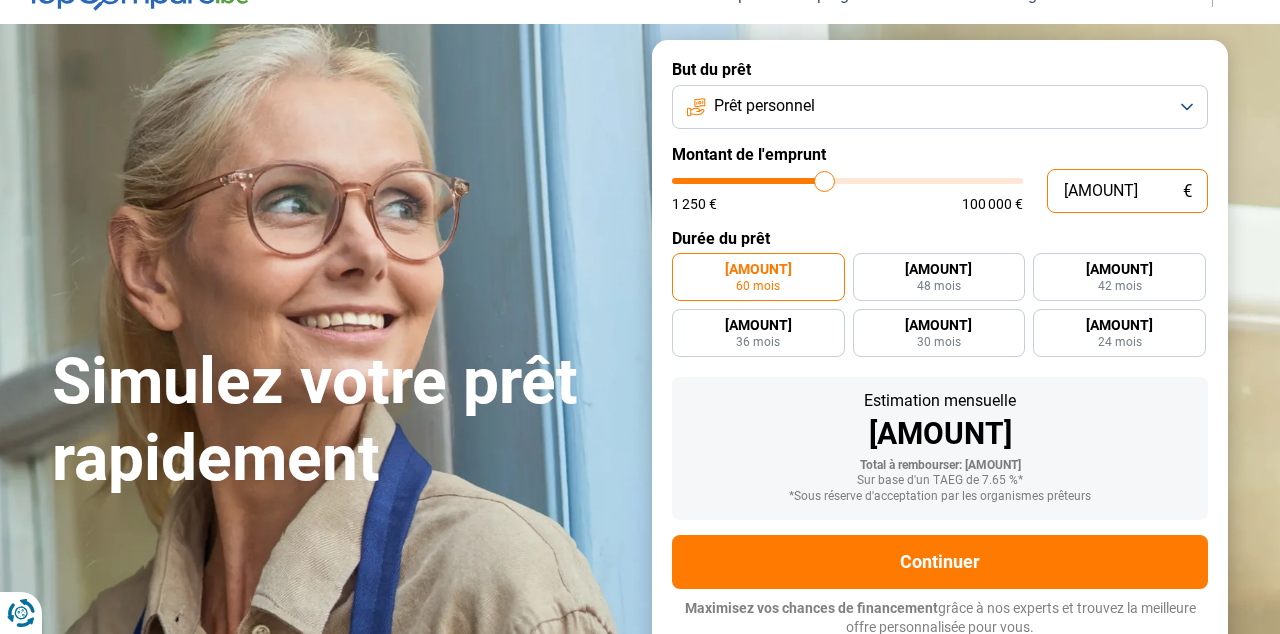 type on "44.250" 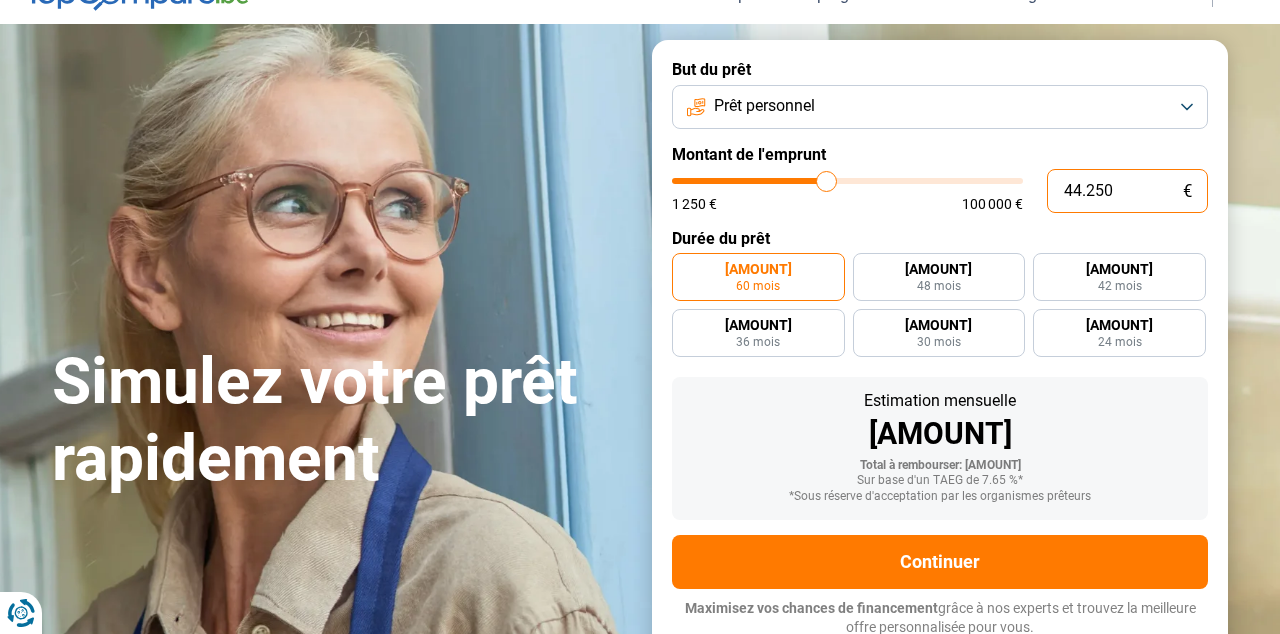 type on "44.500" 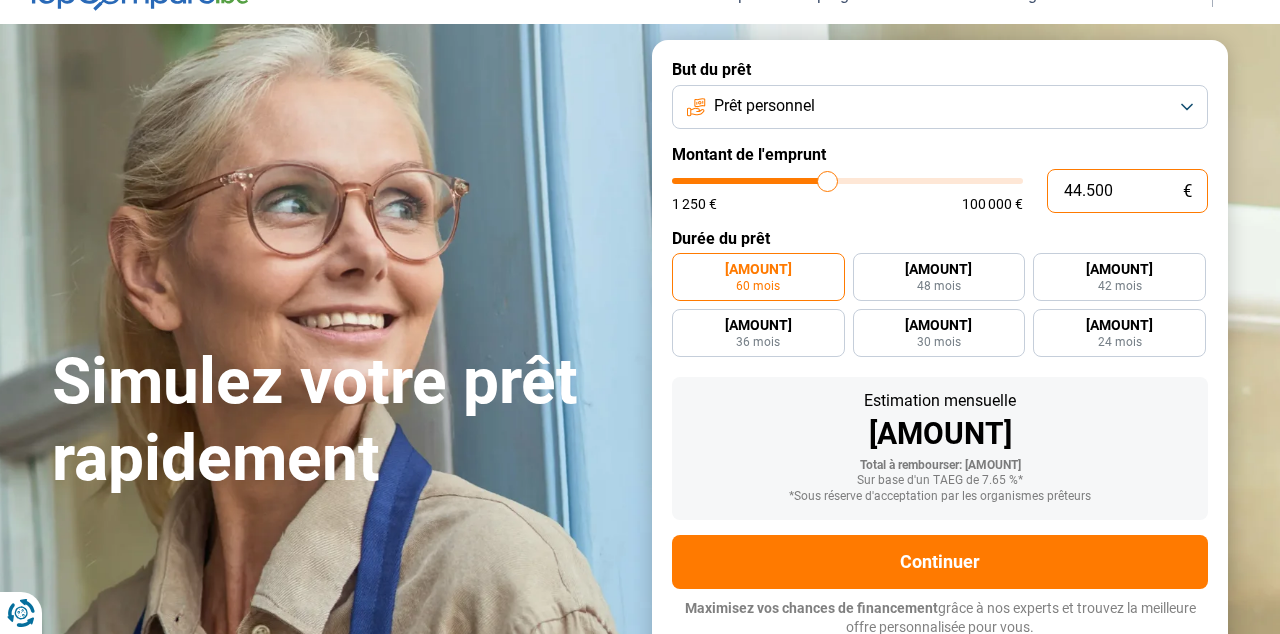 type on "44.750" 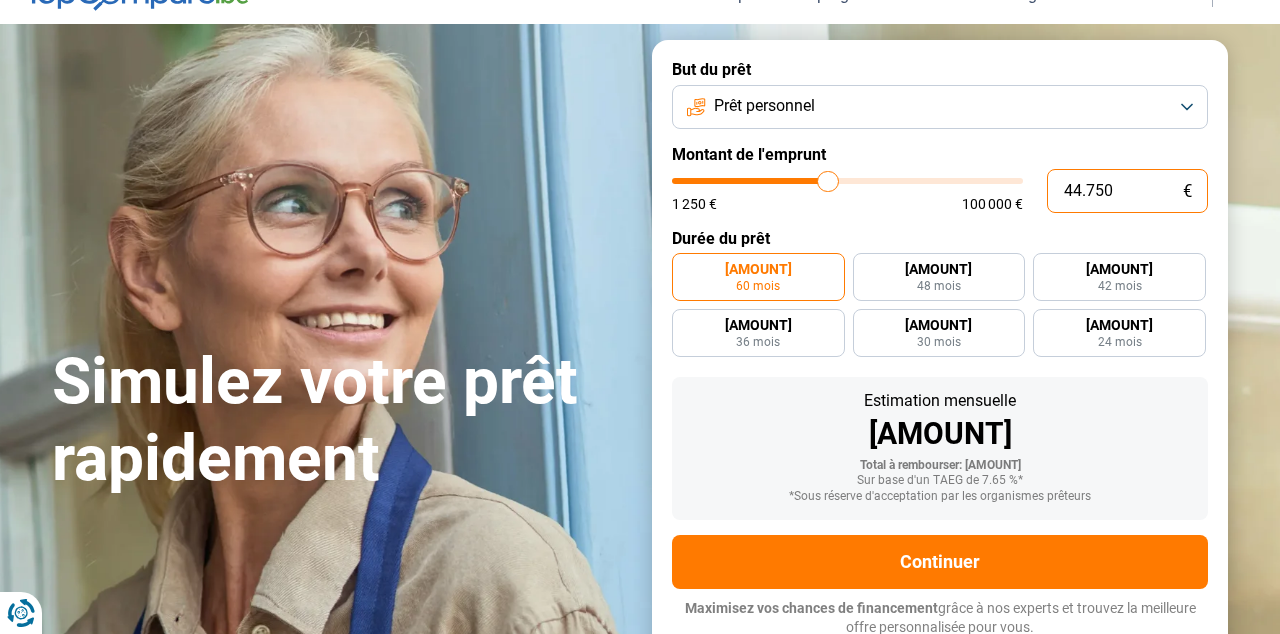 type on "45.000" 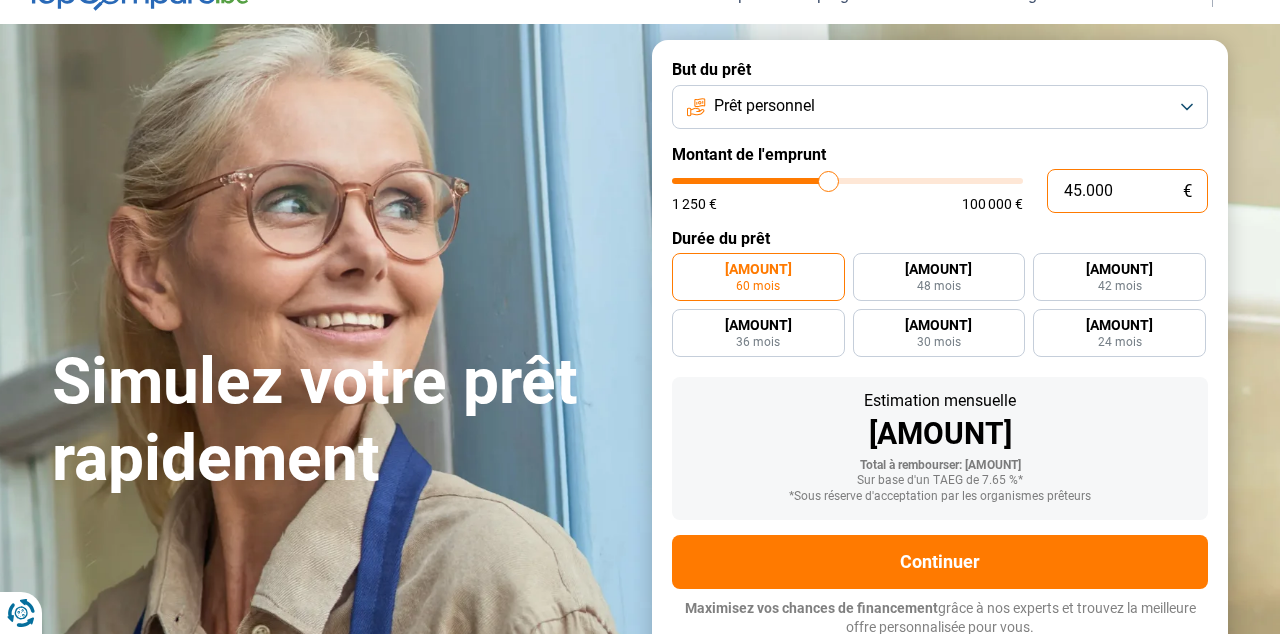 type on "45.250" 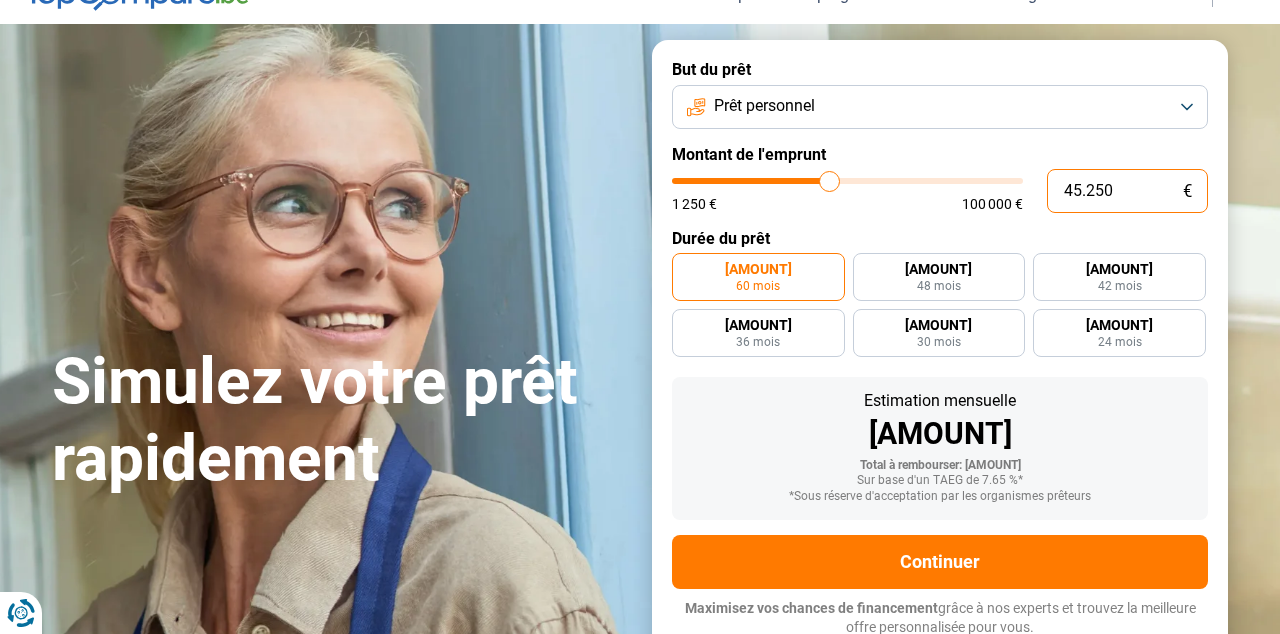 type on "45.500" 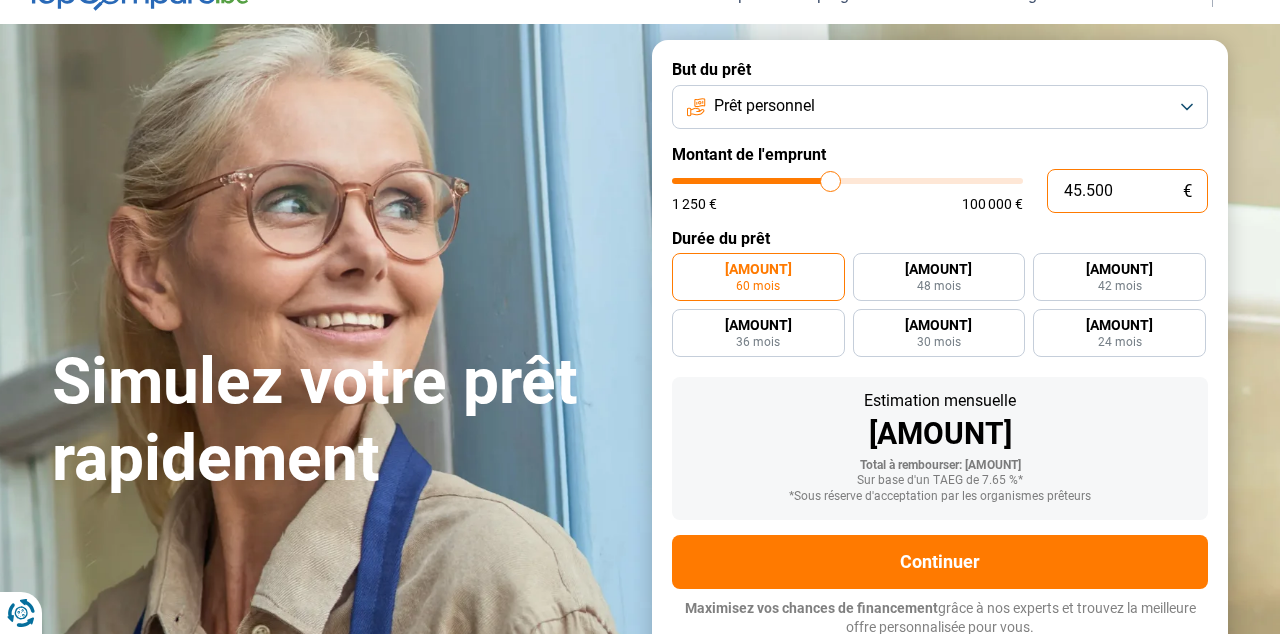 type on "45.750" 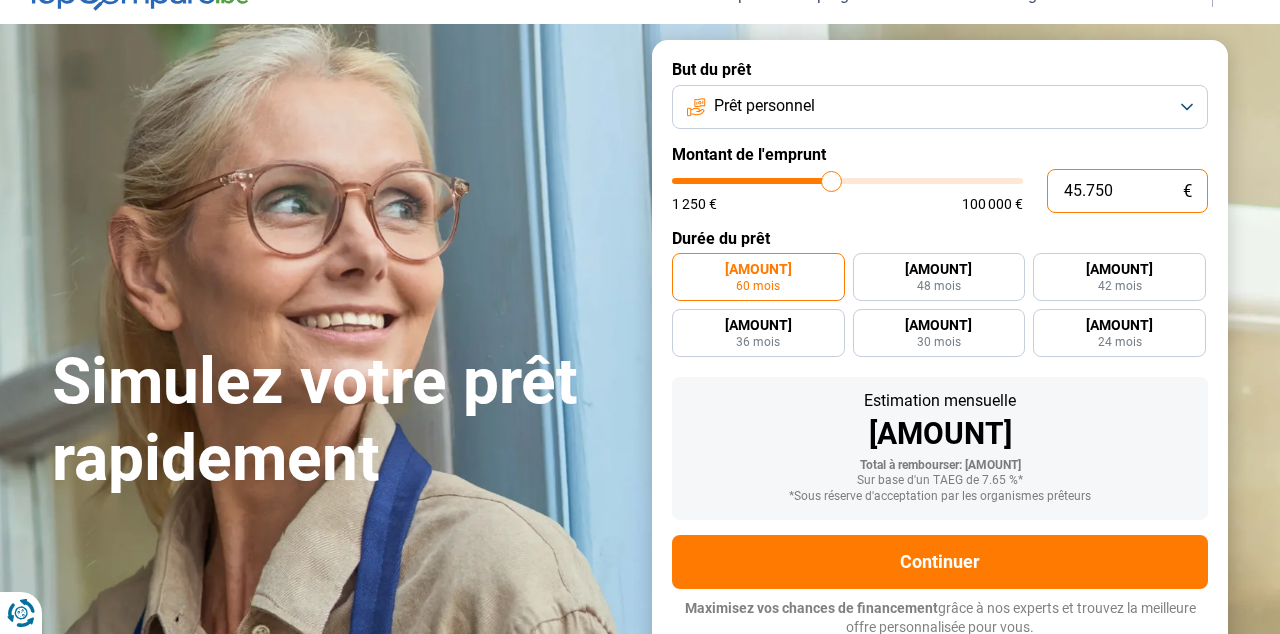 type on "46.000" 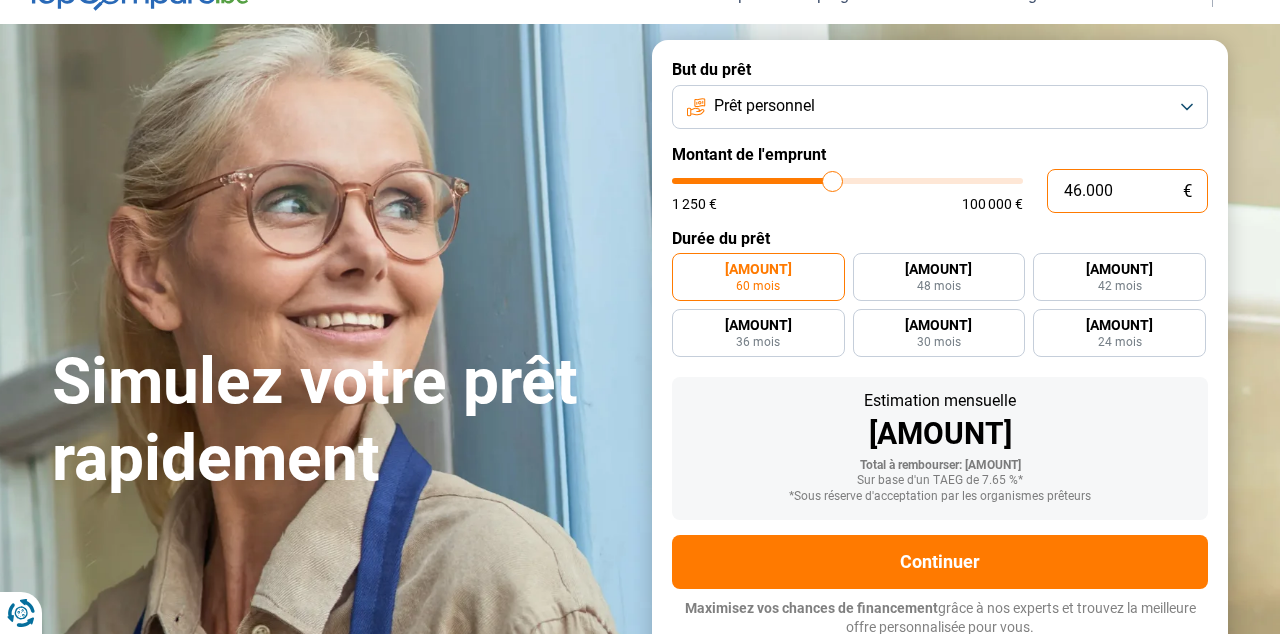 type on "46.250" 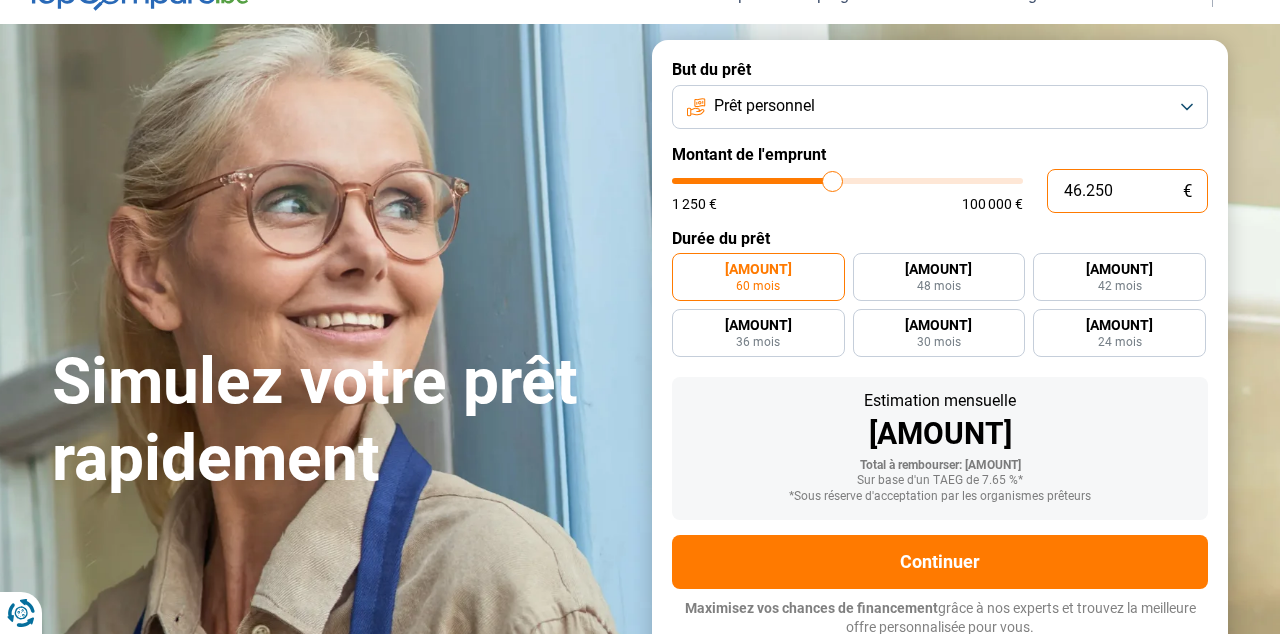 type on "46250" 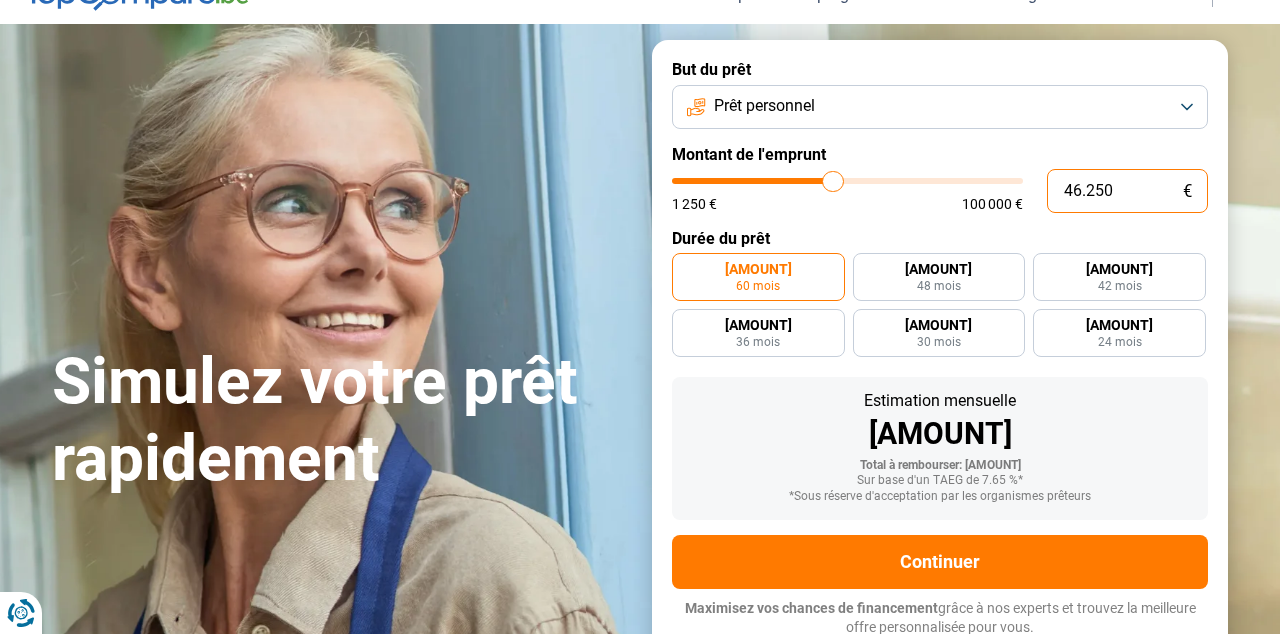 type on "46.500" 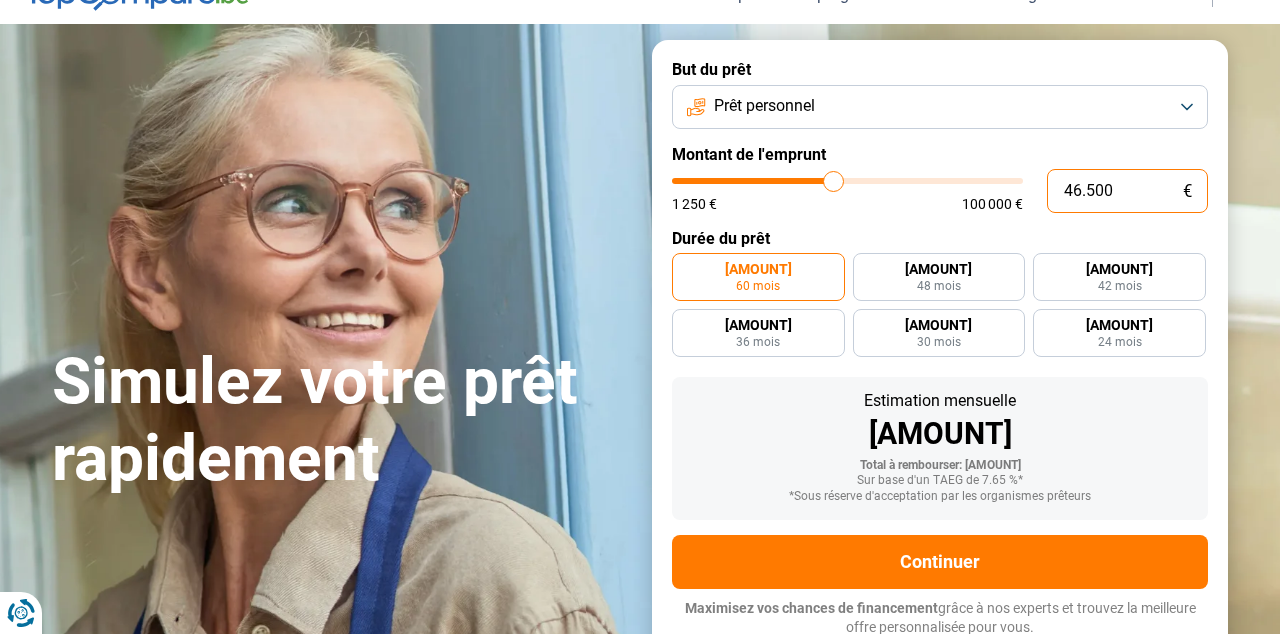 type on "46.750" 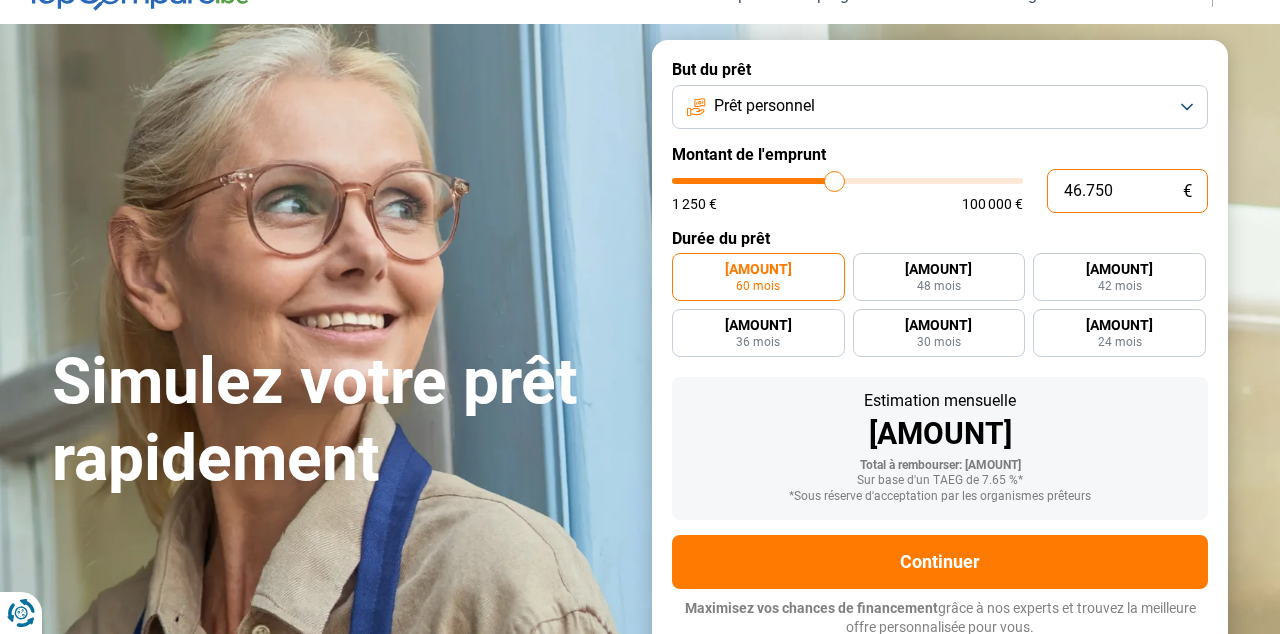 type on "47.000" 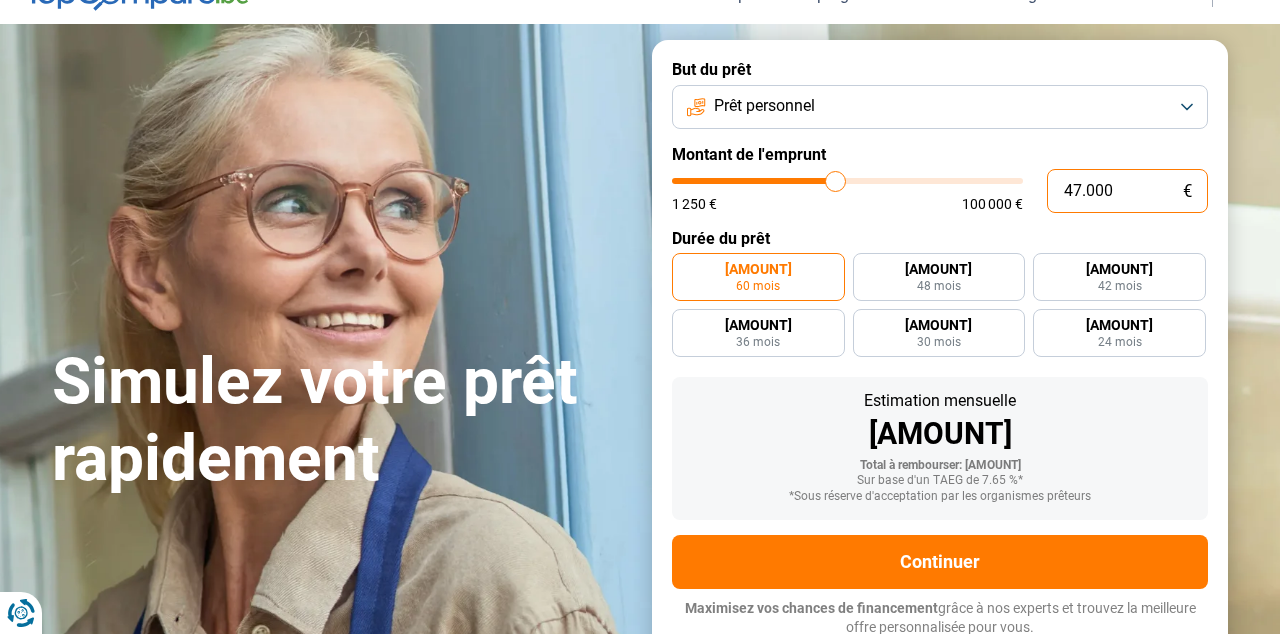 type on "47.250" 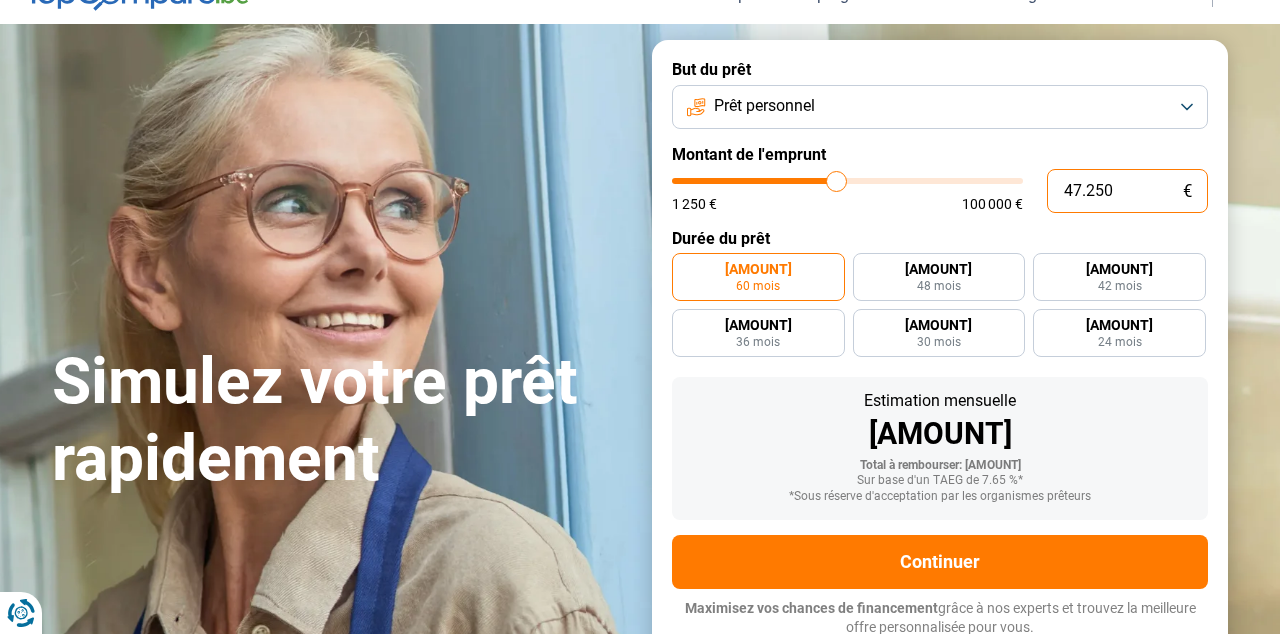 type on "47.500" 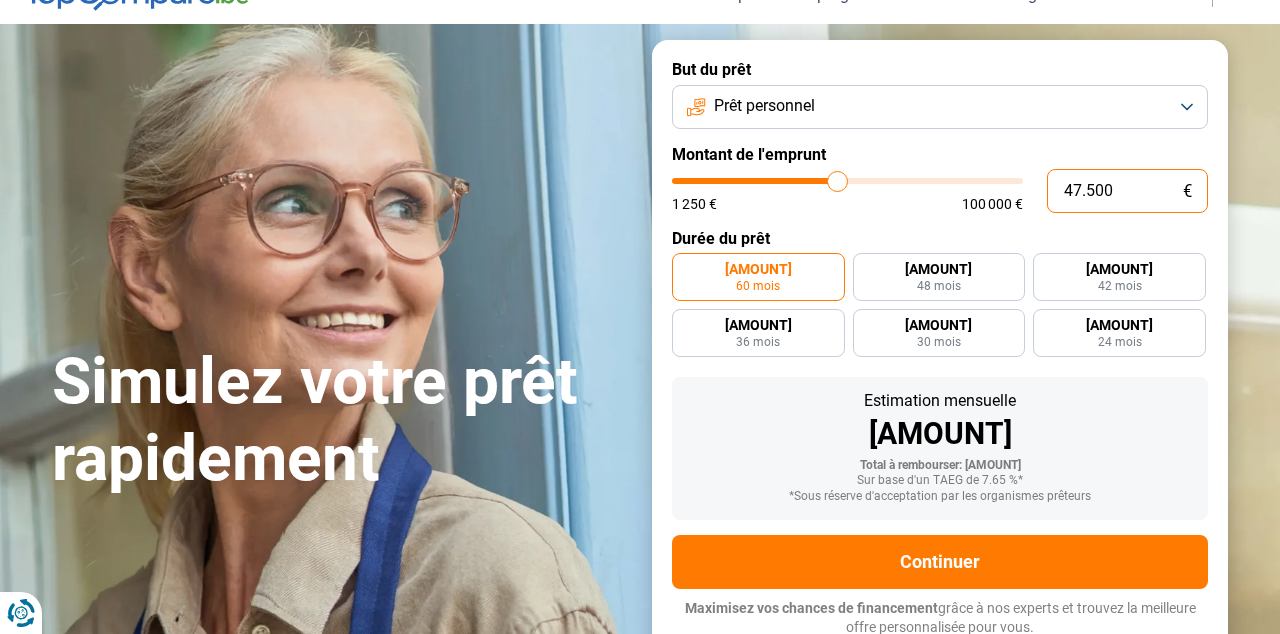 type on "47.750" 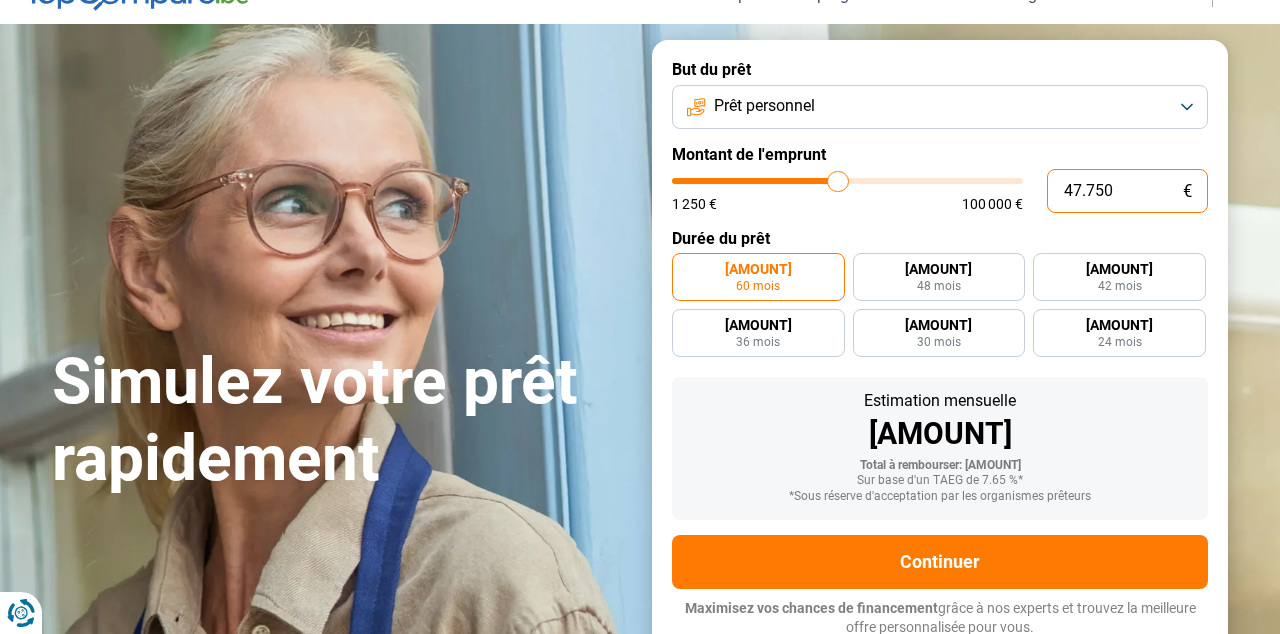 type on "48.000" 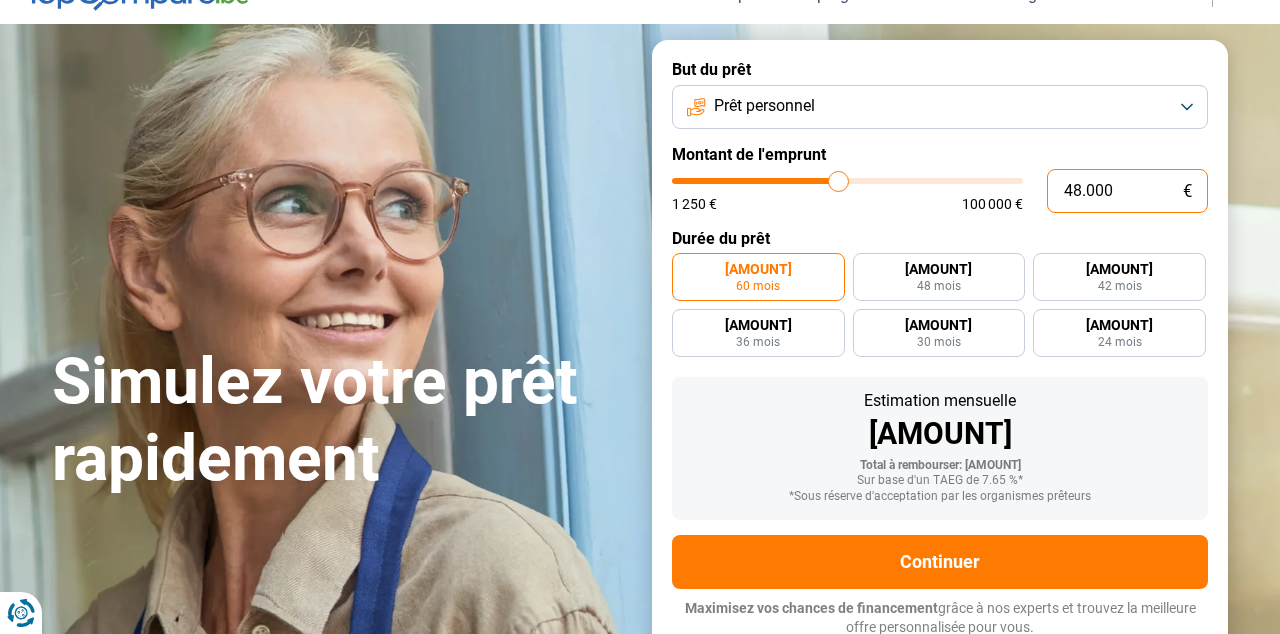 type on "48.250" 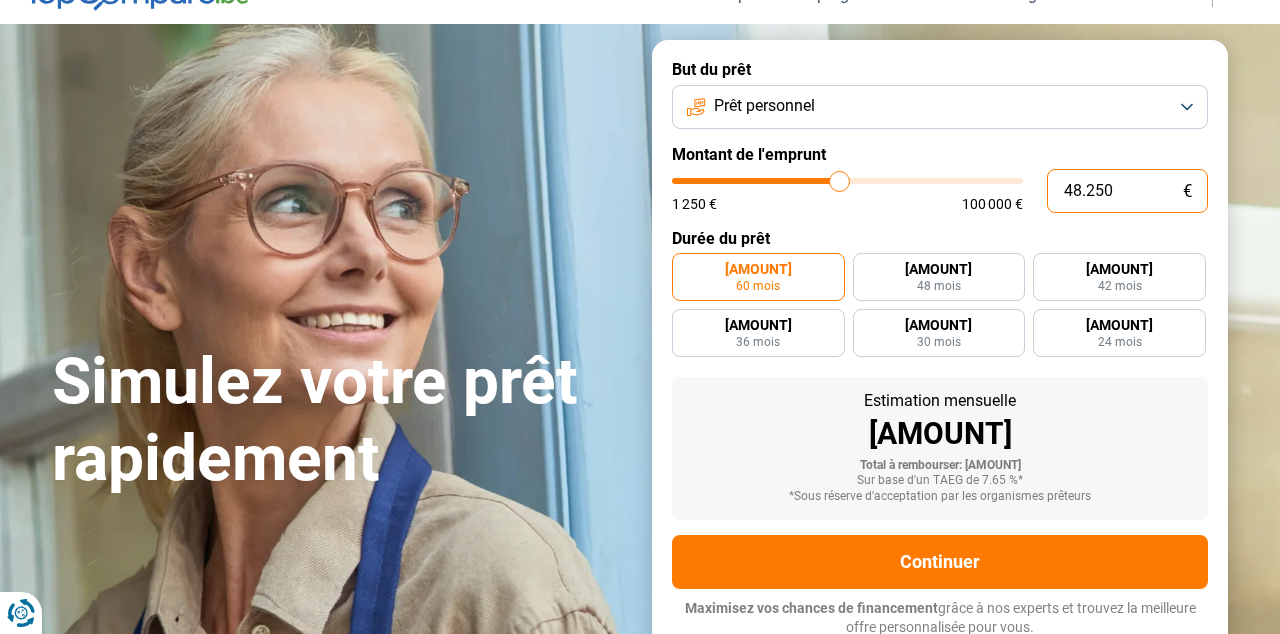 type on "48.500" 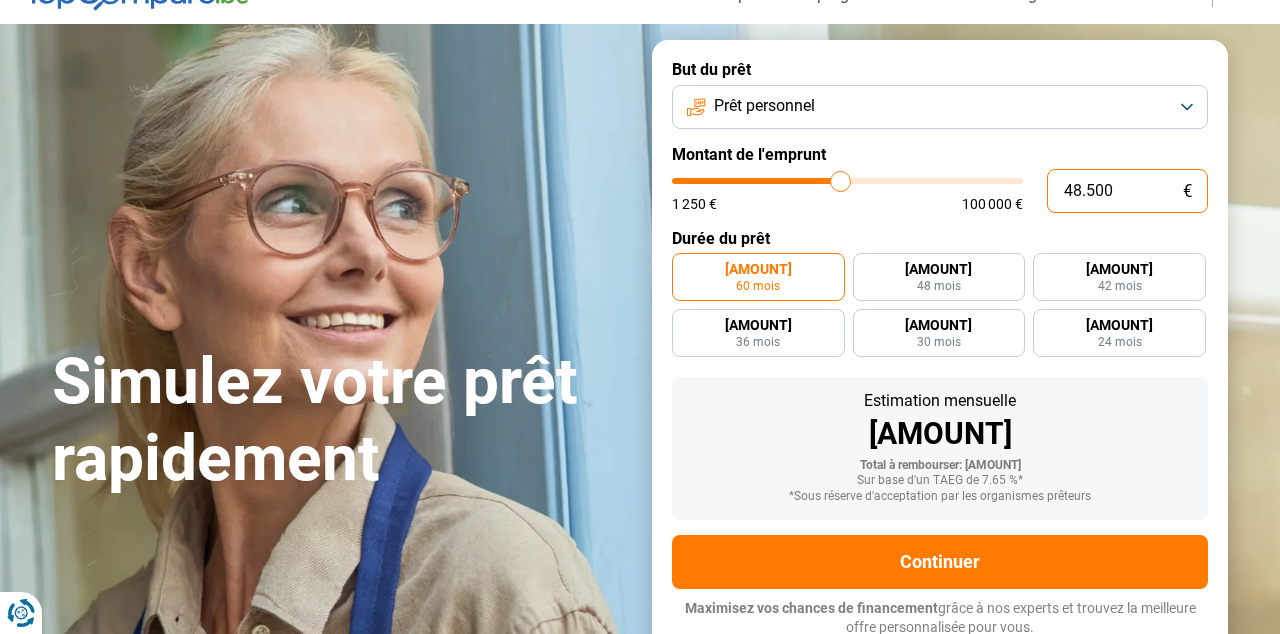 type on "48.750" 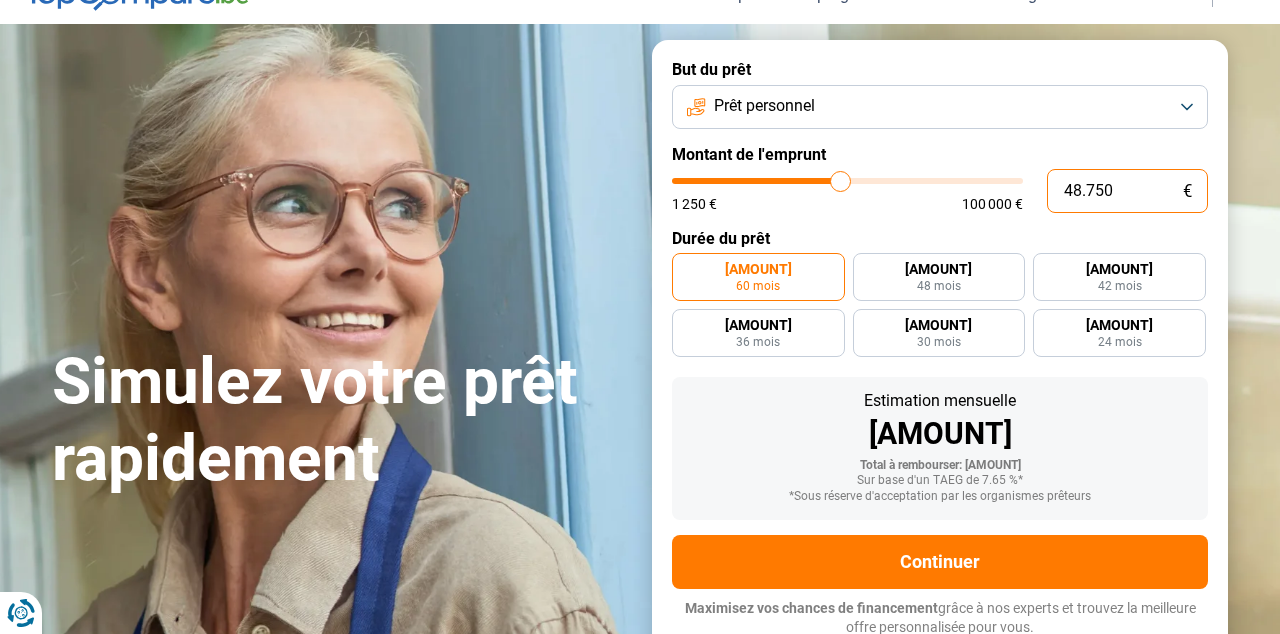 type on "48750" 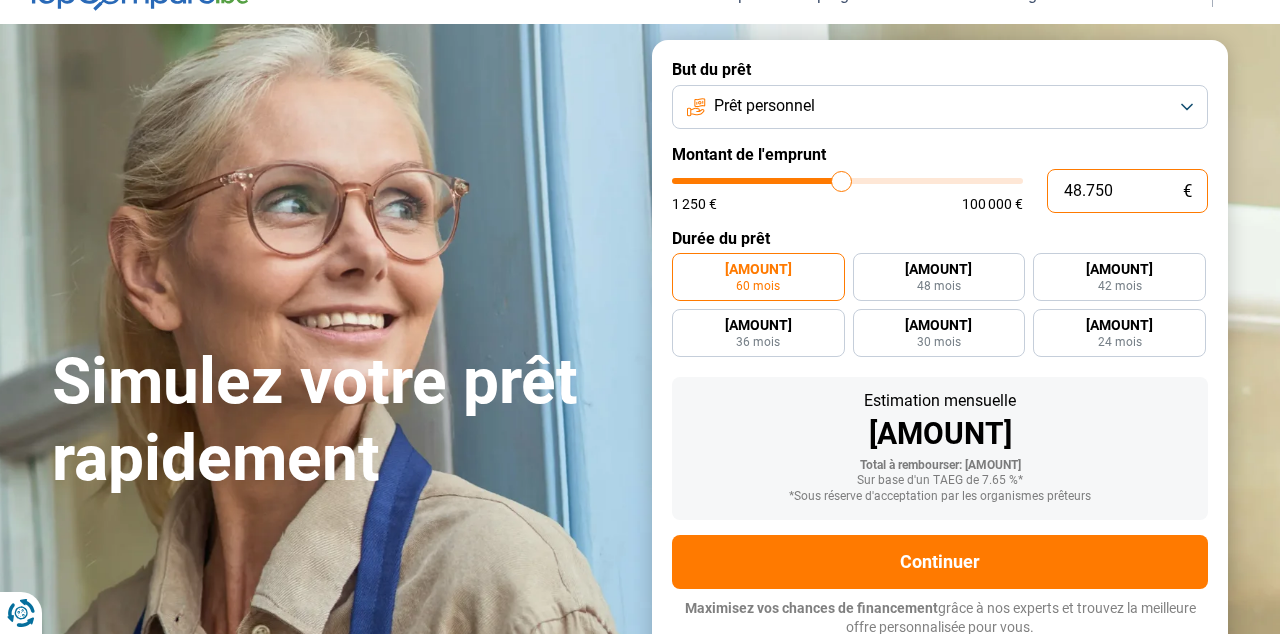 type on "49.000" 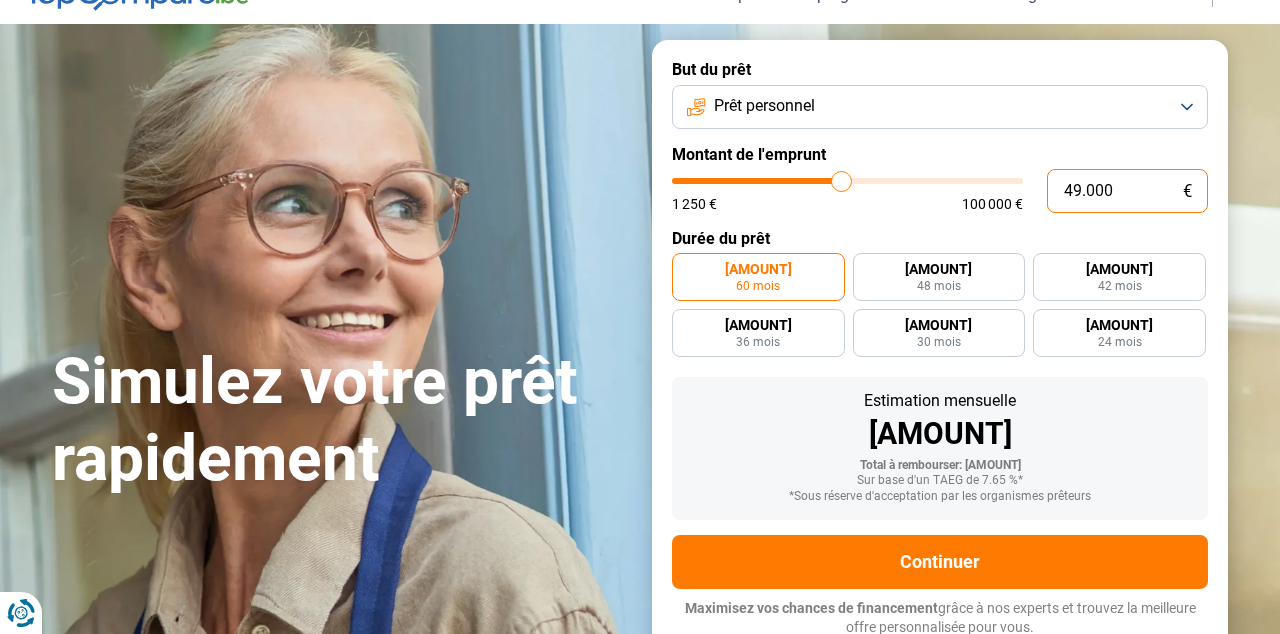 type on "49000" 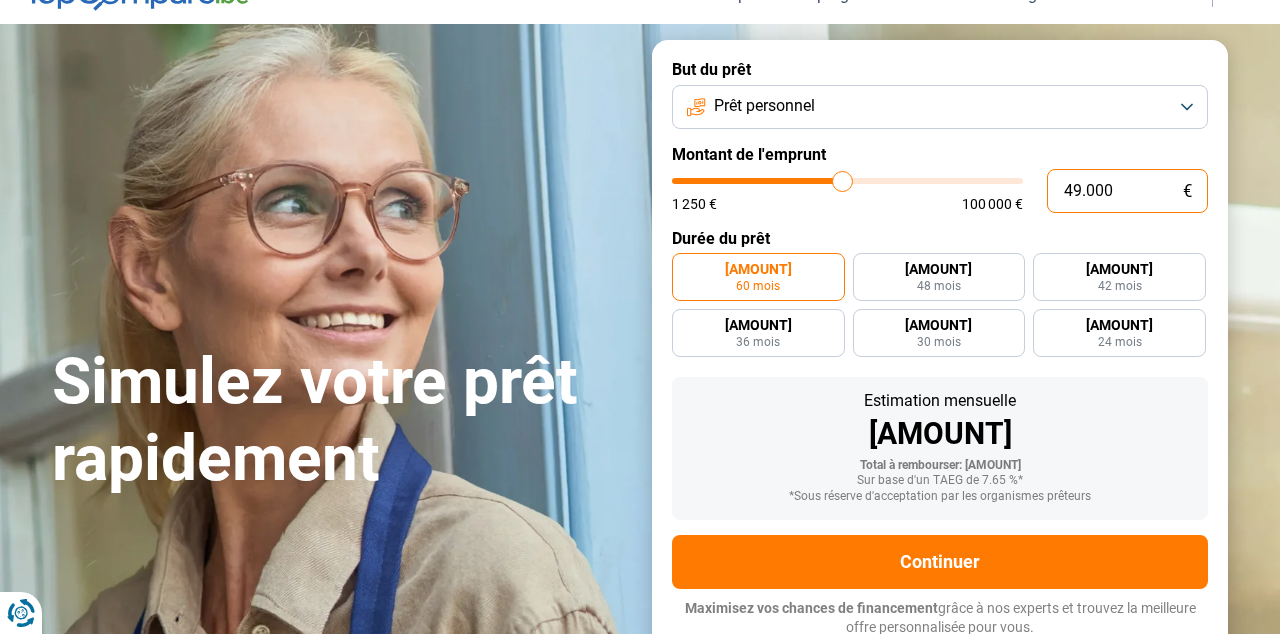 type on "49.250" 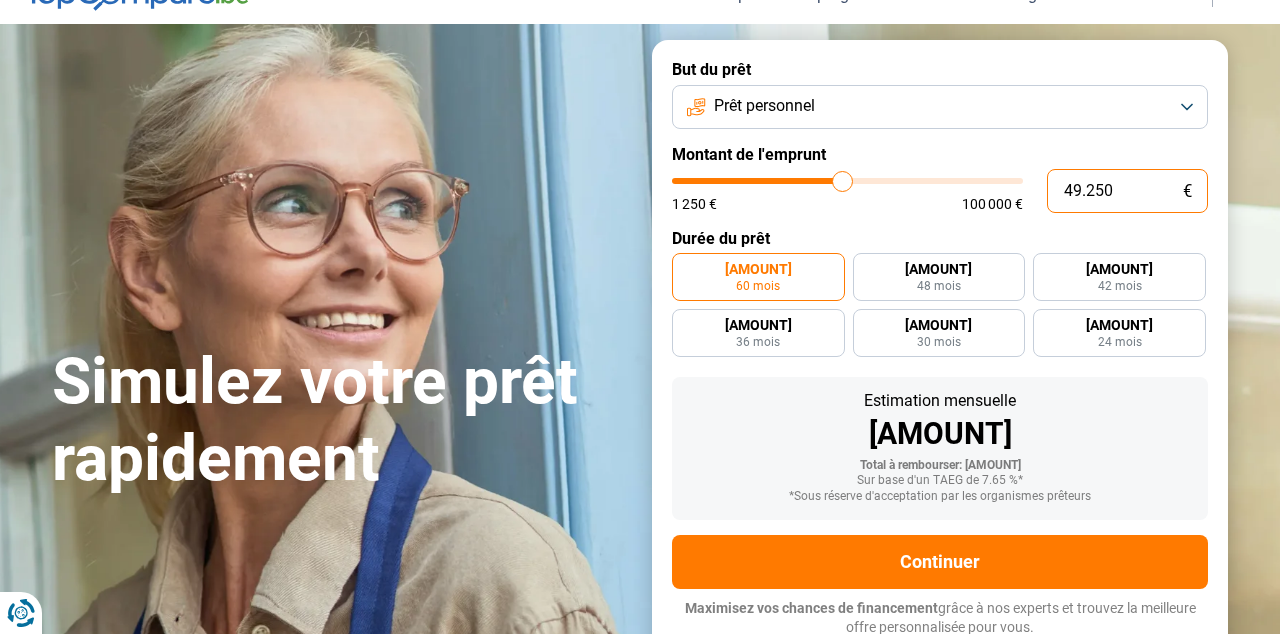 type on "49250" 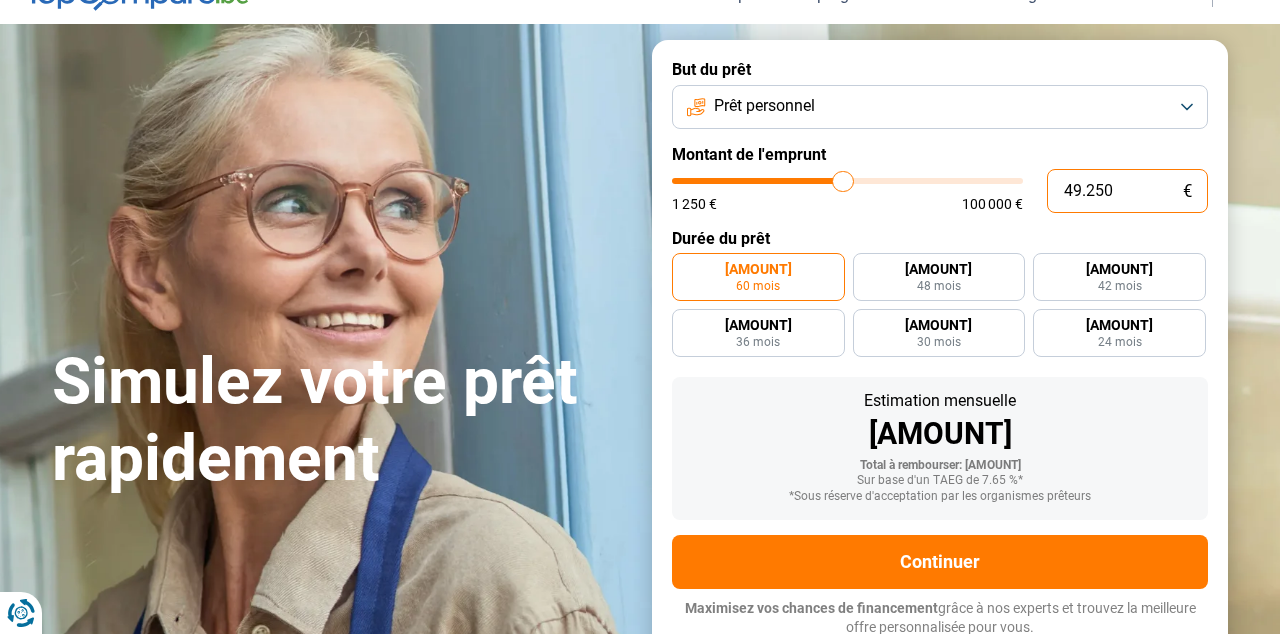 type on "49.500" 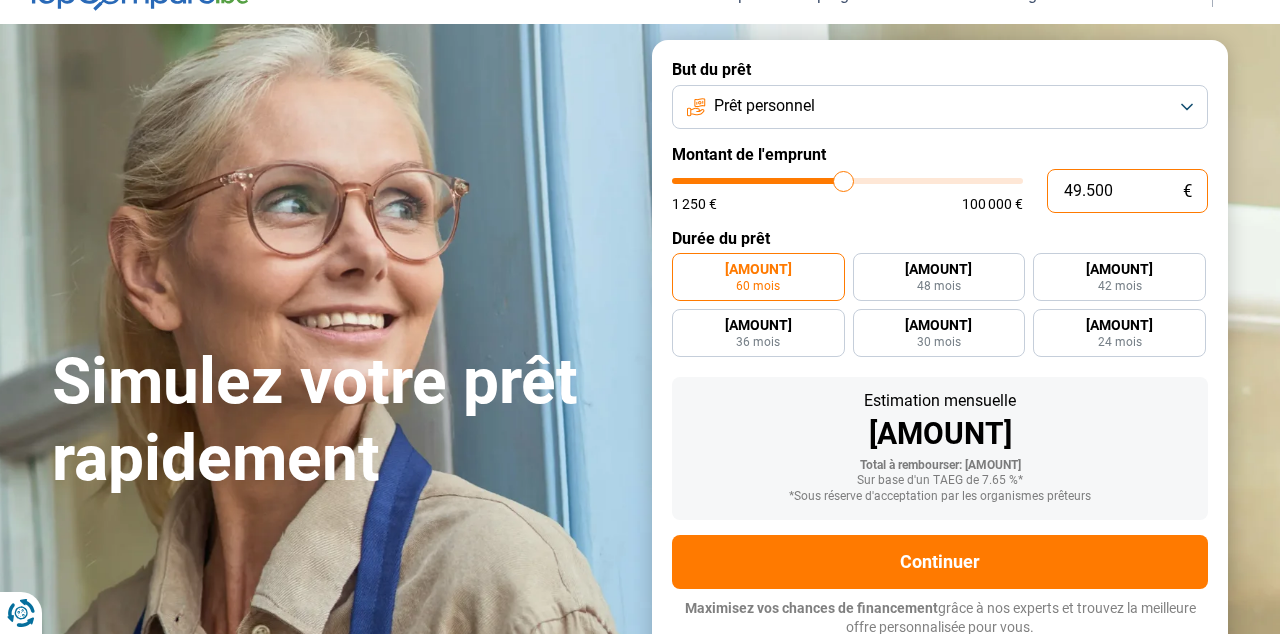 type on "49.750" 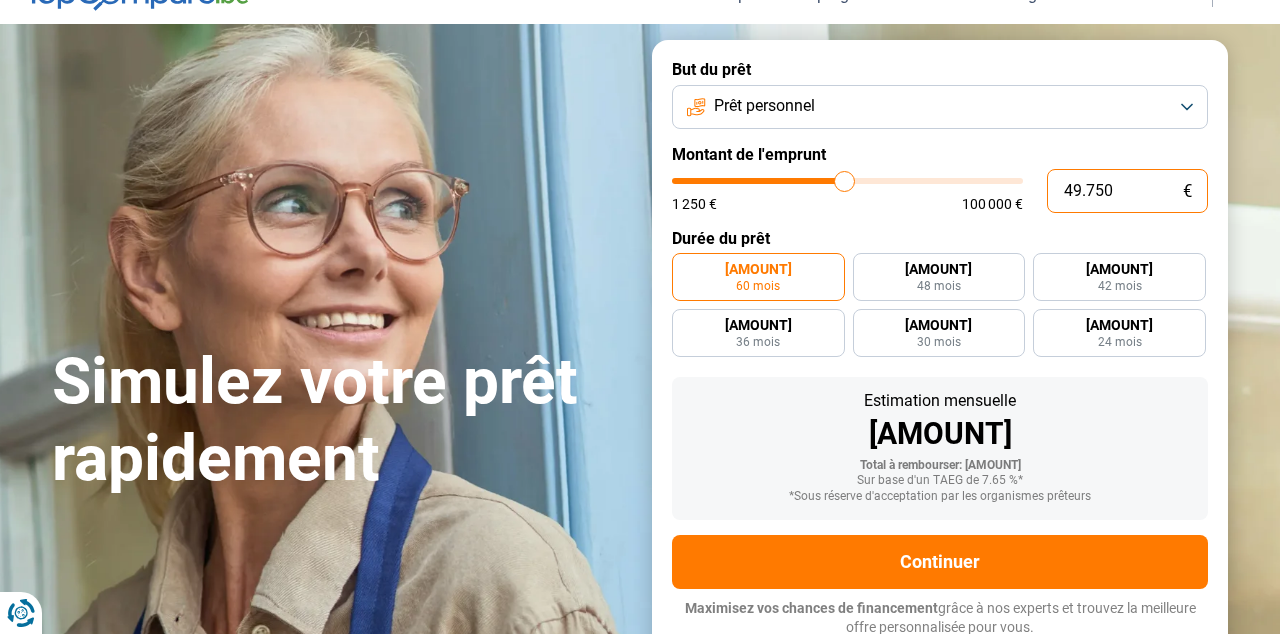 type on "50.000" 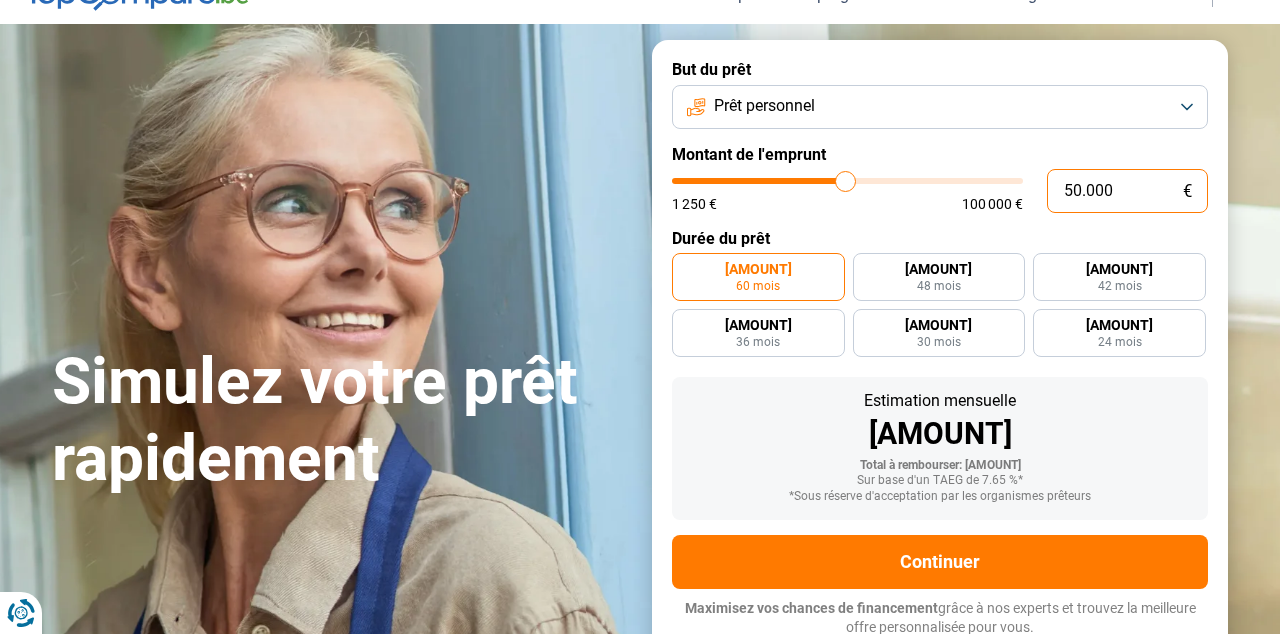 type on "50.250" 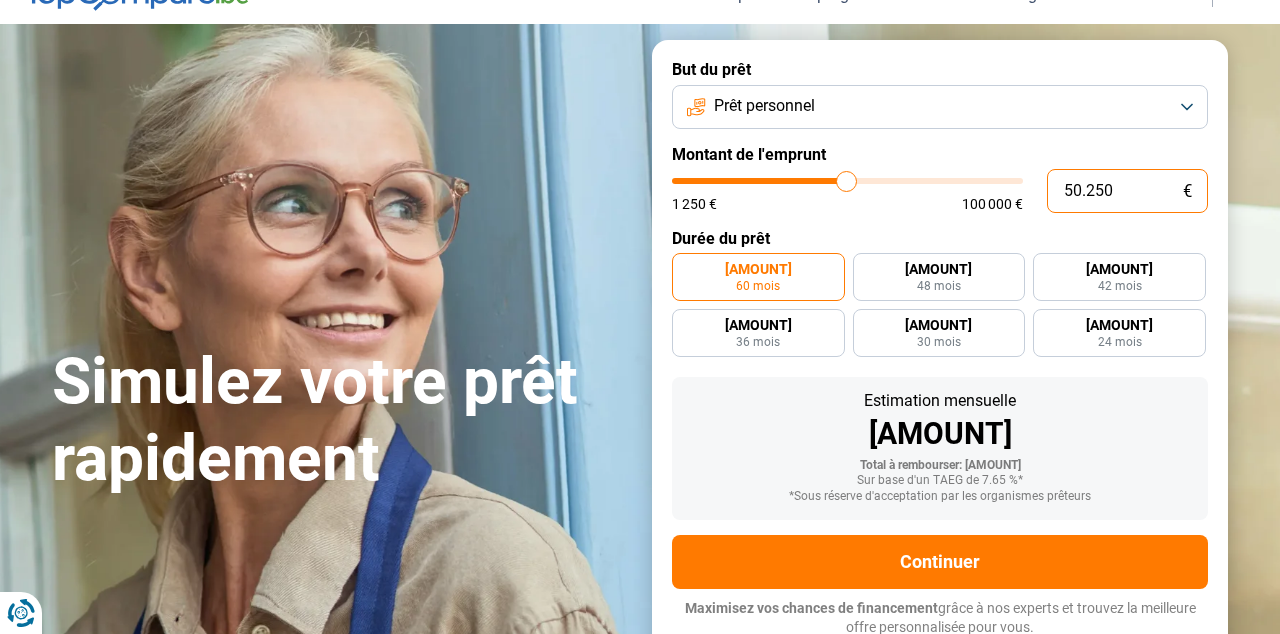 type on "50.500" 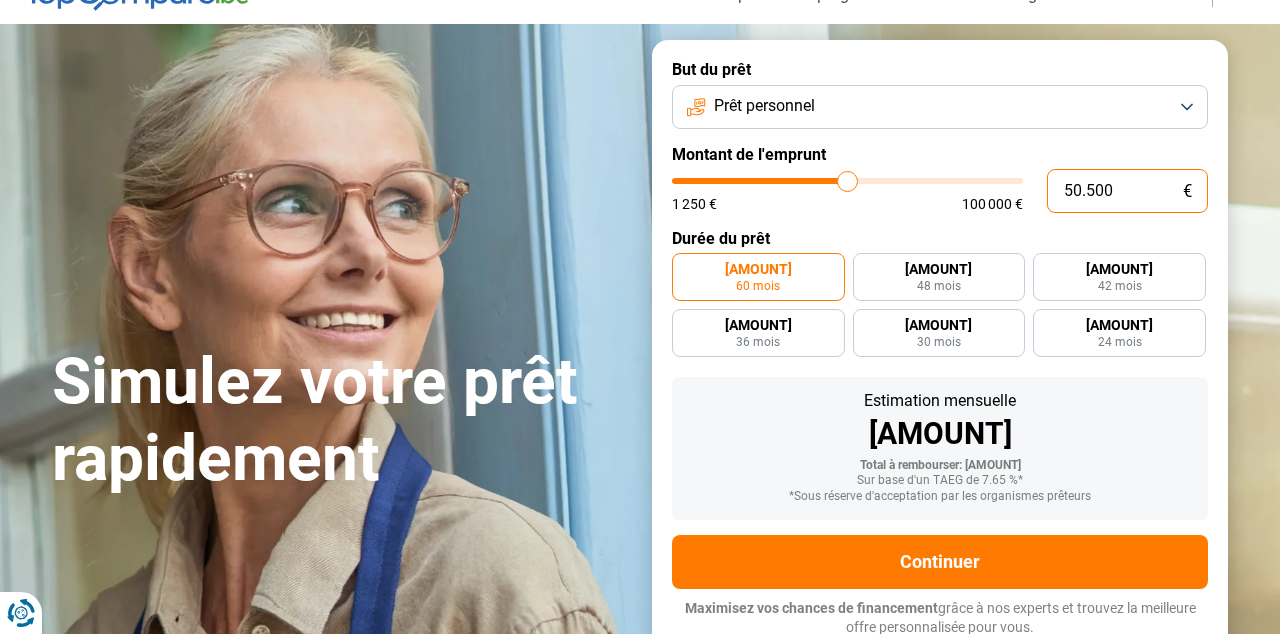 type on "50.750" 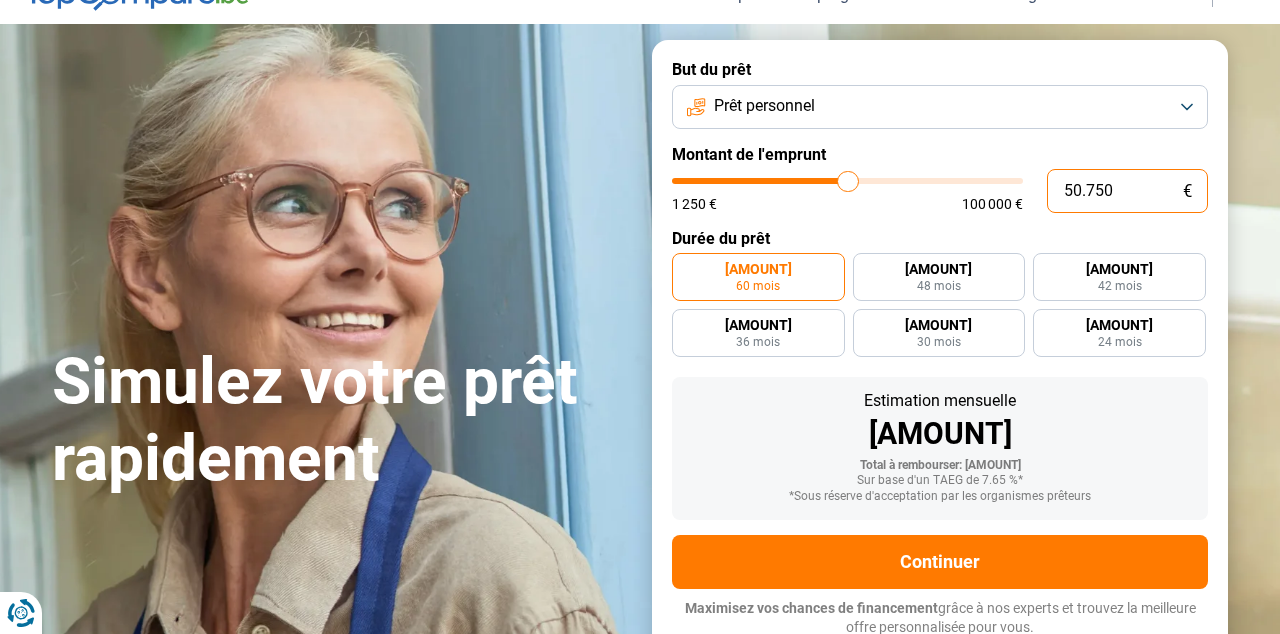 type on "51.000" 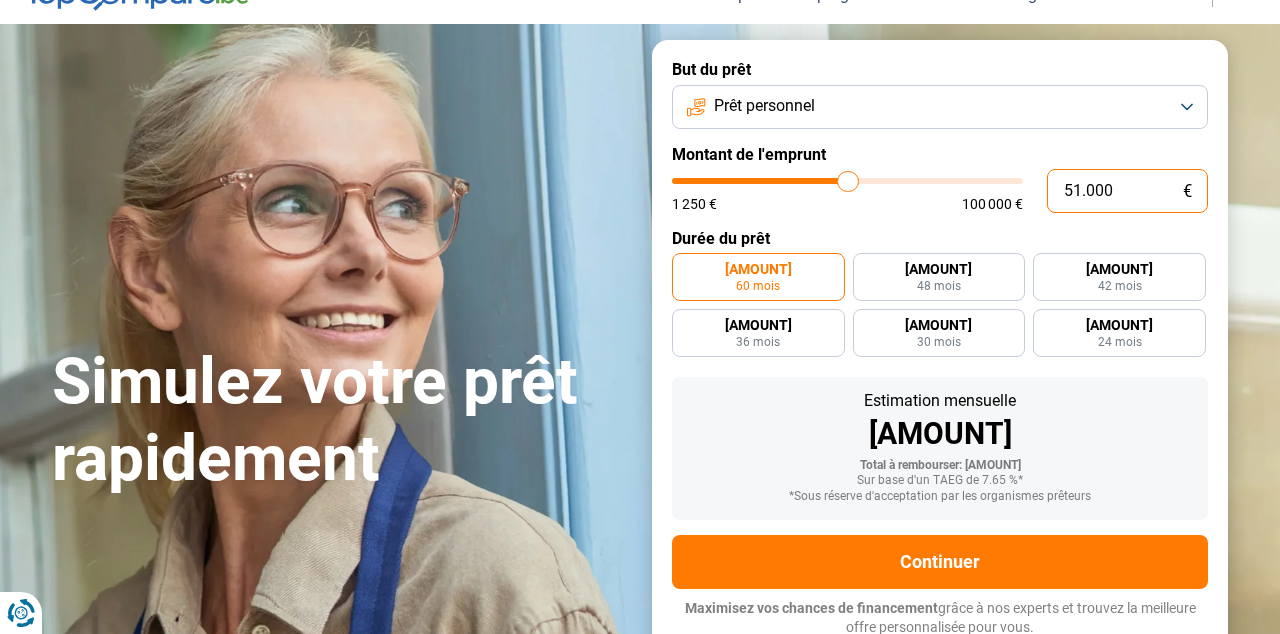 type on "51000" 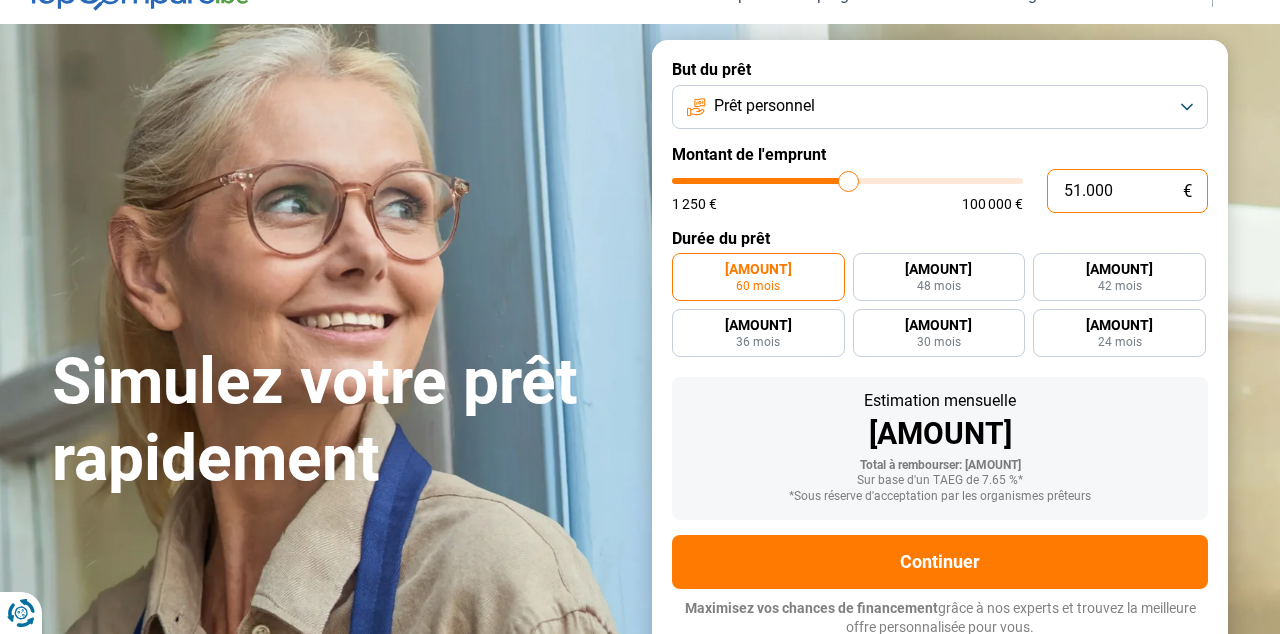 type 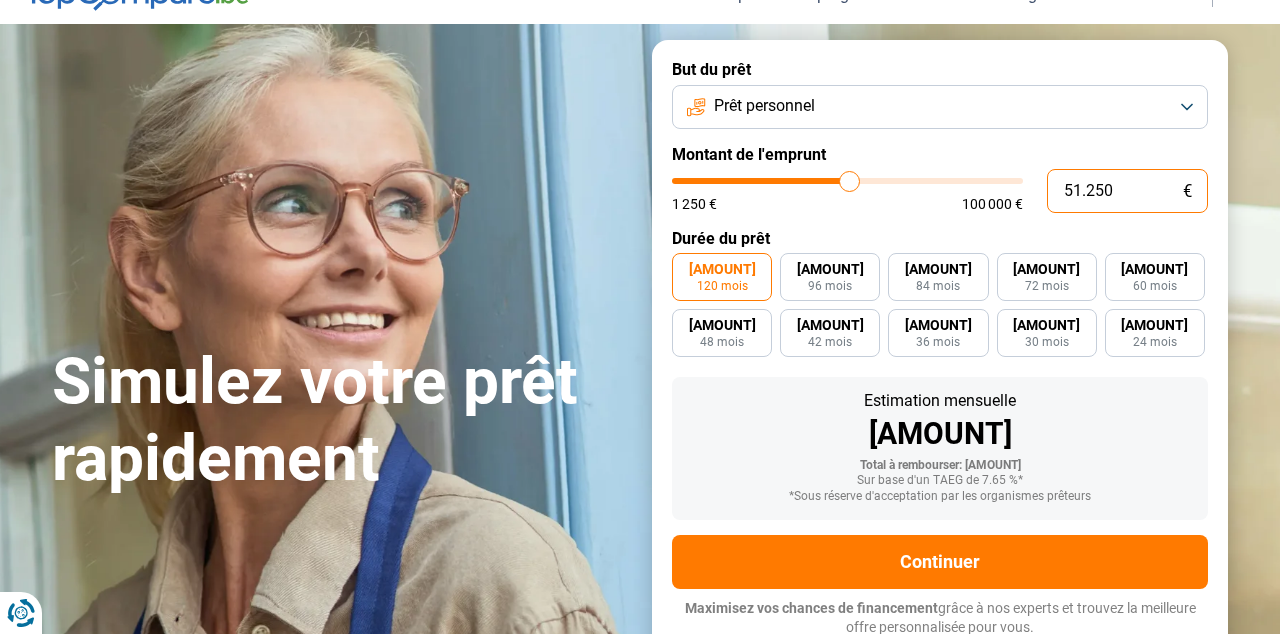 click on "51.250" at bounding box center (1127, 191) 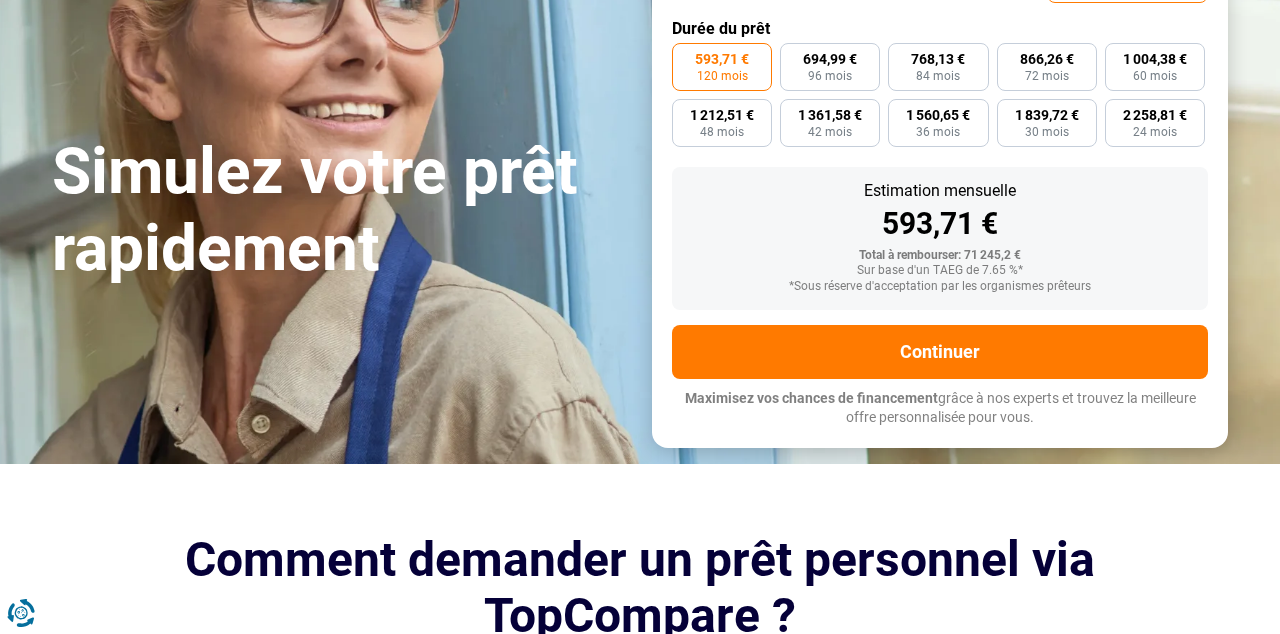 scroll, scrollTop: 310, scrollLeft: 0, axis: vertical 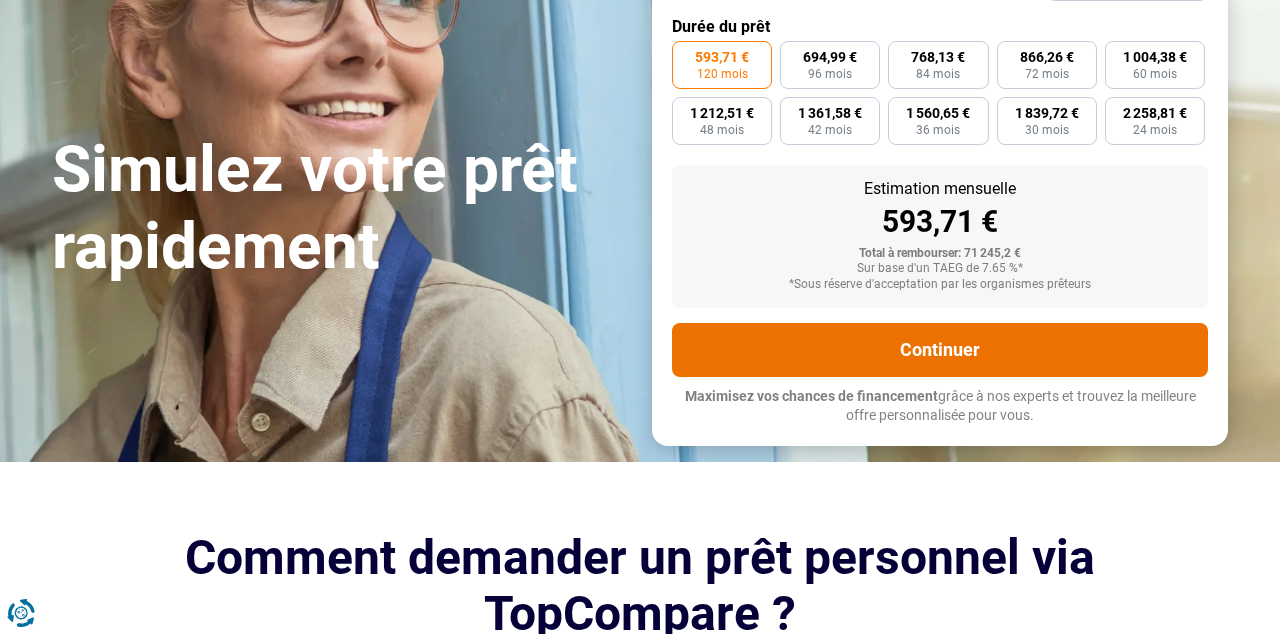 click on "Continuer" at bounding box center [940, 350] 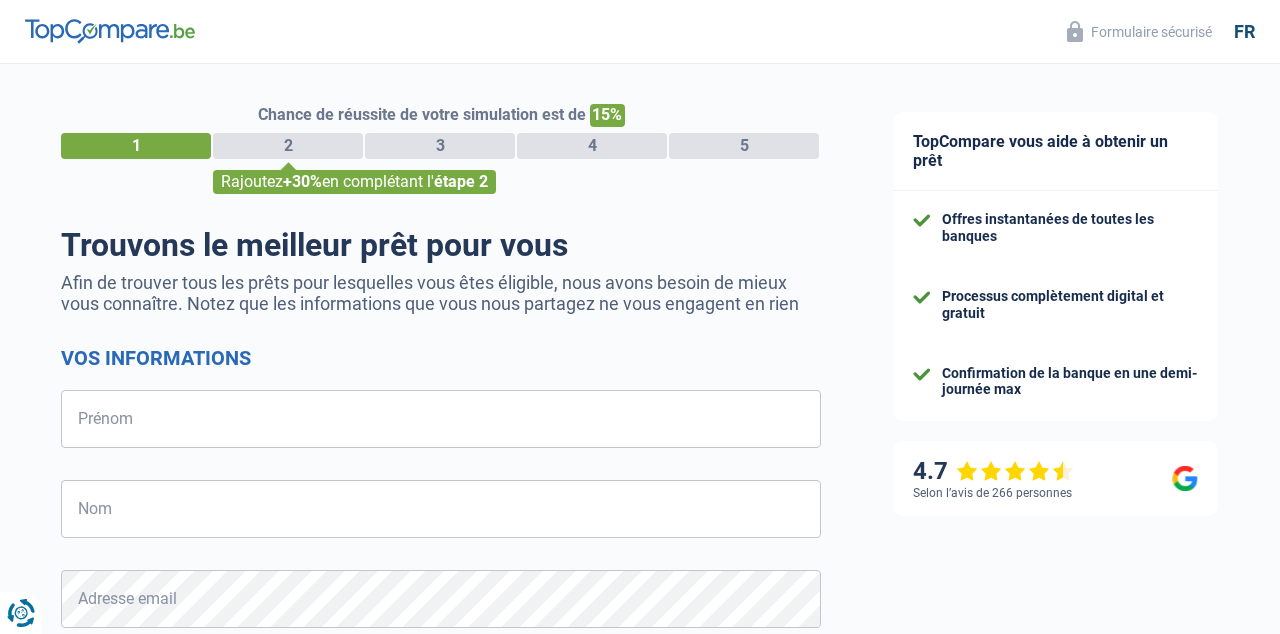 select on "32" 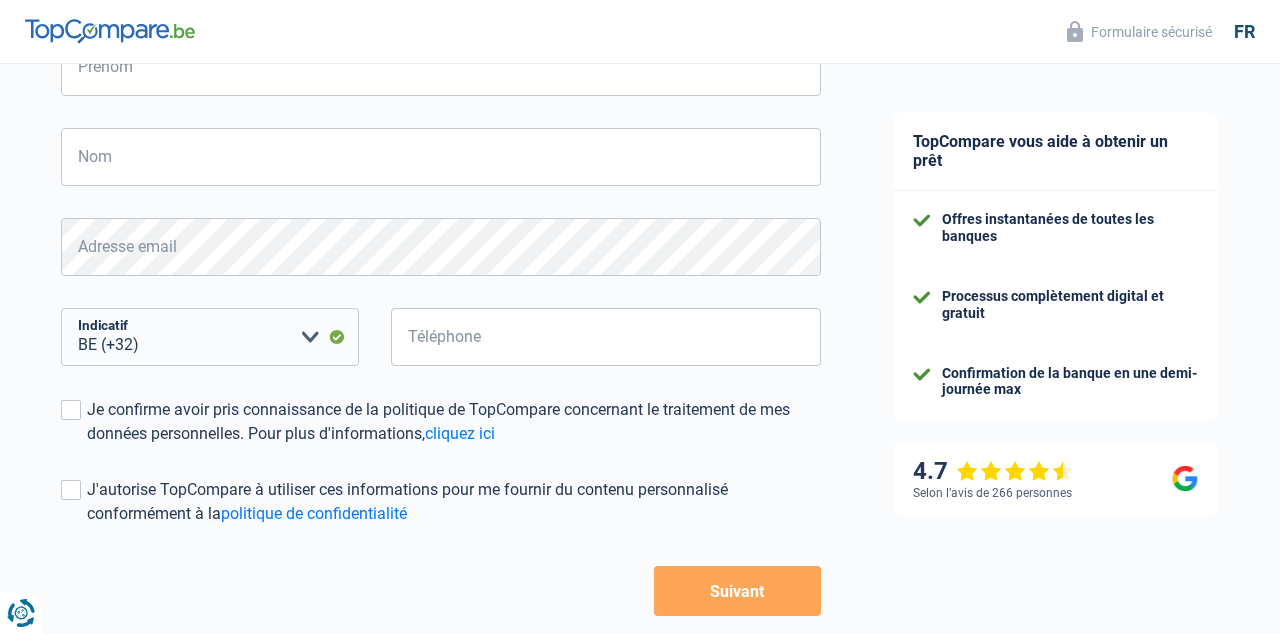 scroll, scrollTop: 430, scrollLeft: 0, axis: vertical 